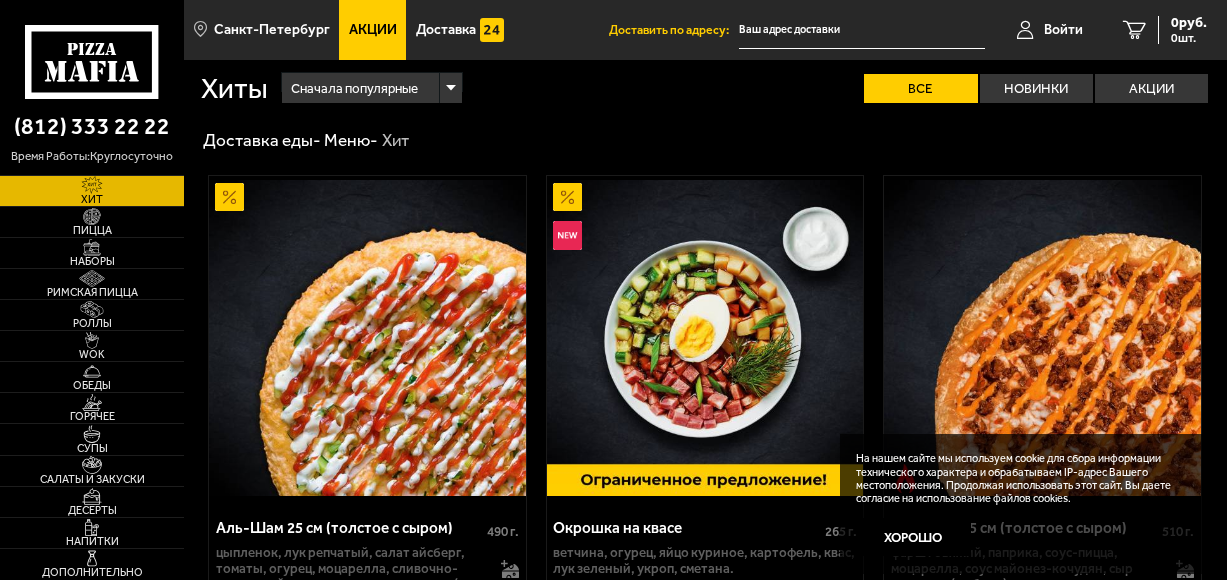 scroll, scrollTop: 0, scrollLeft: 0, axis: both 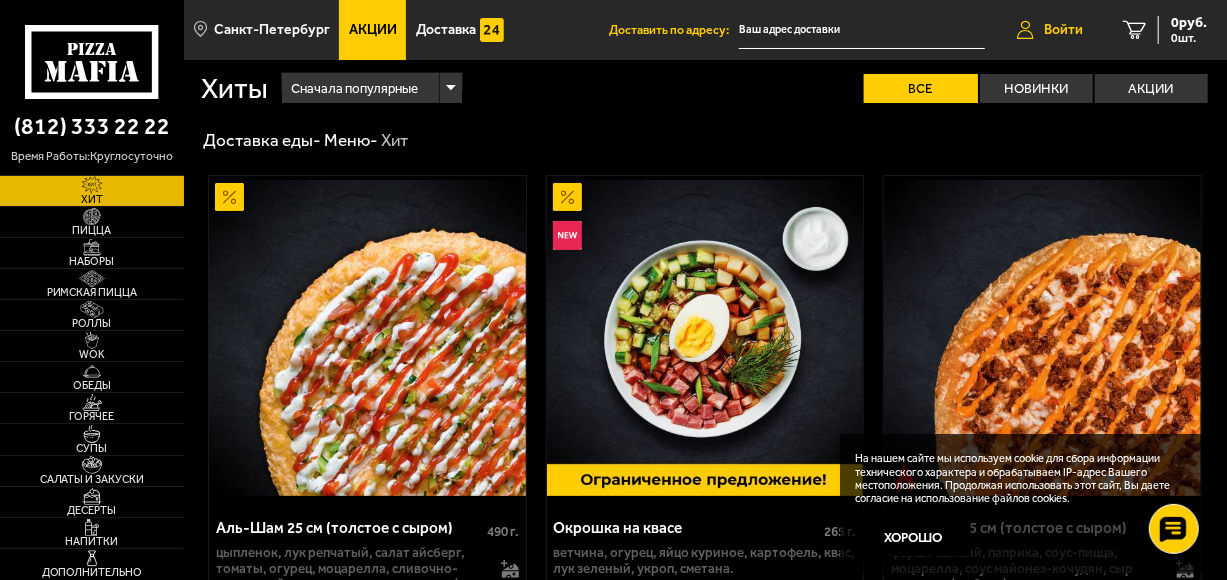 click on "Войти" at bounding box center (1063, 30) 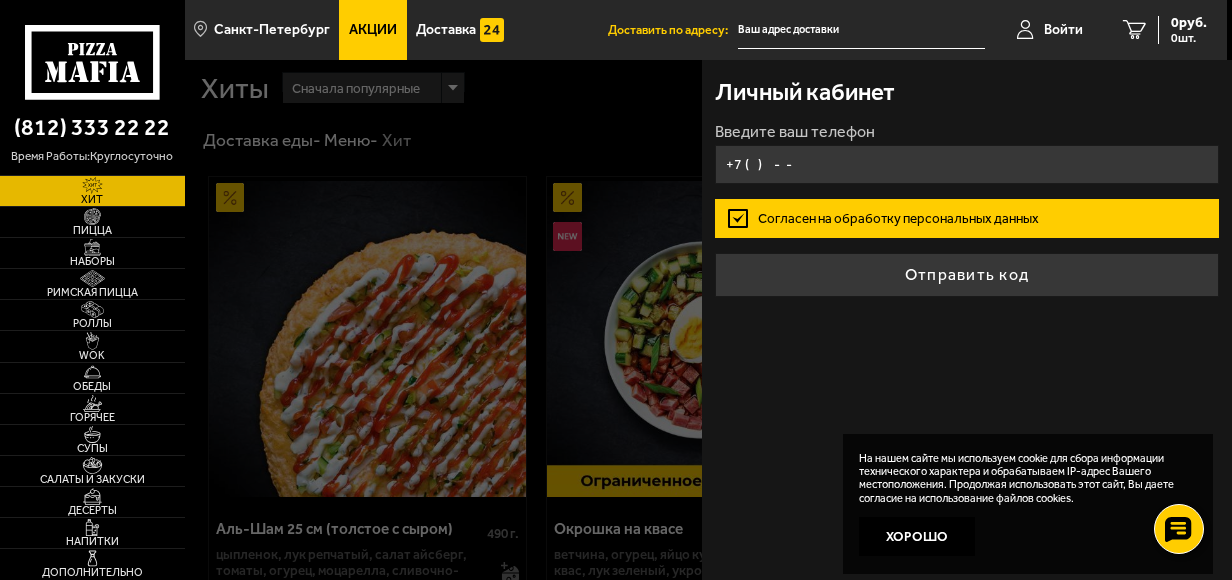 click on "+7 (   )    -  -" at bounding box center (967, 164) 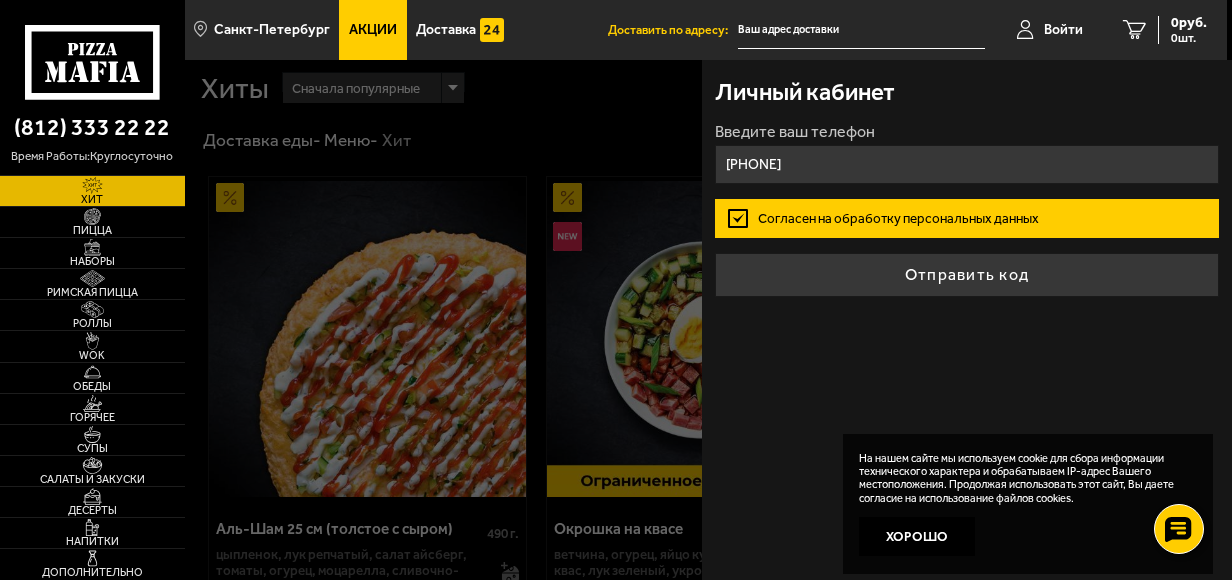 type on "[PHONE]" 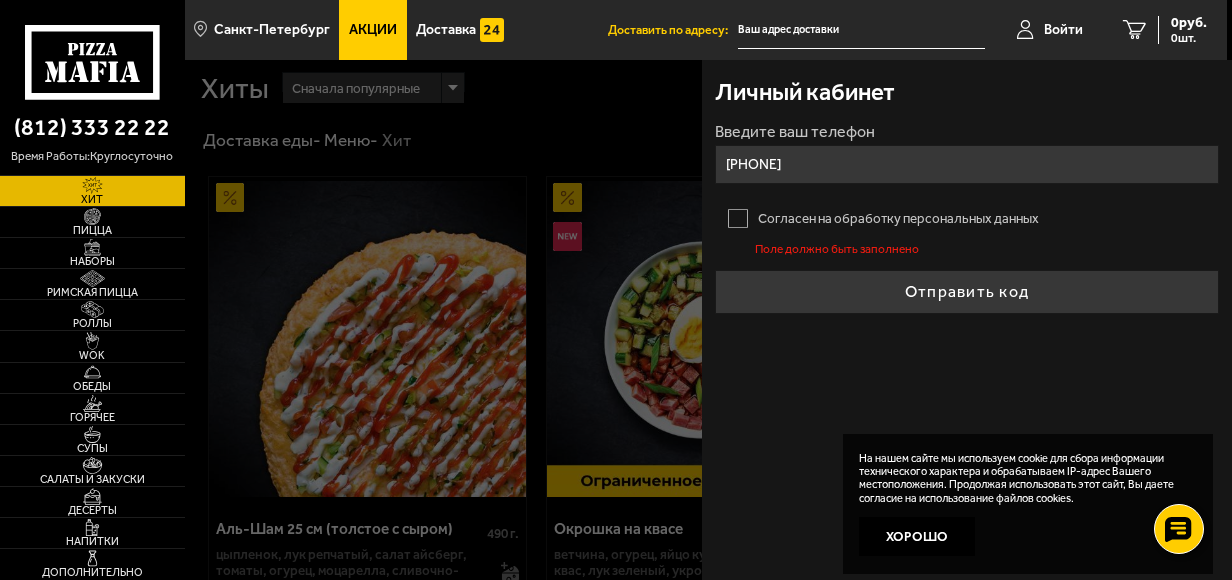 click on "Согласен на обработку персональных данных" at bounding box center [967, 218] 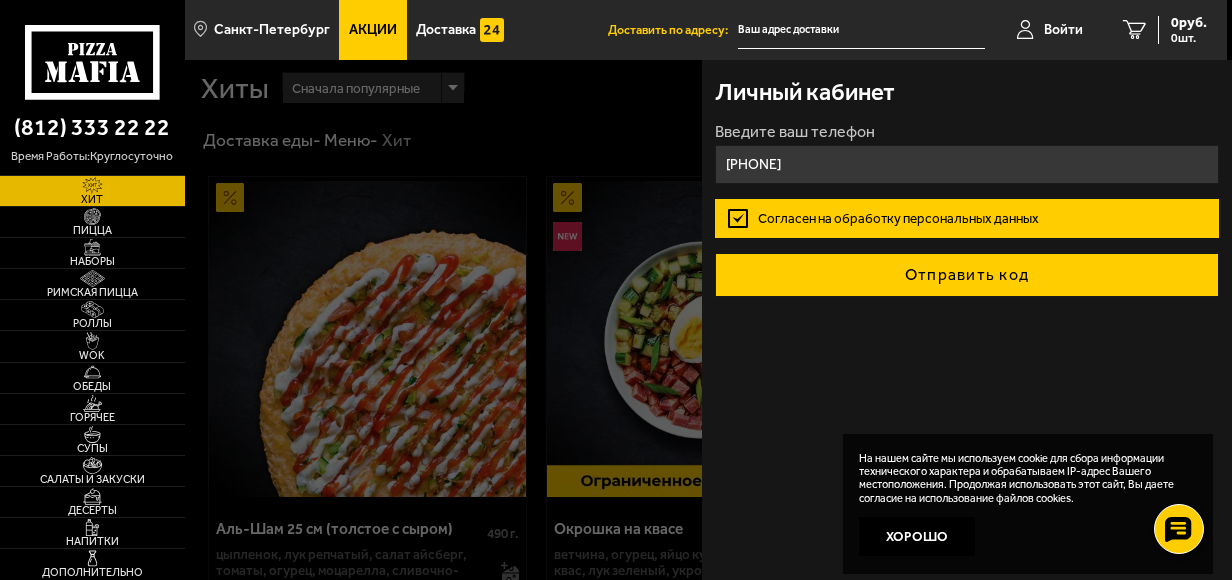 click on "Отправить код" at bounding box center (967, 275) 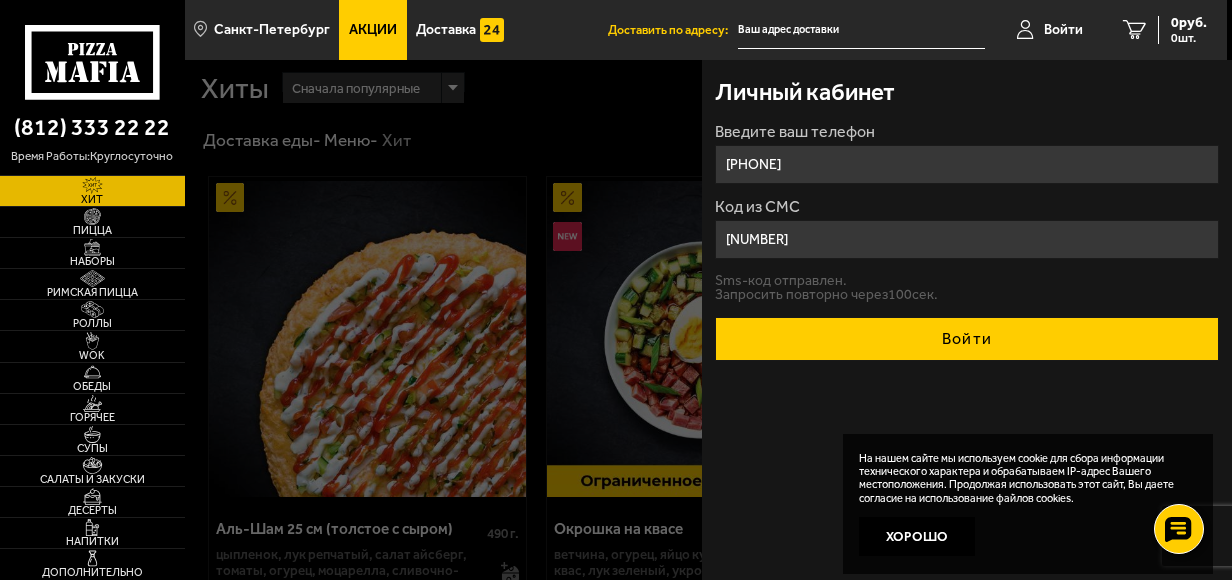 type on "[NUMBER]" 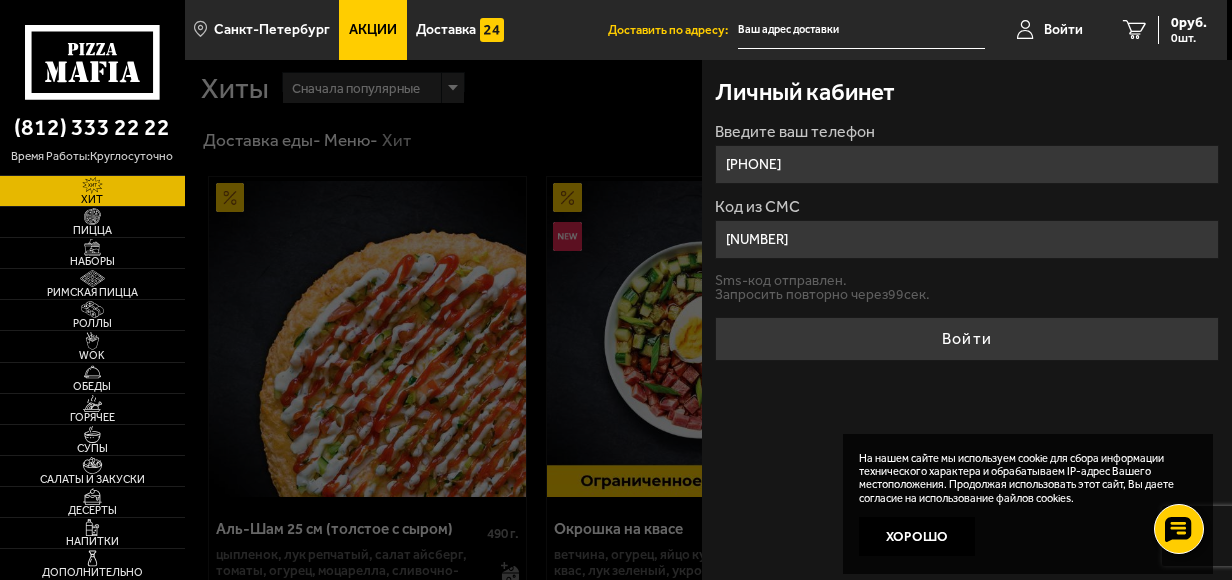 click on "Войти" at bounding box center [967, 339] 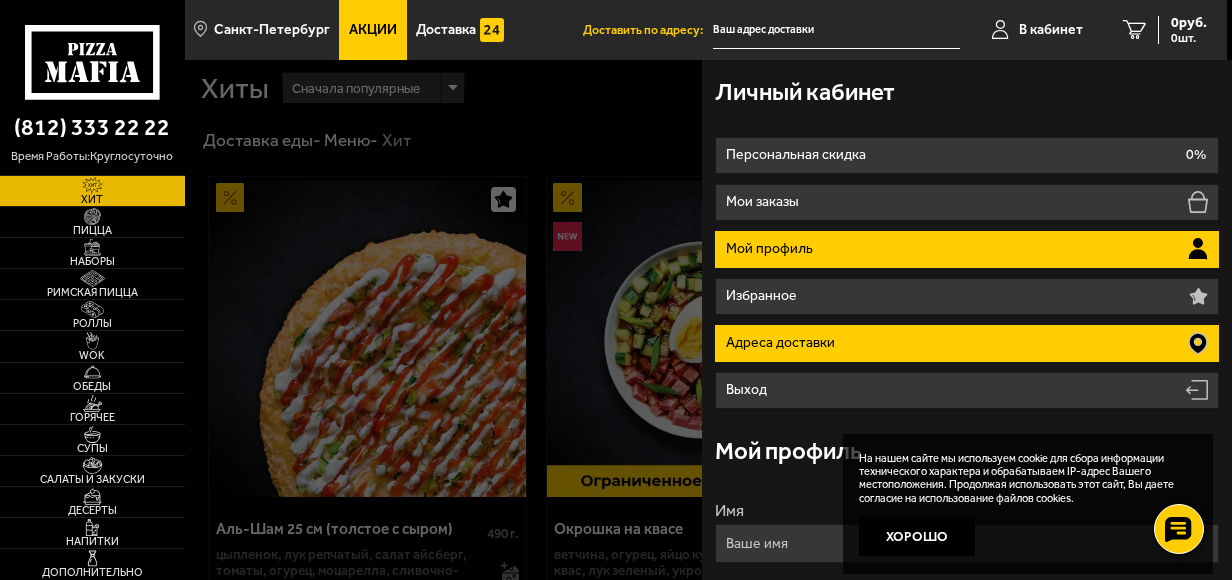 click on "Адреса доставки" at bounding box center (967, 343) 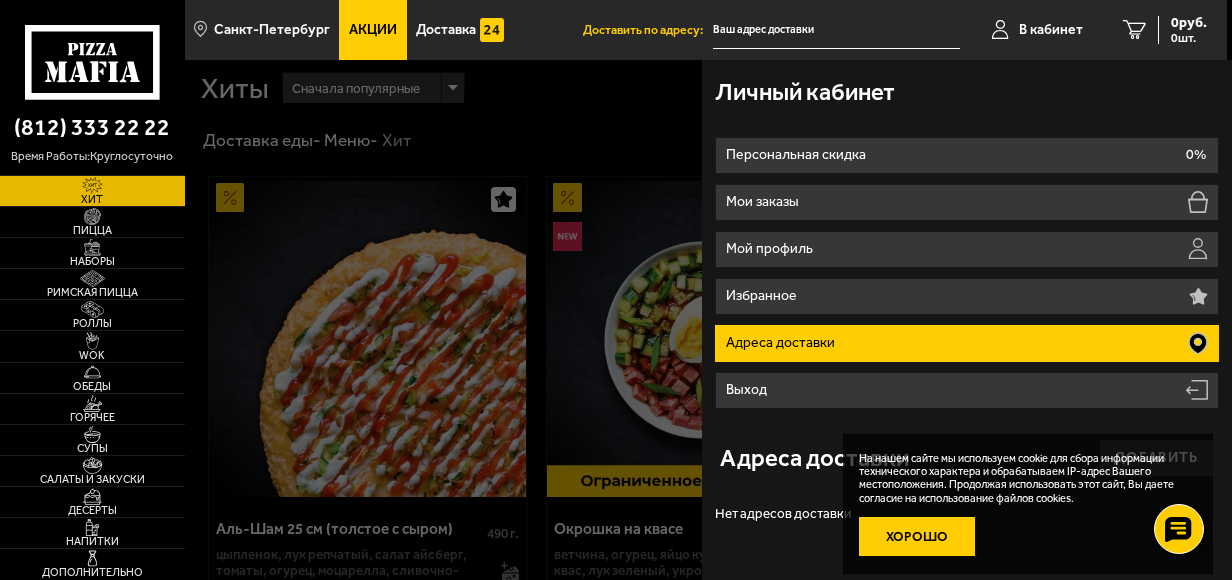 click on "Хорошо" at bounding box center [917, 536] 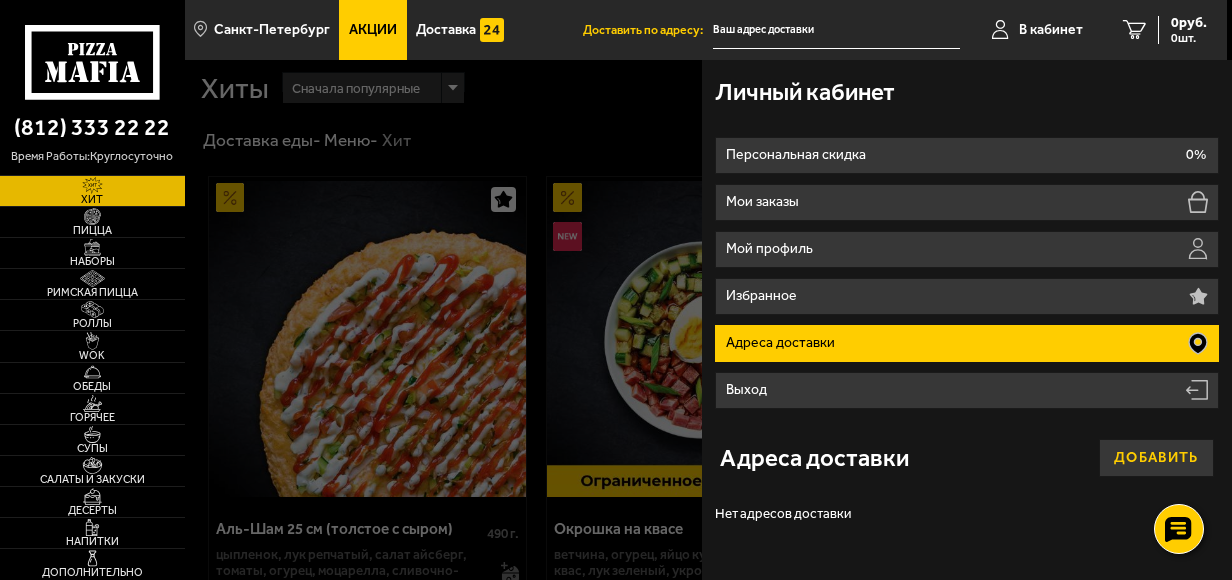click on "Добавить" at bounding box center (1157, 458) 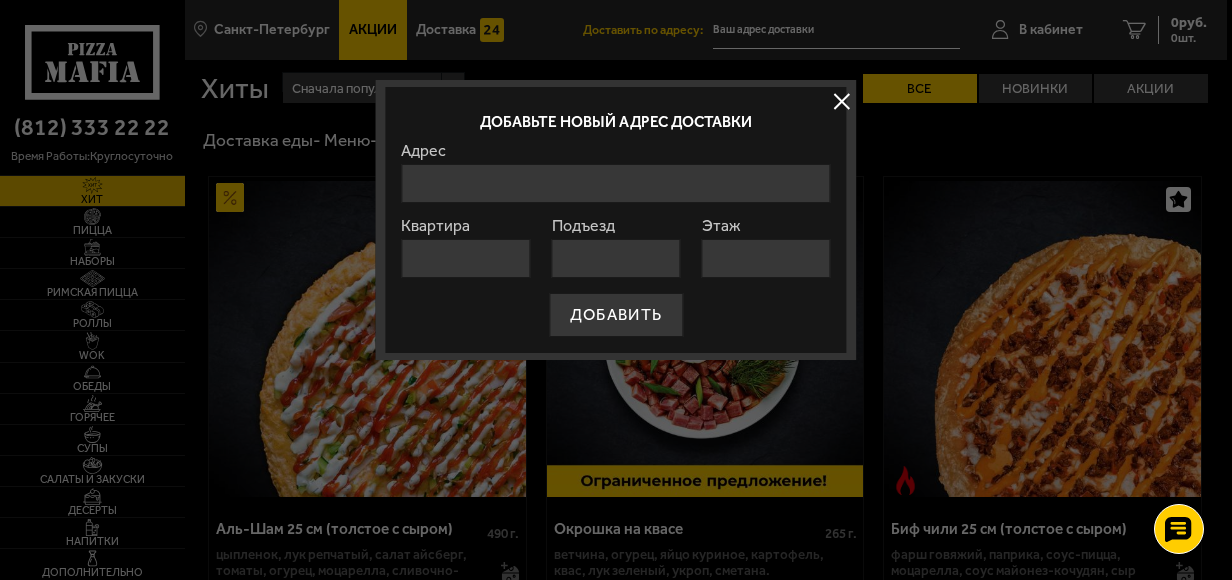 click on "Адрес" at bounding box center (615, 183) 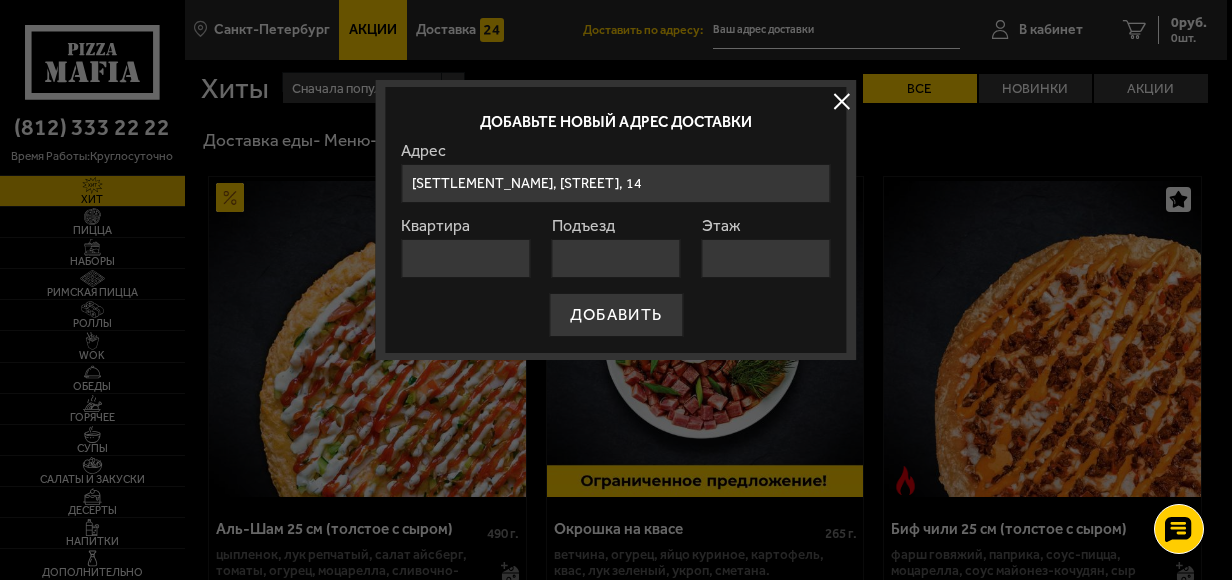 type on "1" 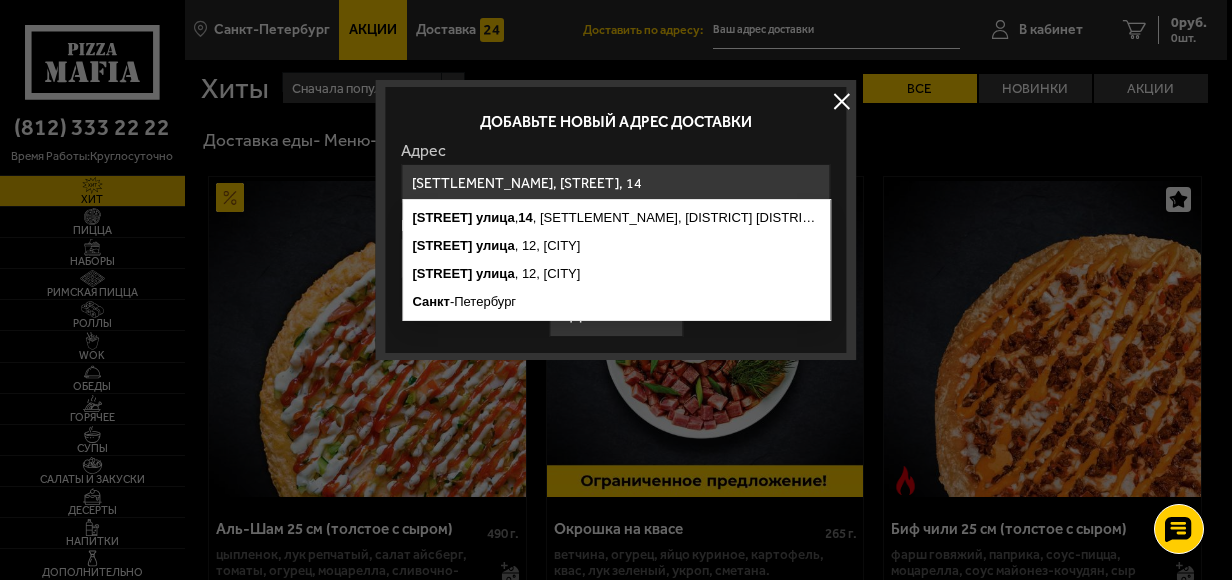 click on "Адрес" at bounding box center [615, 151] 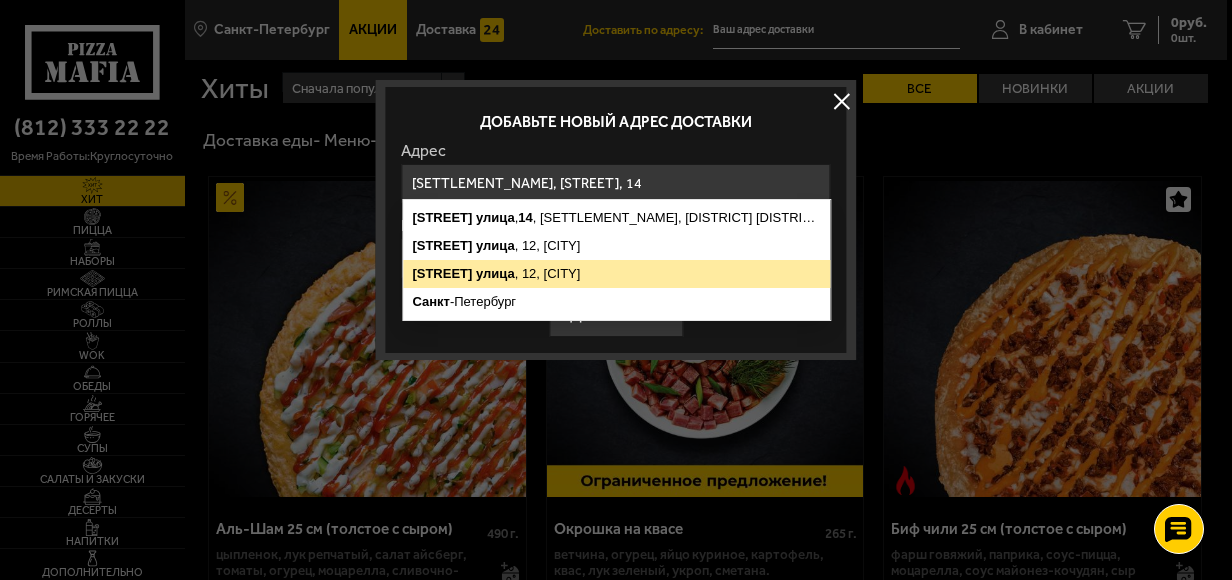 click on "ДОБАВИТЬ" at bounding box center [616, 315] 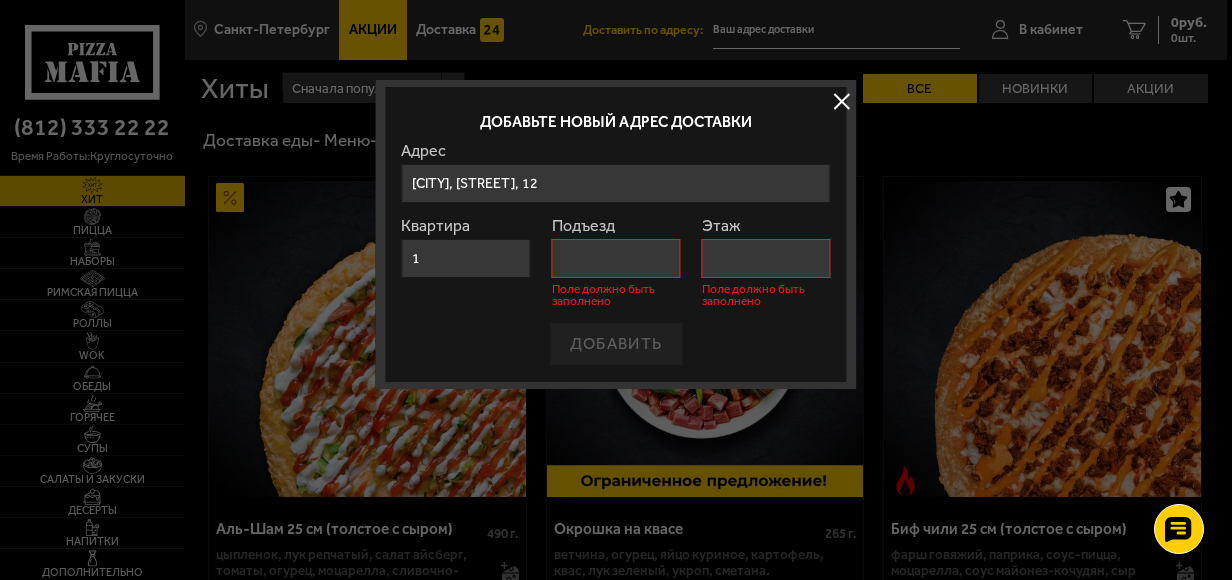 click on "Подъезд" at bounding box center (616, 258) 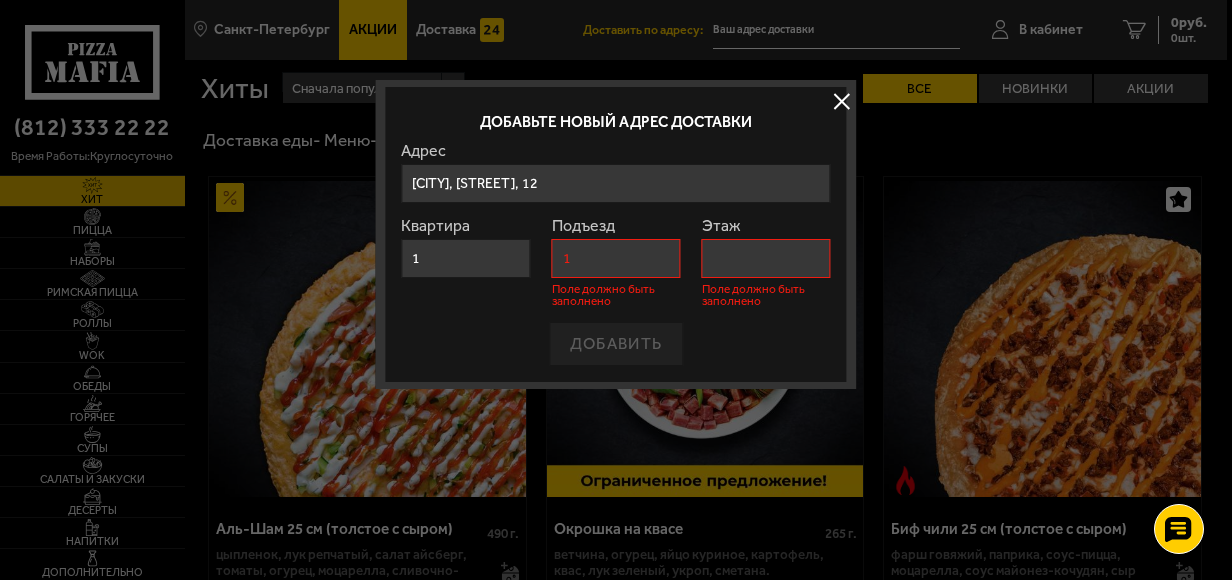 type on "1" 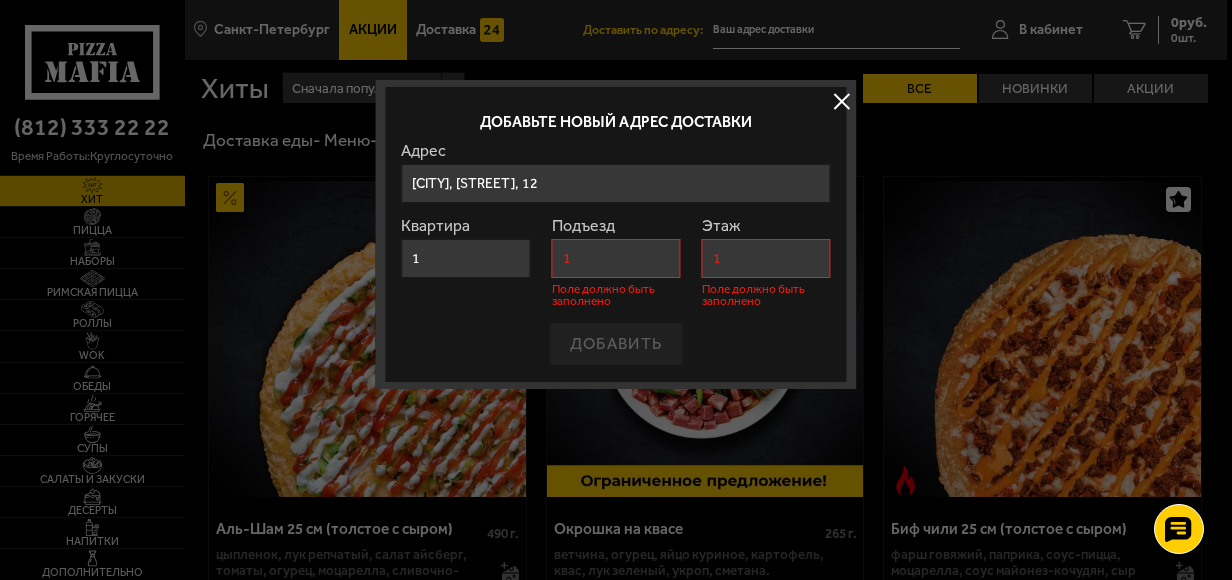 type on "1" 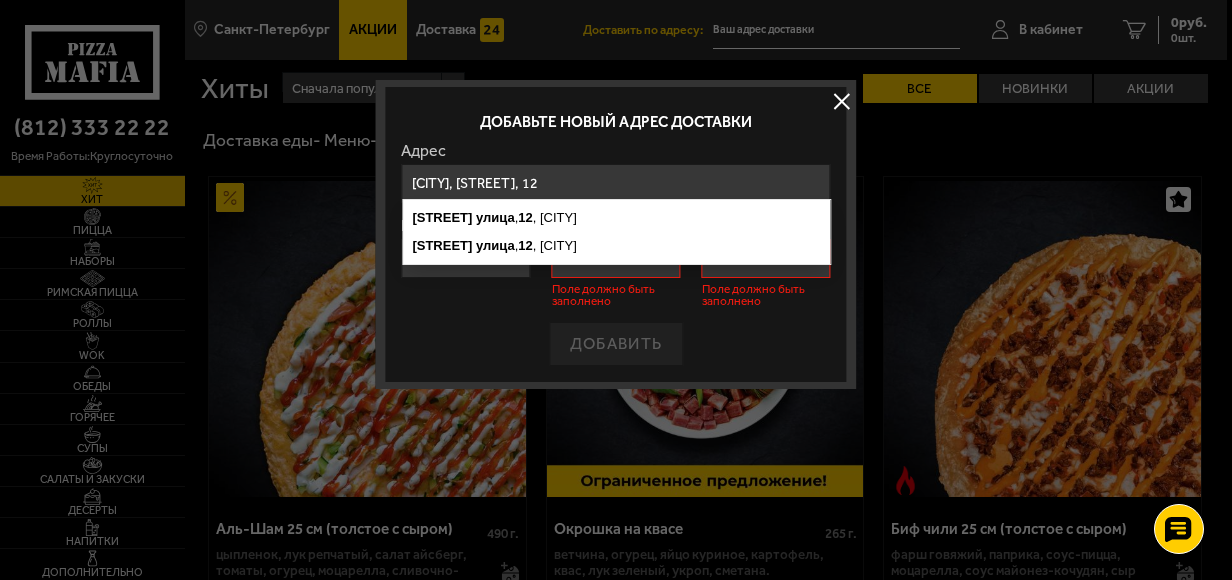 drag, startPoint x: 645, startPoint y: 180, endPoint x: 404, endPoint y: 169, distance: 241.2509 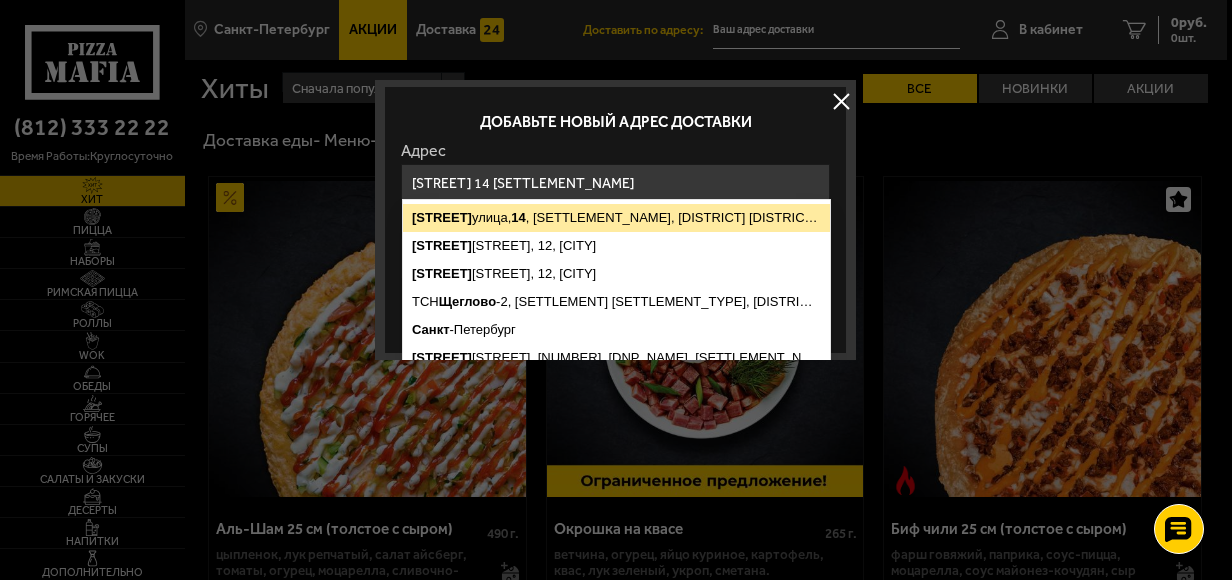 click on "[STREET], [NUMBER] , [SETTLEMENT_NAME], [DISTRICT] [DISTRICT_TYPE], [REGION]" at bounding box center (616, 218) 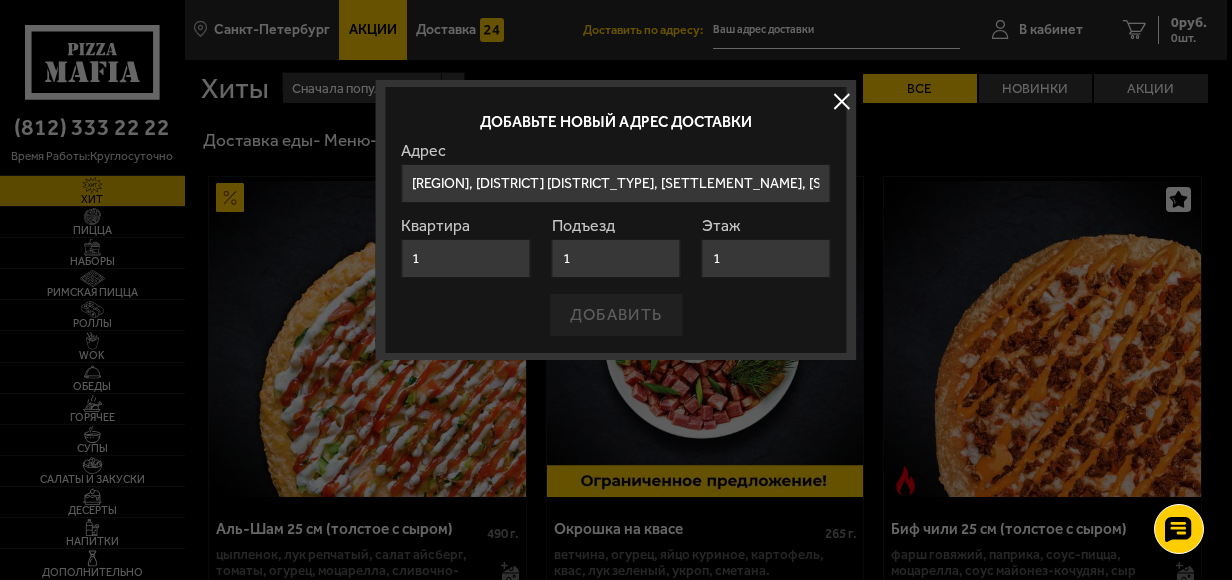 click on "ДОБАВИТЬ" at bounding box center (615, 315) 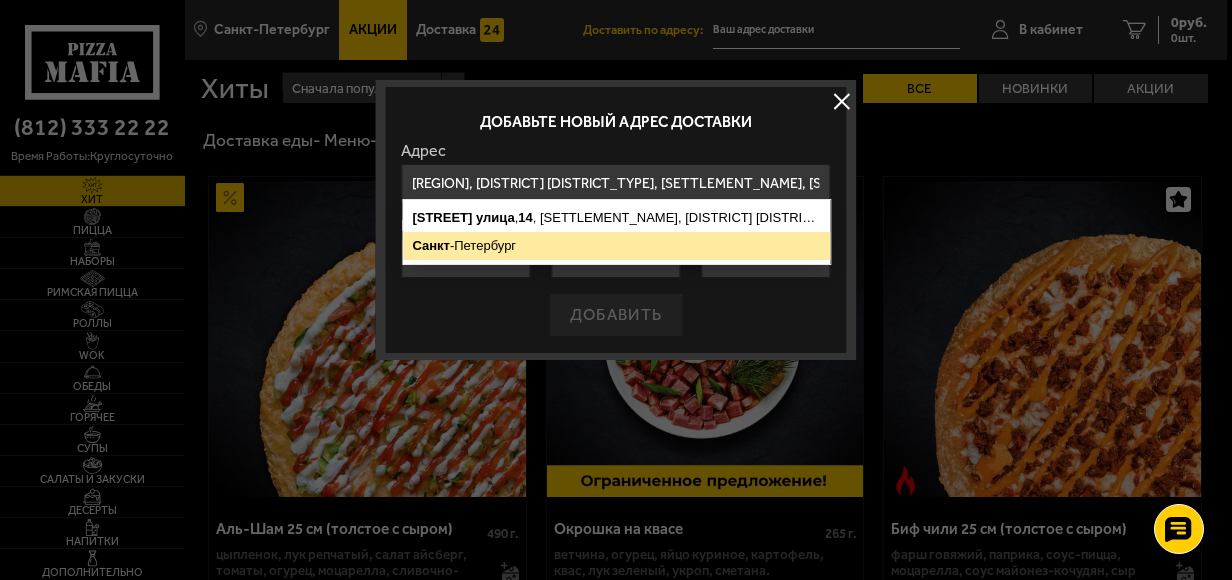 click on "[CITY] -[CITY]" at bounding box center [616, 246] 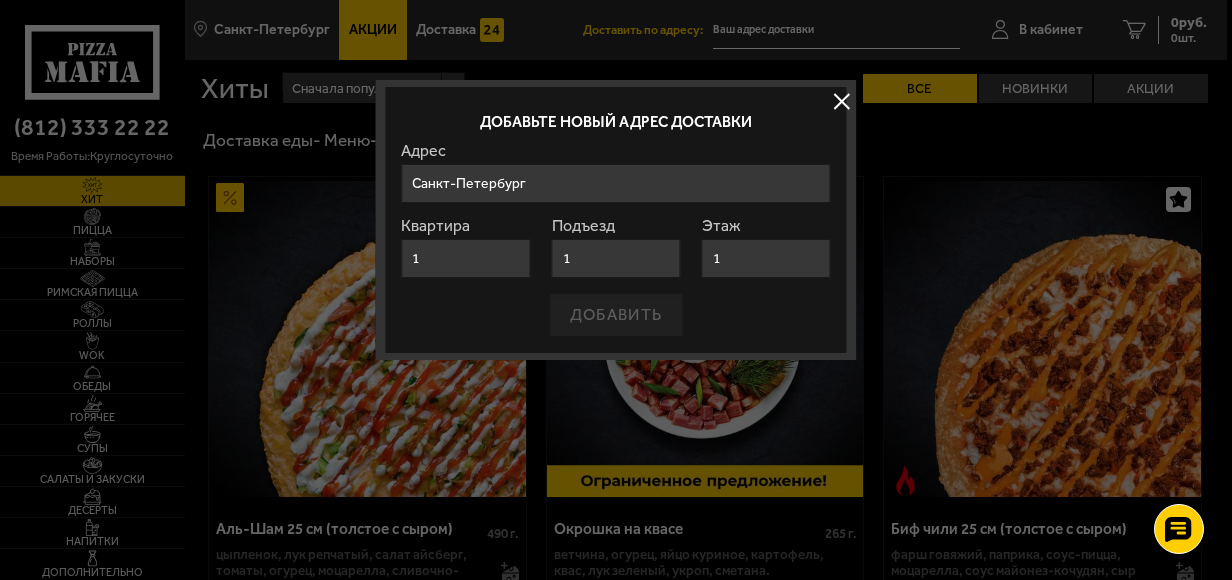click on "Санкт-Петербург" at bounding box center (615, 183) 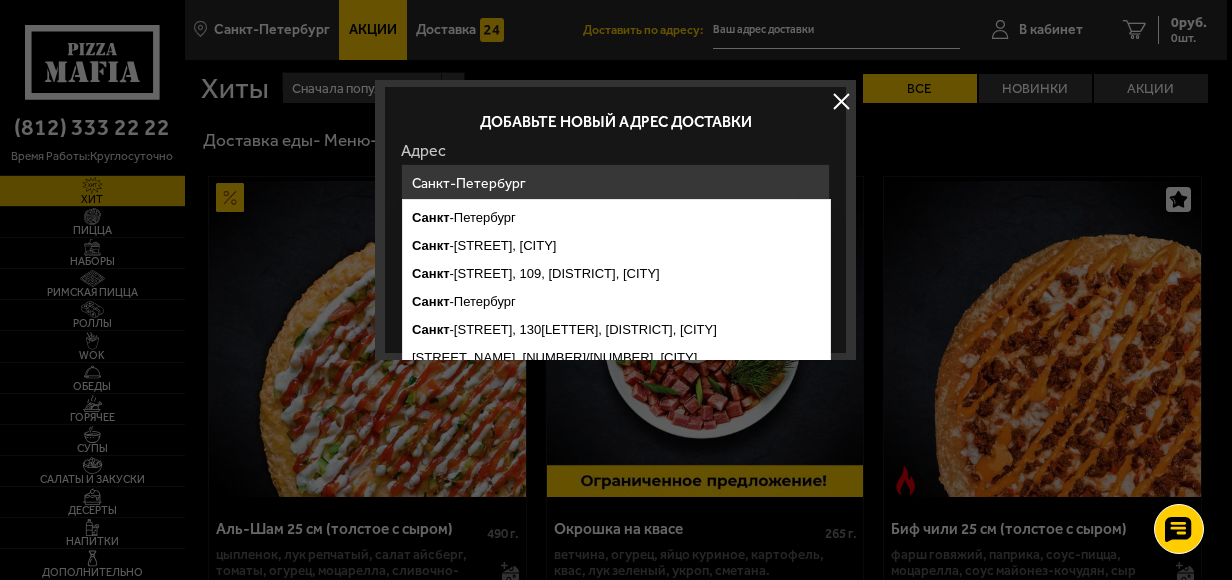 drag, startPoint x: 609, startPoint y: 192, endPoint x: 242, endPoint y: 152, distance: 369.1734 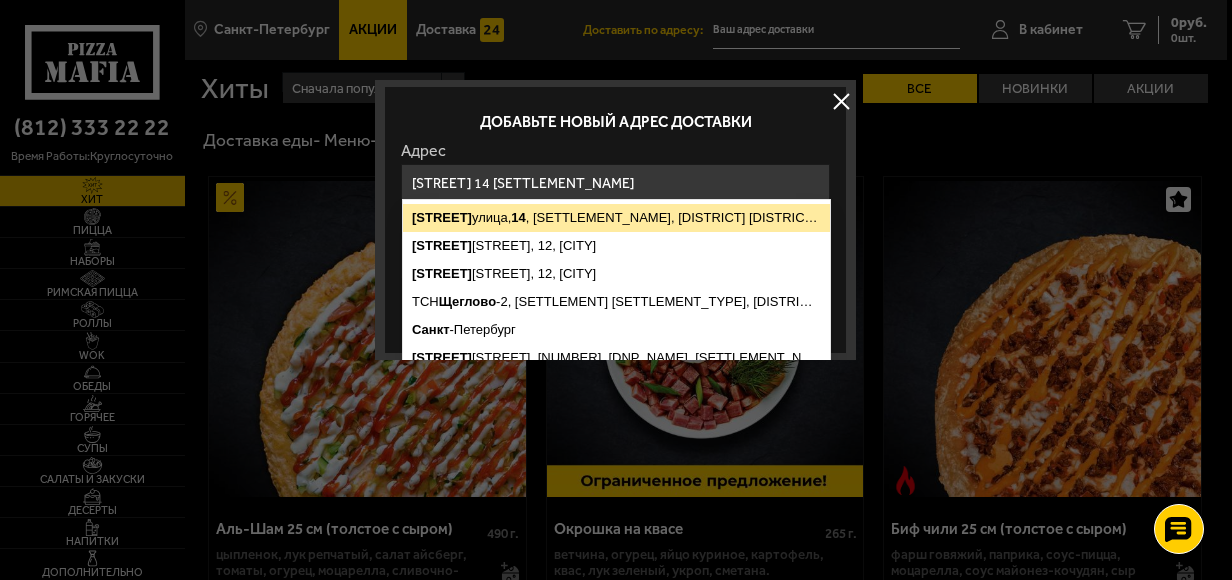 click on "[STREET], [NUMBER] , [SETTLEMENT_NAME], [DISTRICT] [DISTRICT_TYPE], [REGION]" at bounding box center (616, 218) 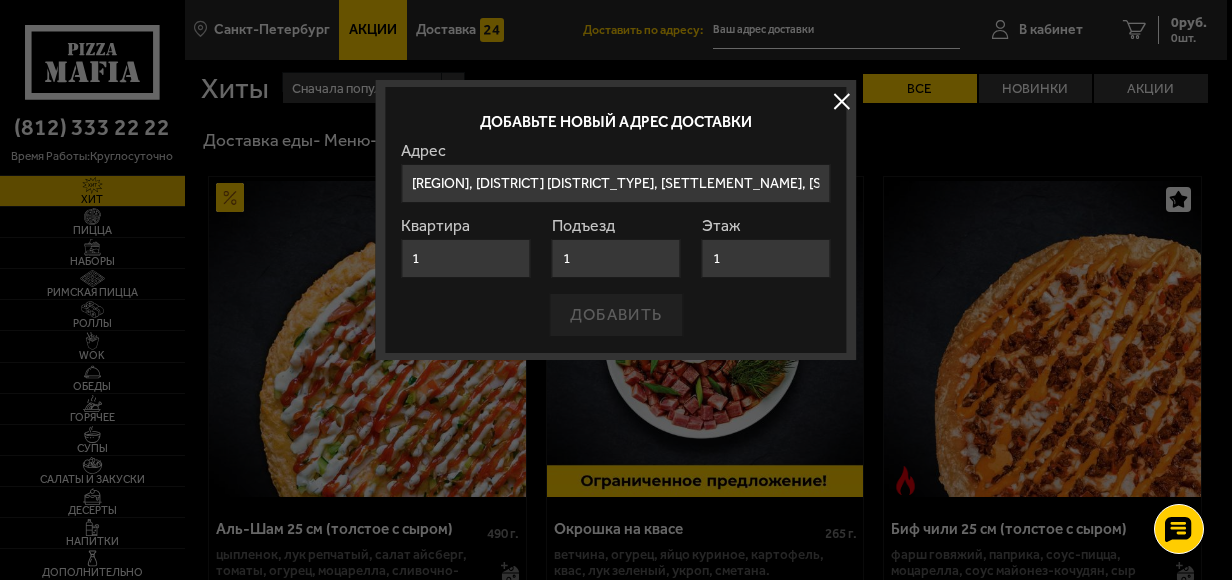 click on "1" at bounding box center (616, 258) 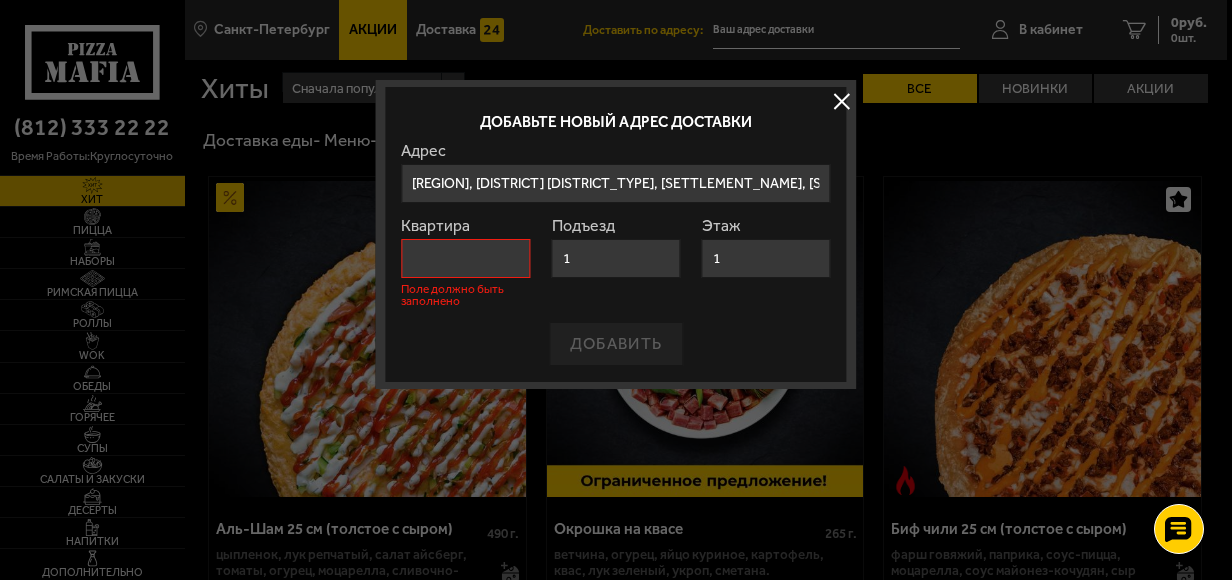 type on "1" 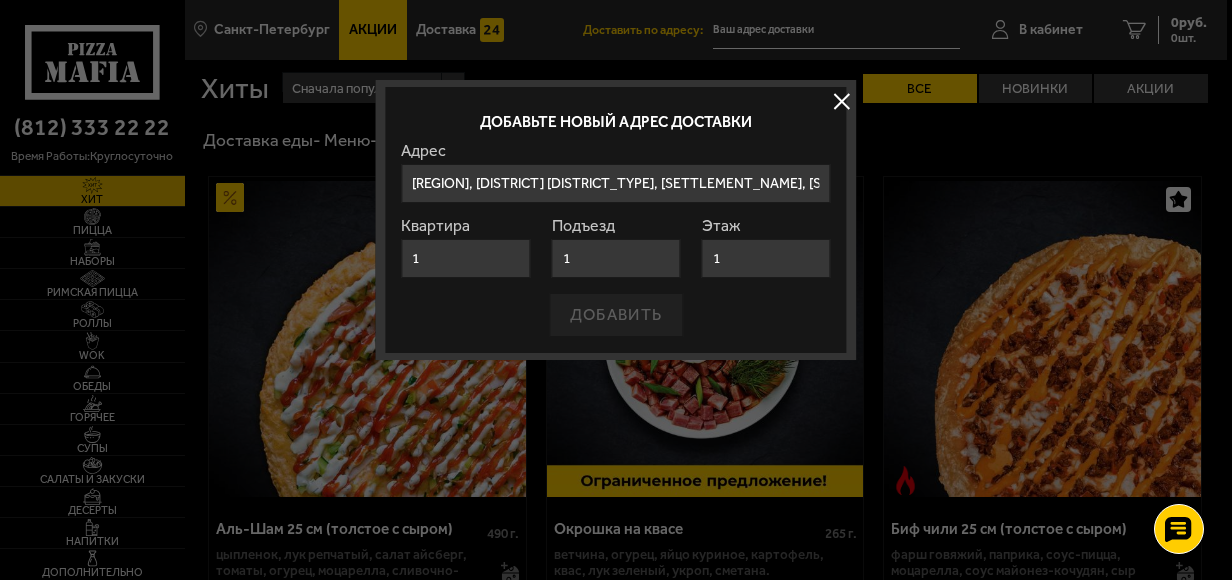 click on "1" at bounding box center (616, 258) 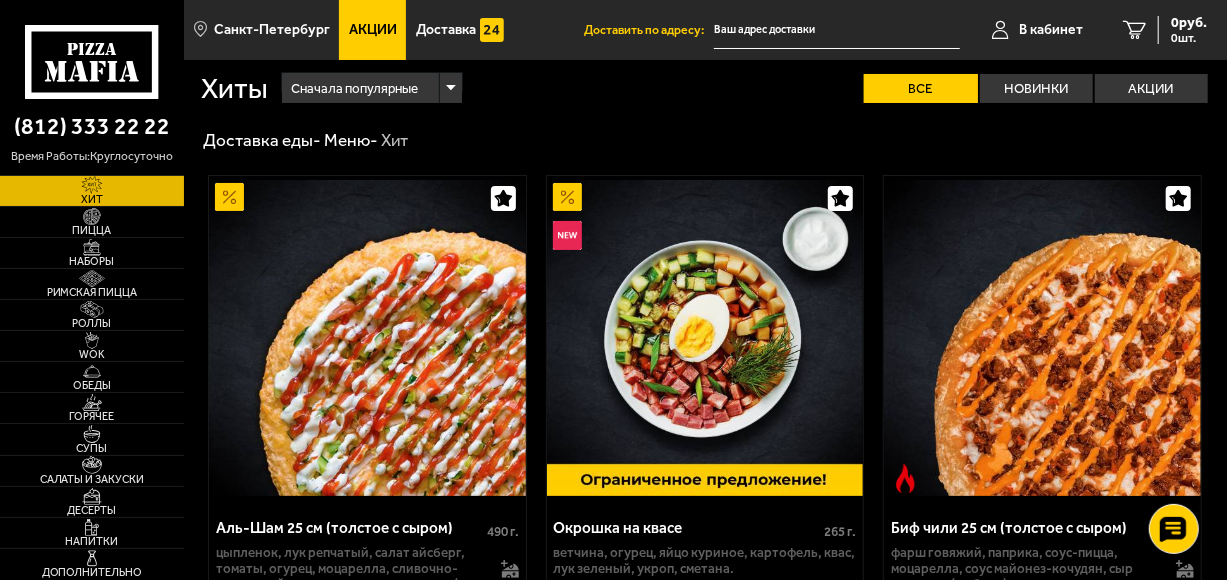 click on "Акции" at bounding box center (373, 30) 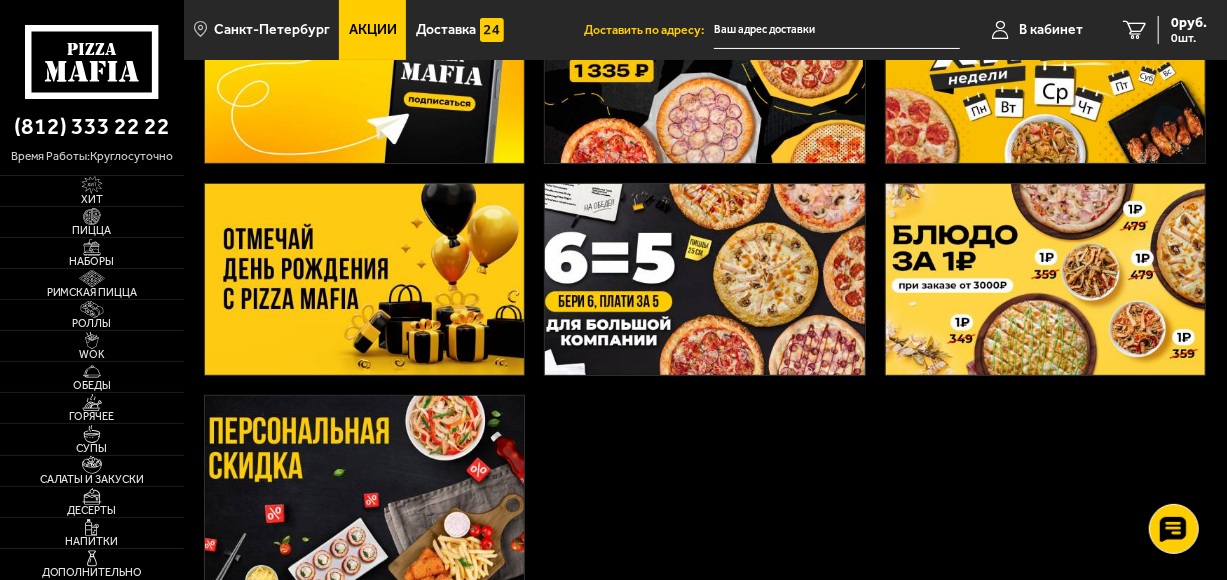 scroll, scrollTop: 100, scrollLeft: 0, axis: vertical 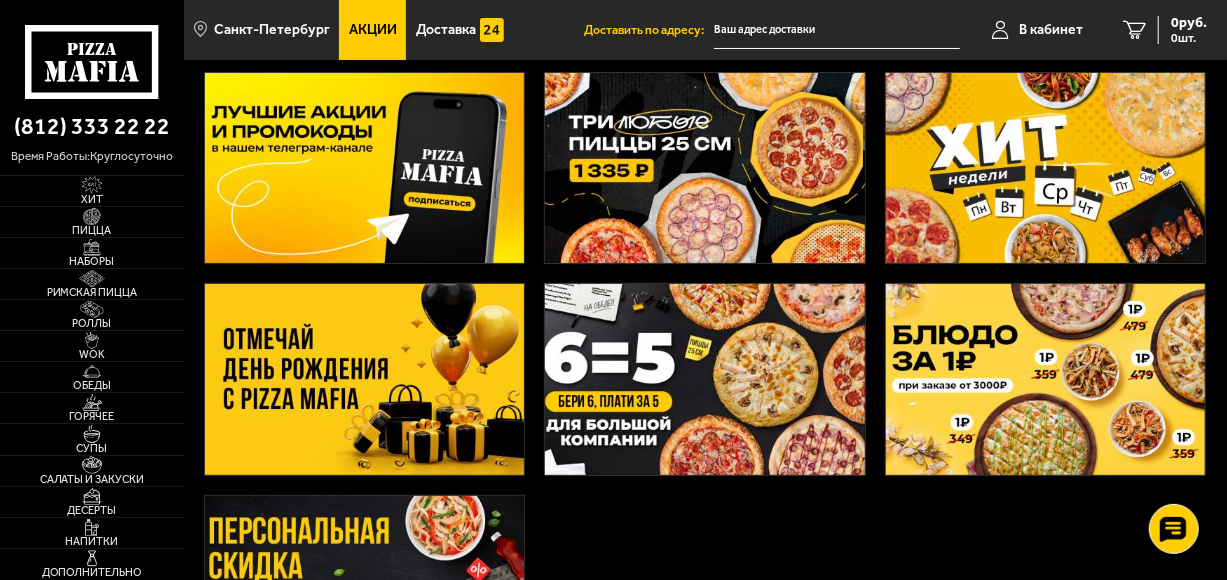 click at bounding box center [704, 168] 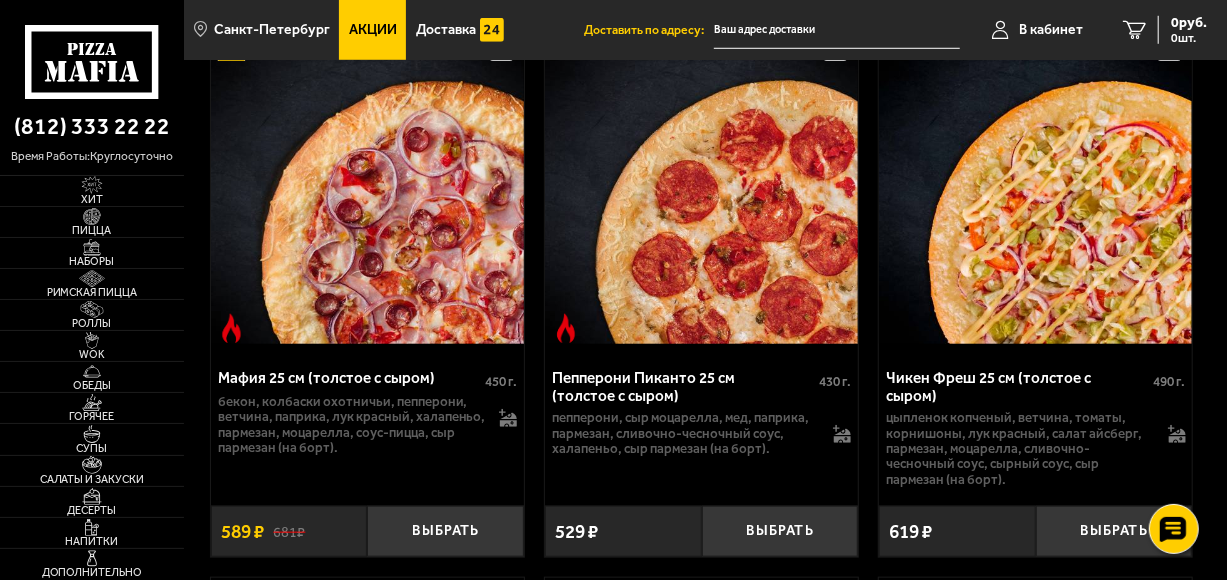 scroll, scrollTop: 800, scrollLeft: 0, axis: vertical 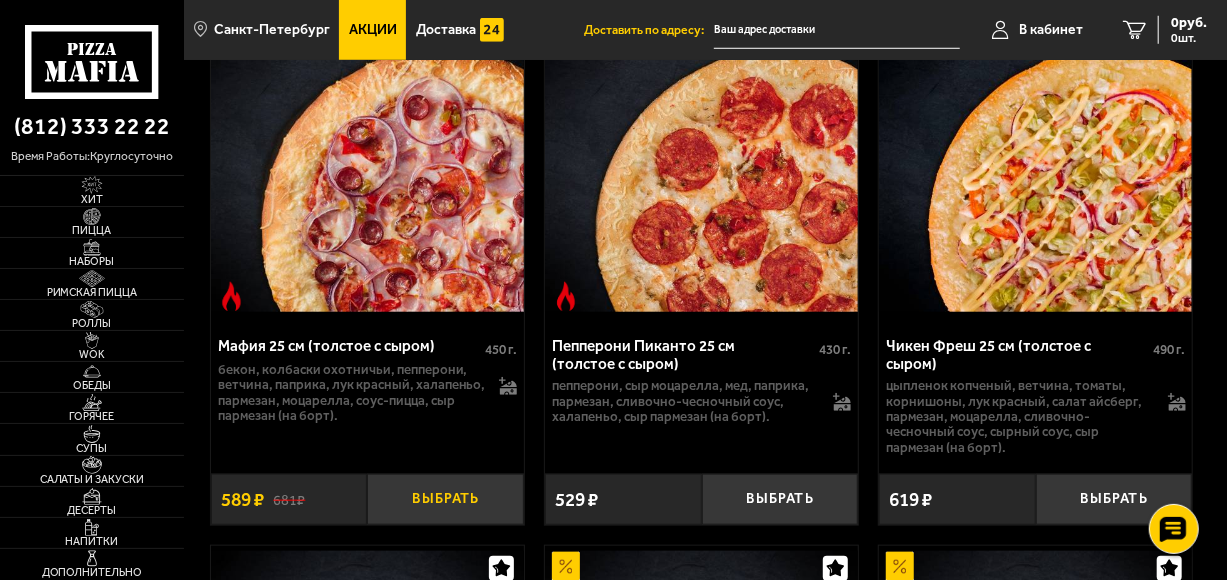 click on "Выбрать" at bounding box center [445, 499] 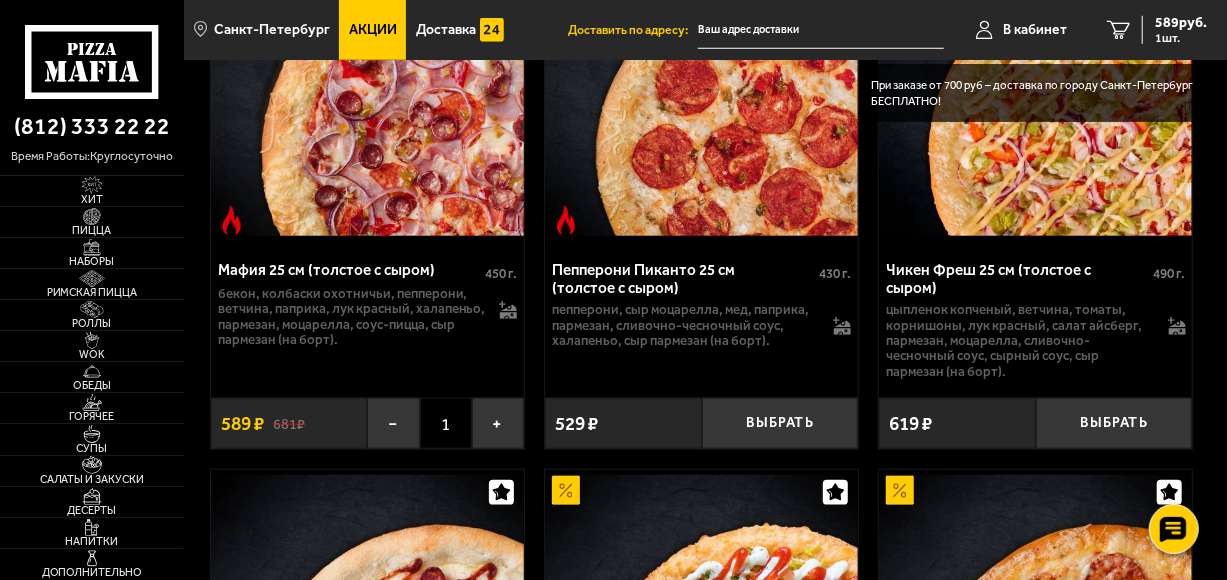 scroll, scrollTop: 900, scrollLeft: 0, axis: vertical 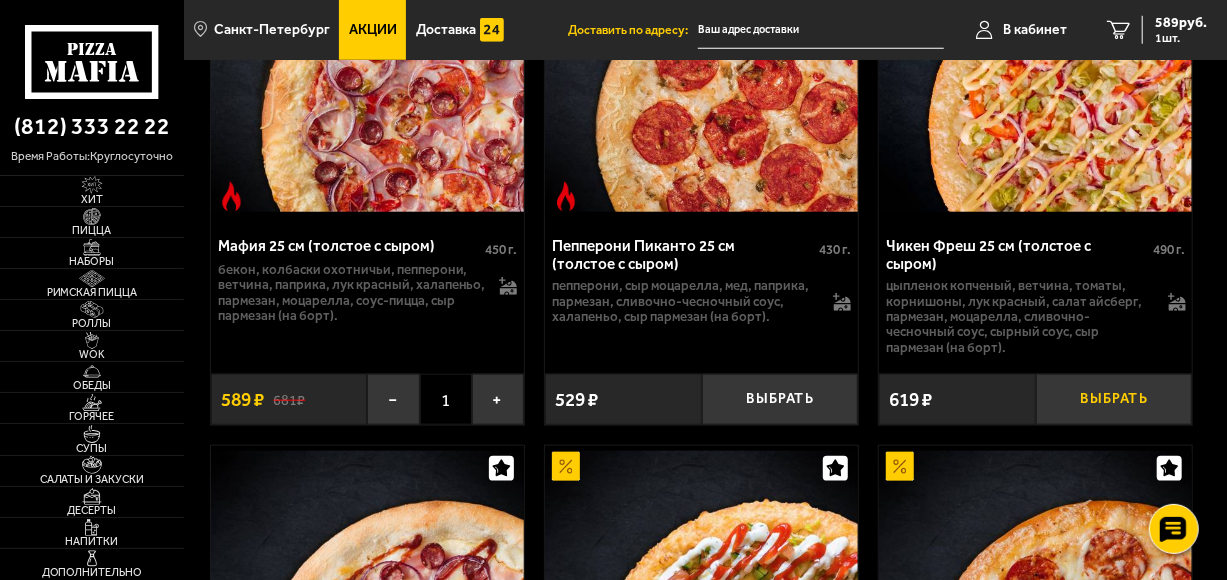 click on "Выбрать" at bounding box center (1114, 399) 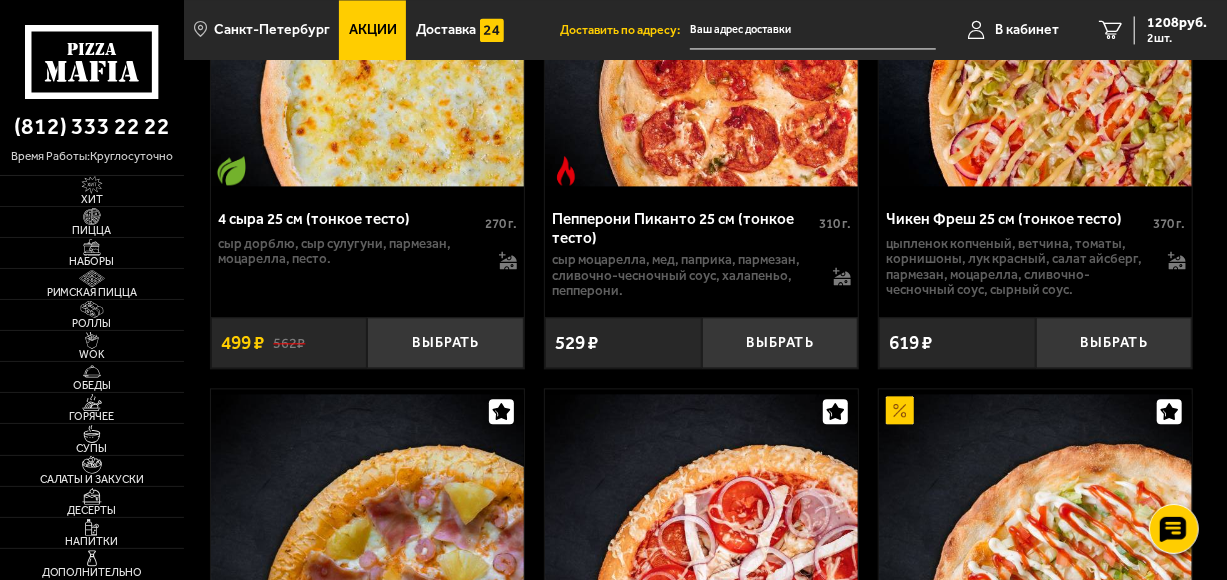 scroll, scrollTop: 2000, scrollLeft: 0, axis: vertical 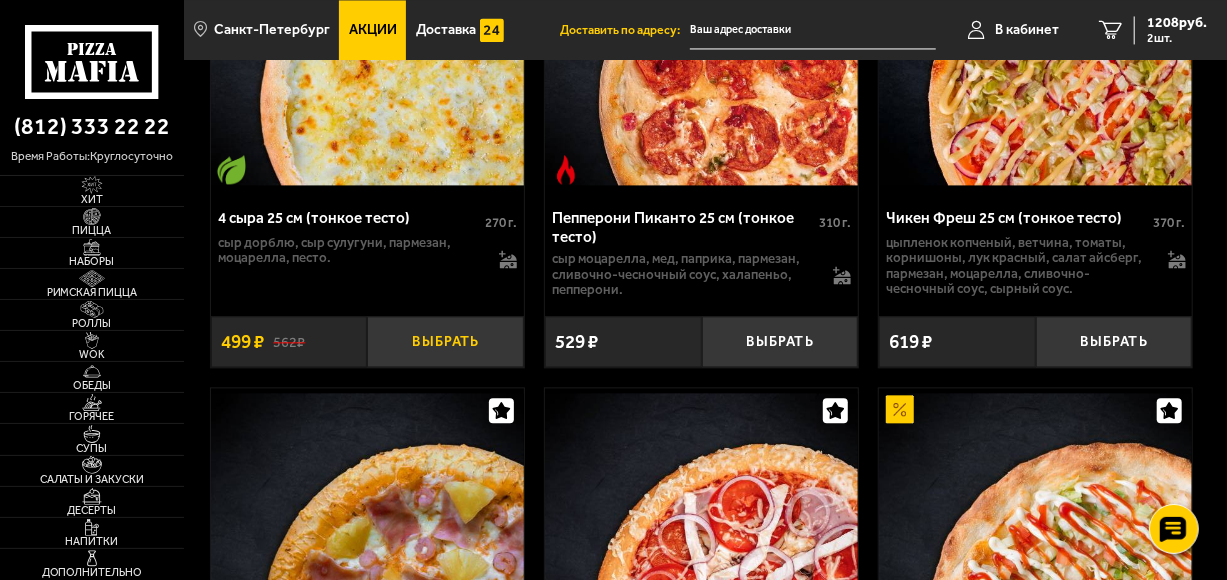 click on "Выбрать" at bounding box center [445, 341] 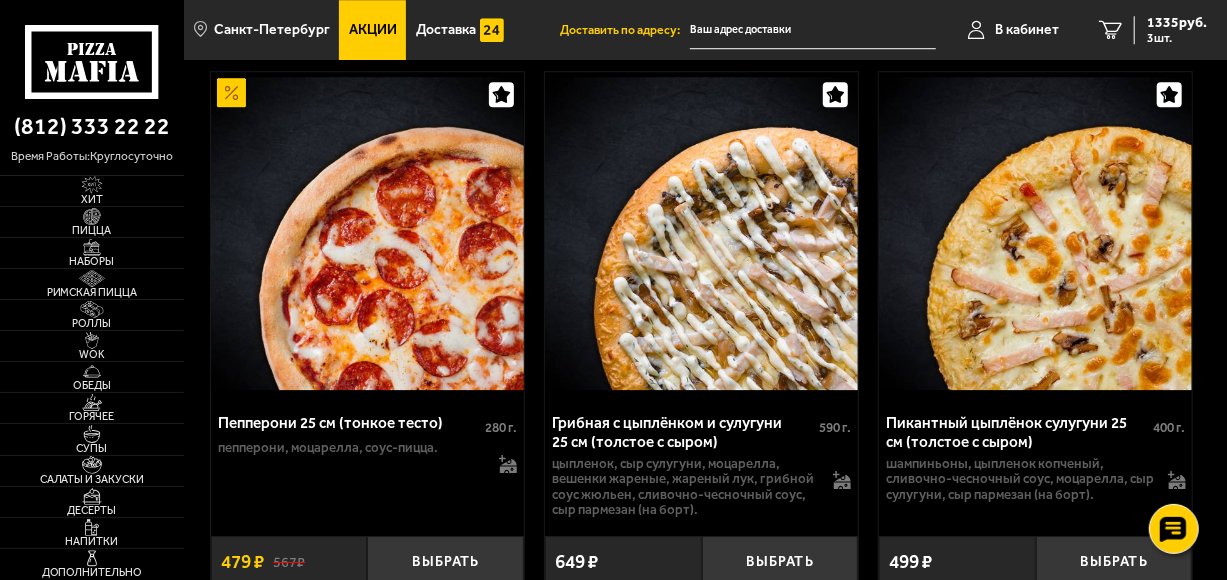 scroll, scrollTop: 2900, scrollLeft: 0, axis: vertical 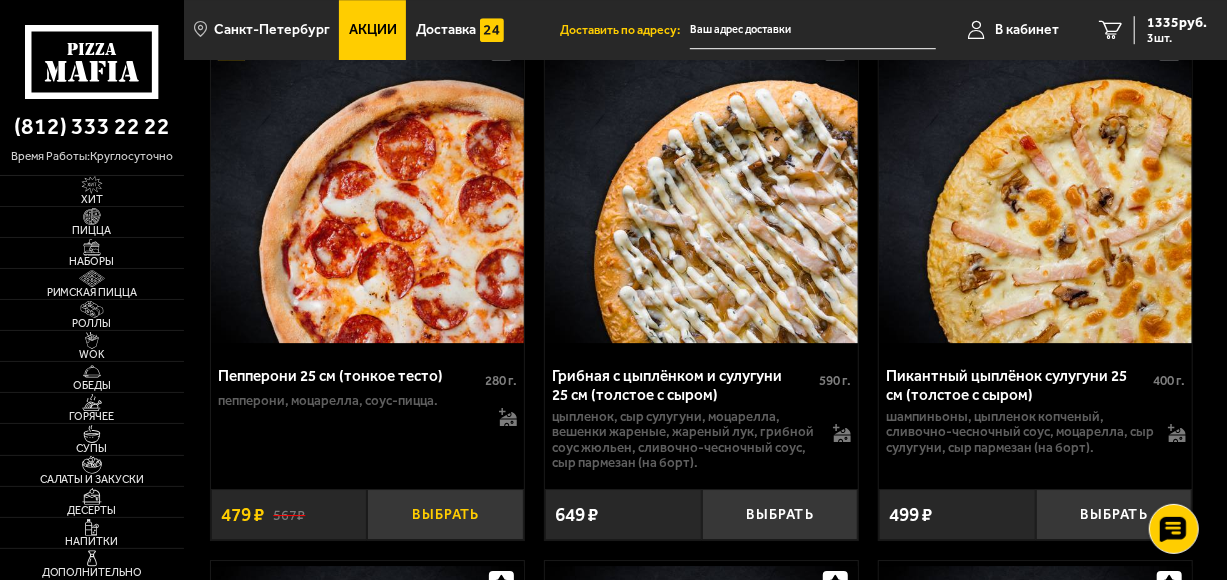 click on "Выбрать" at bounding box center (445, 514) 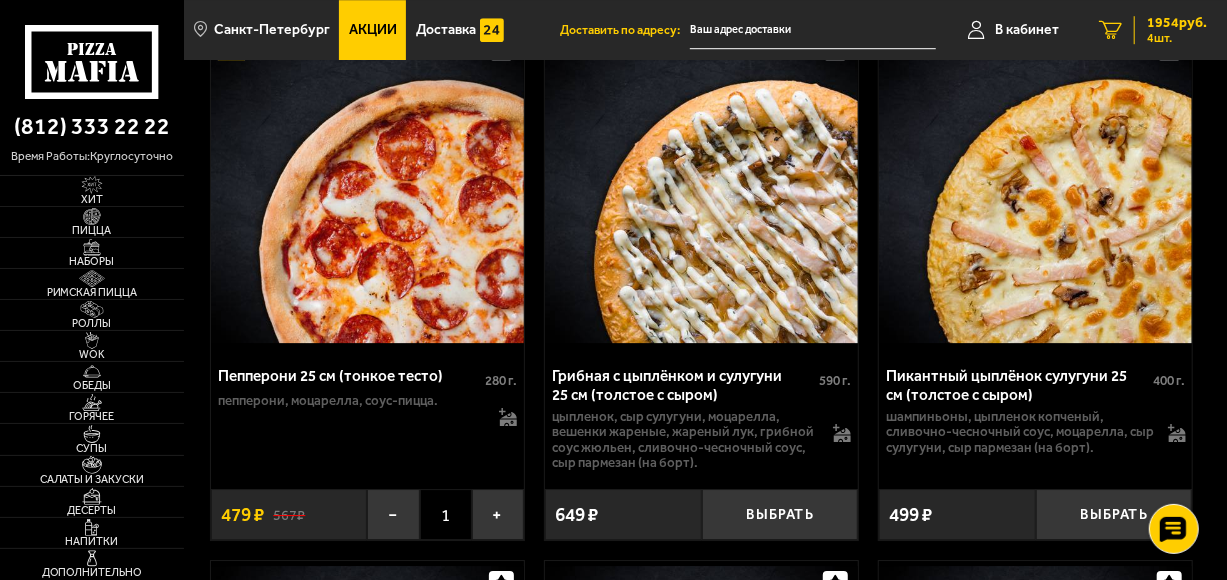 click on "4  шт." at bounding box center (1177, 38) 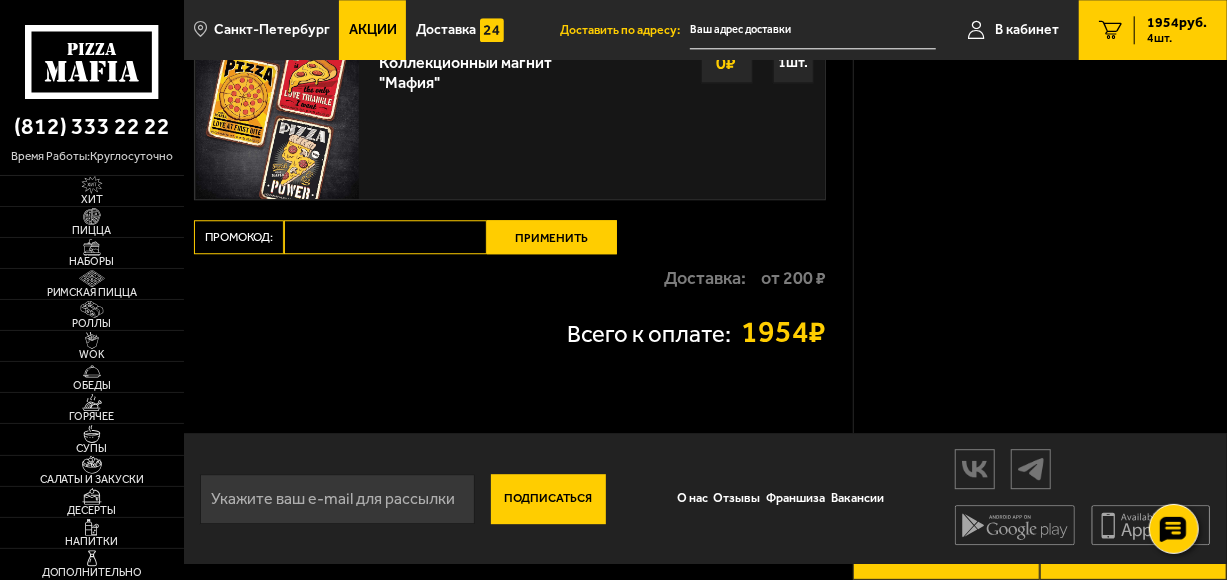 scroll, scrollTop: 0, scrollLeft: 0, axis: both 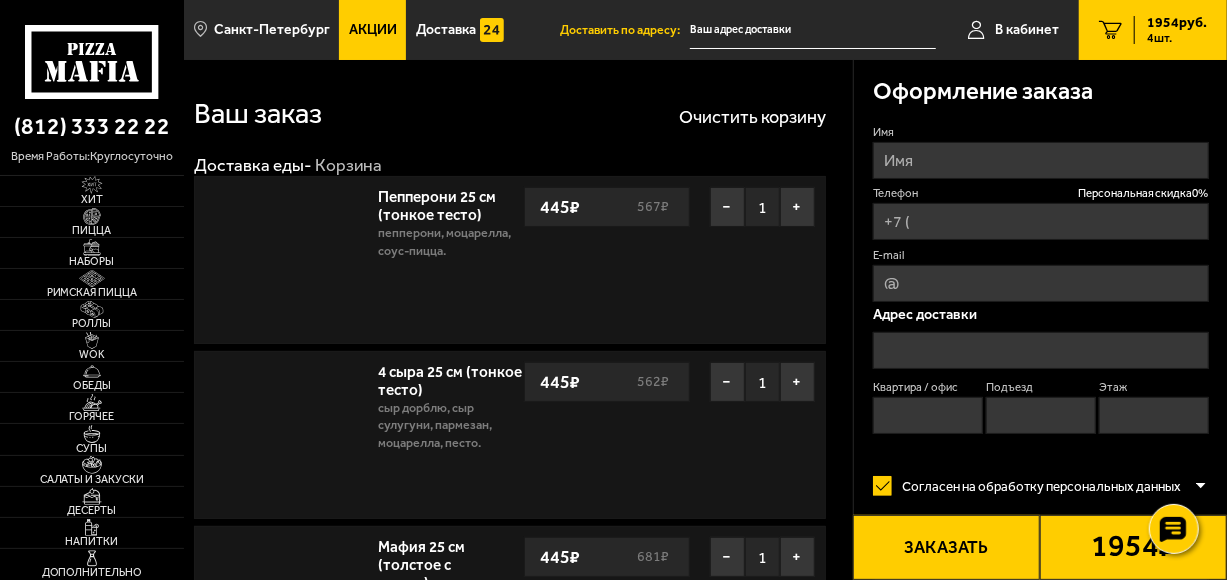 type on "[PHONE]" 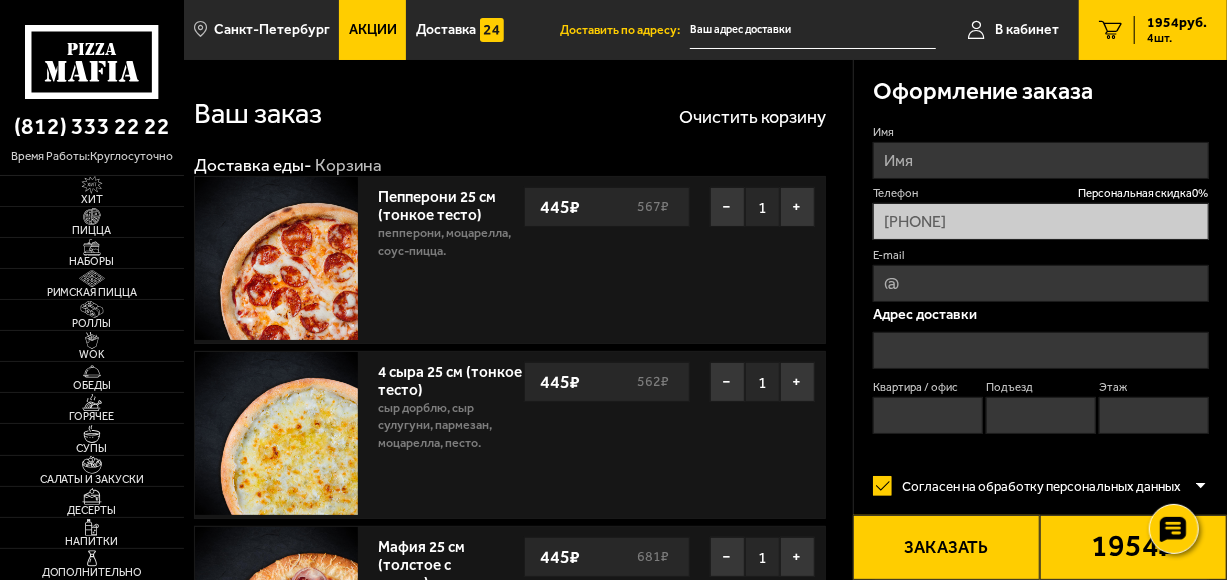 click on "Имя" at bounding box center (1041, 160) 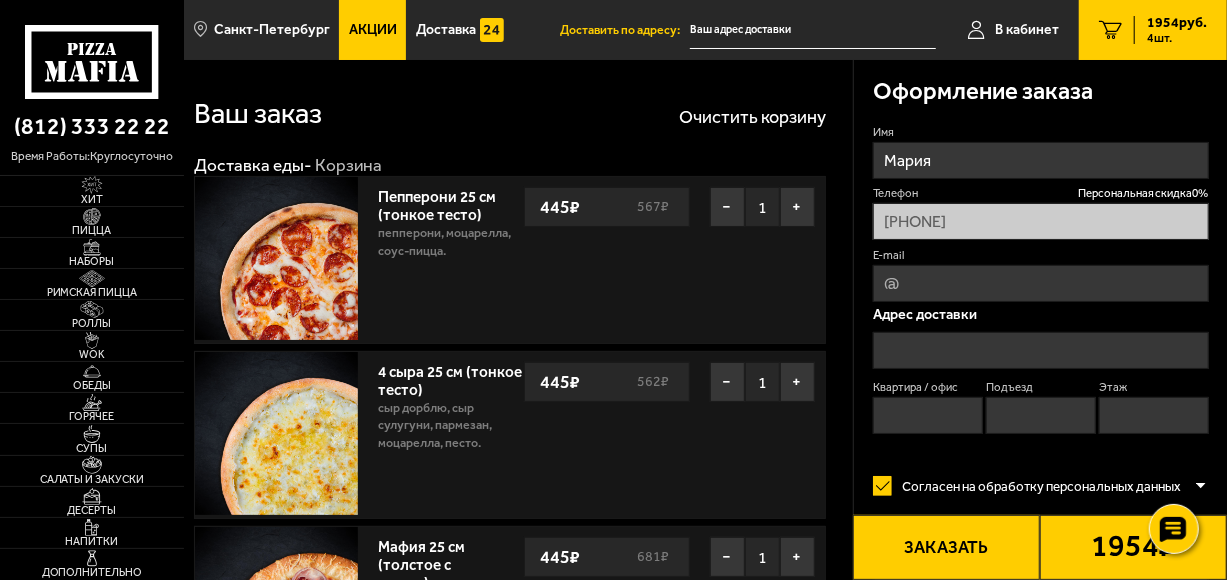 type on "[EMAIL]" 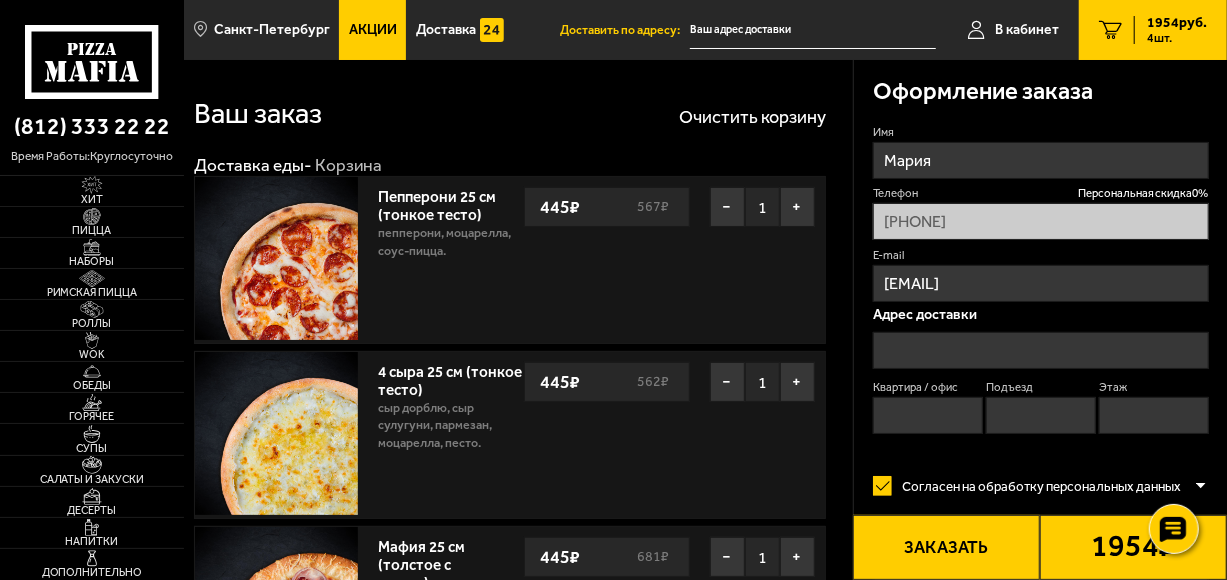 click at bounding box center (1041, 350) 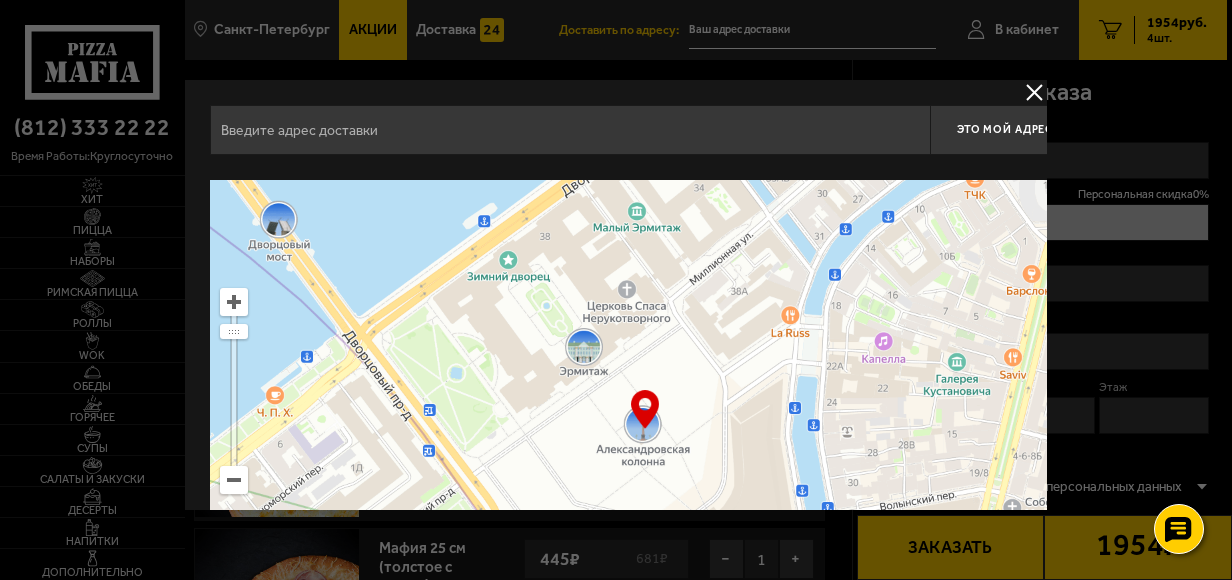 click at bounding box center (570, 130) 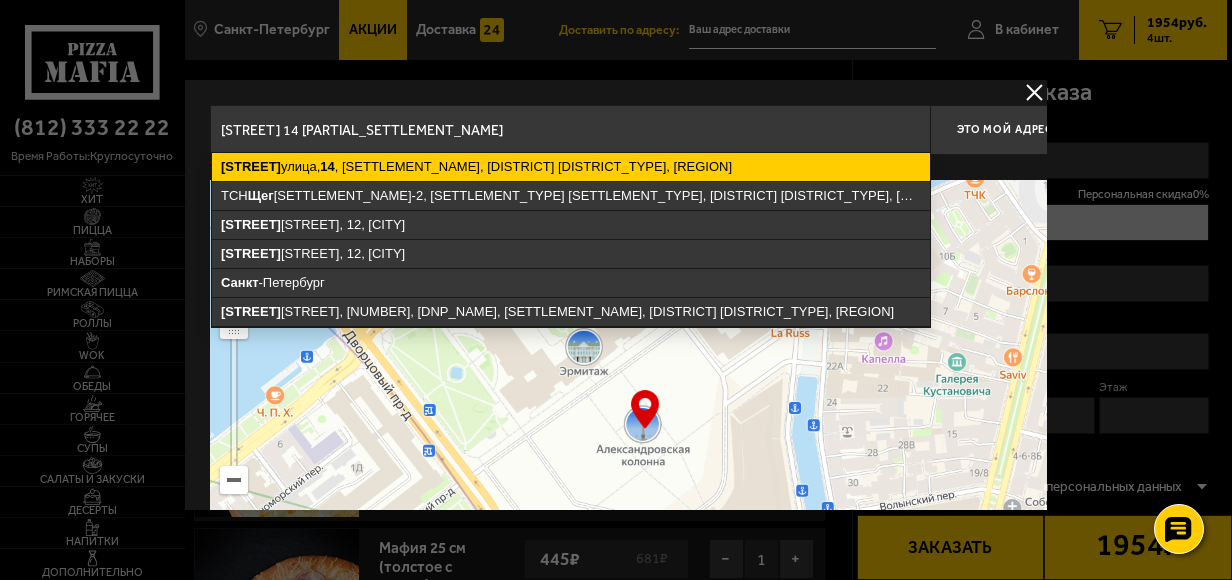 click on "[STREET], [NUMBER] , [SETTLEMENT_NAME], [DISTRICT] [DISTRICT_TYPE], [REGION]" at bounding box center (571, 167) 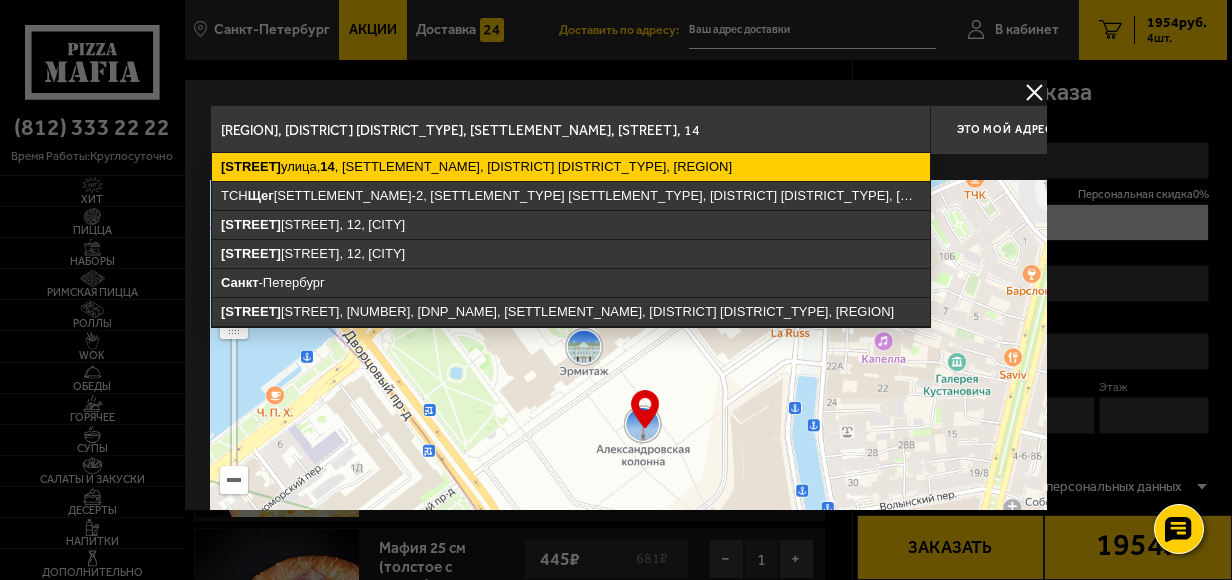 type on "[REGION], [DISTRICT] [DISTRICT_TYPE], [SETTLEMENT_NAME], [STREET], 14" 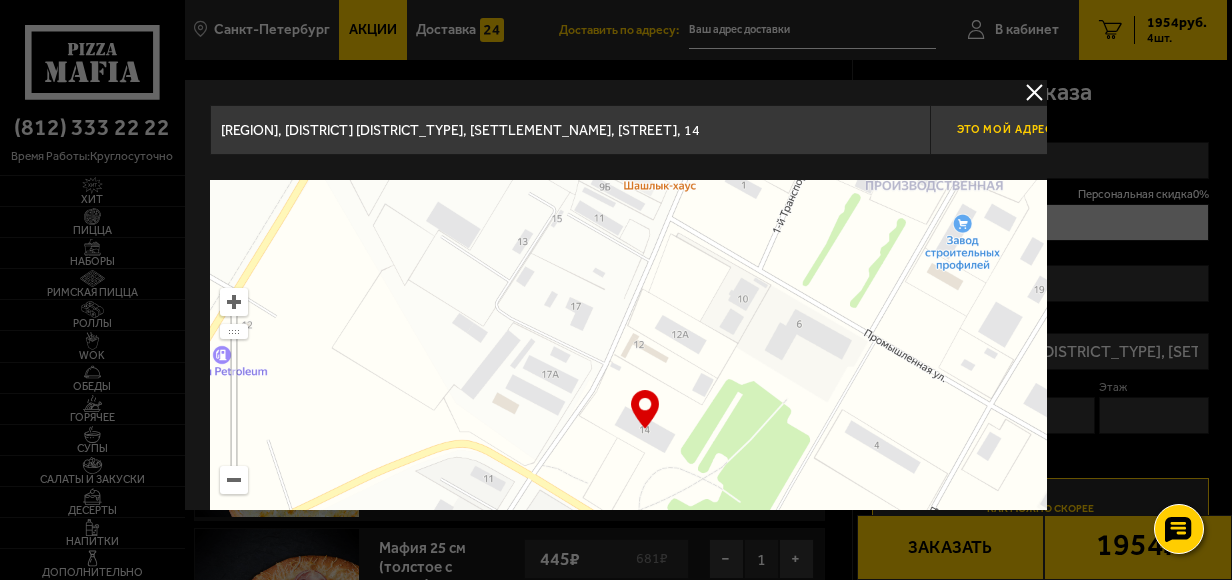 click on "Это мой адрес" at bounding box center [1005, 129] 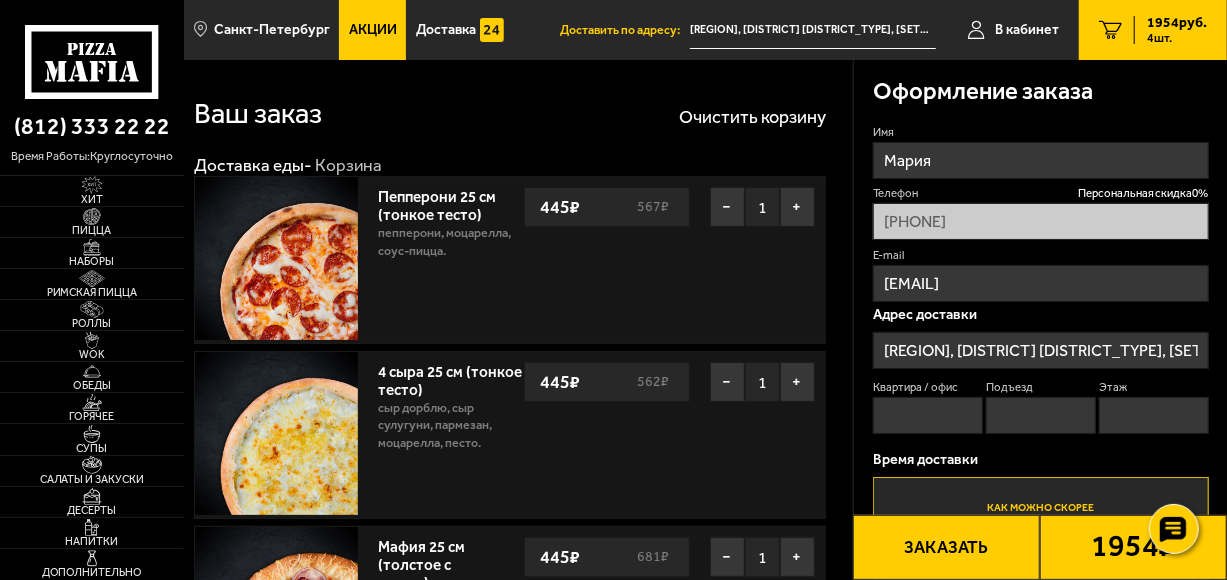 scroll, scrollTop: 300, scrollLeft: 0, axis: vertical 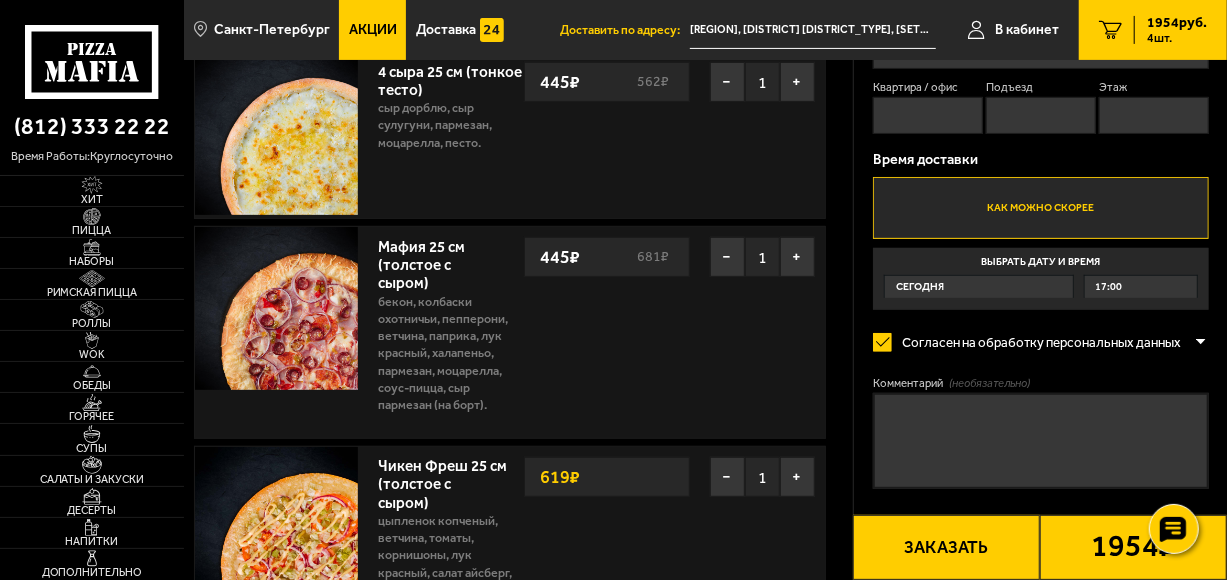 click on "Сегодня" at bounding box center (979, 287) 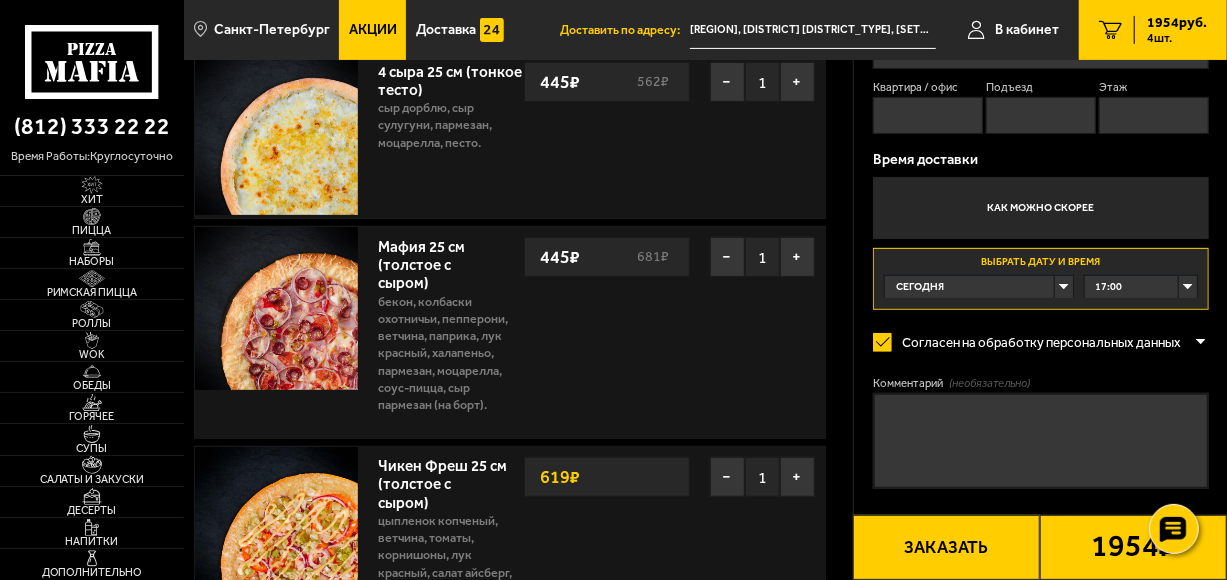 click on "Сегодня" at bounding box center (979, 287) 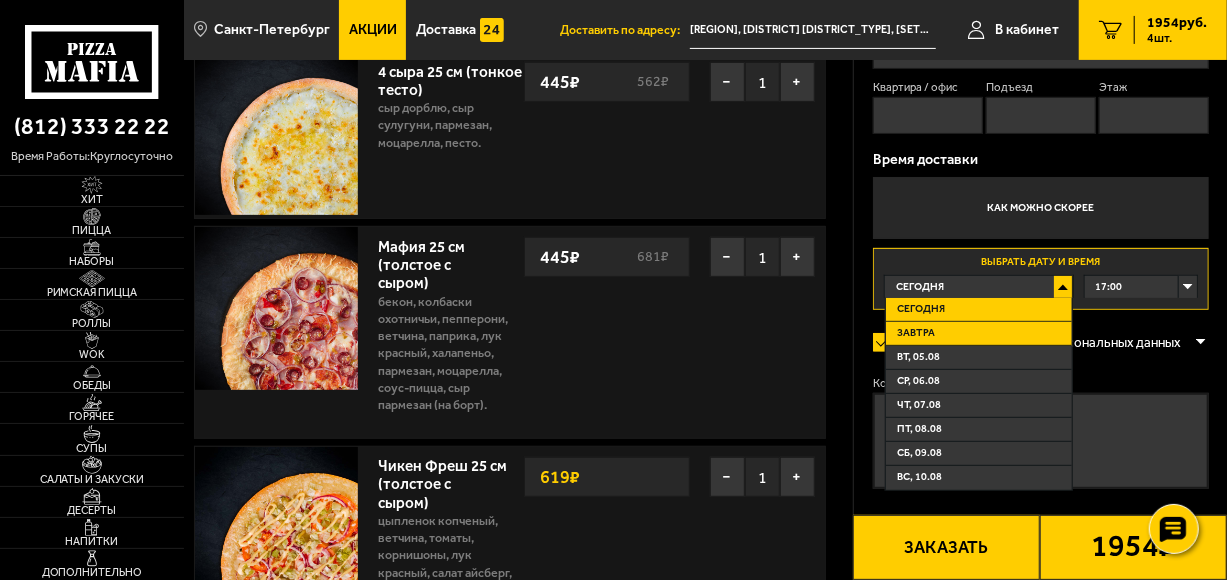 click on "Завтра" at bounding box center (979, 334) 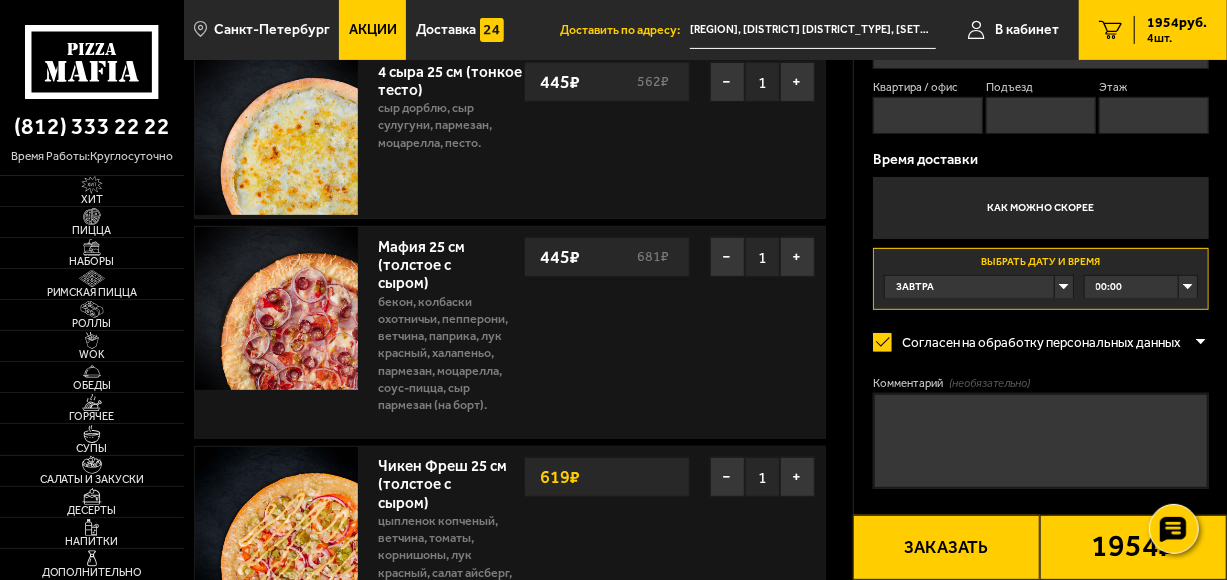 click on "00:00" at bounding box center (1109, 287) 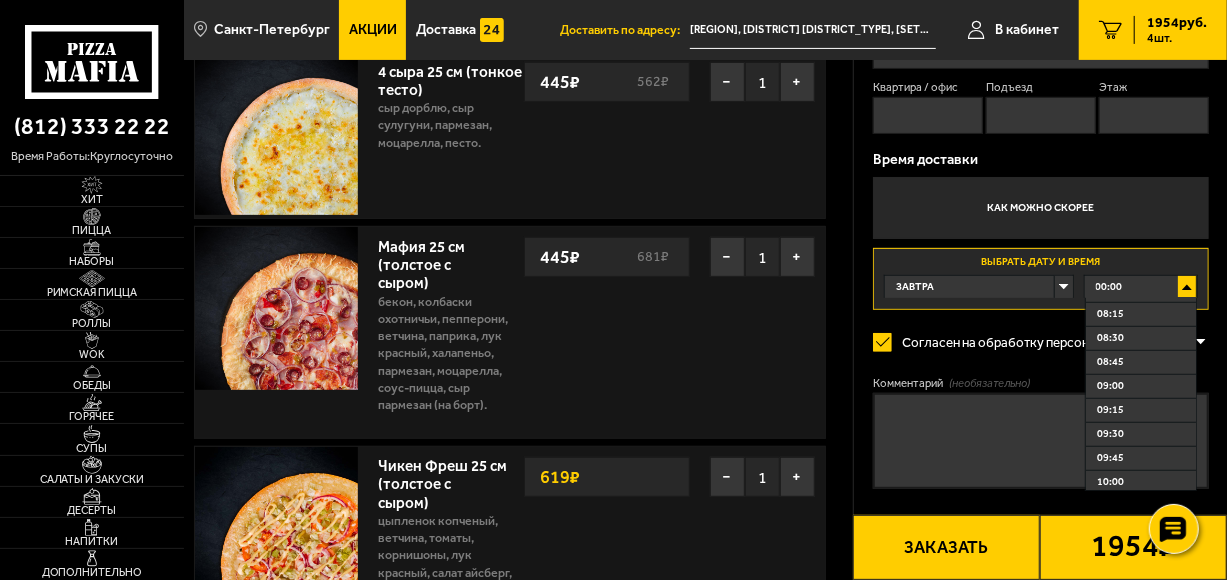 scroll, scrollTop: 800, scrollLeft: 0, axis: vertical 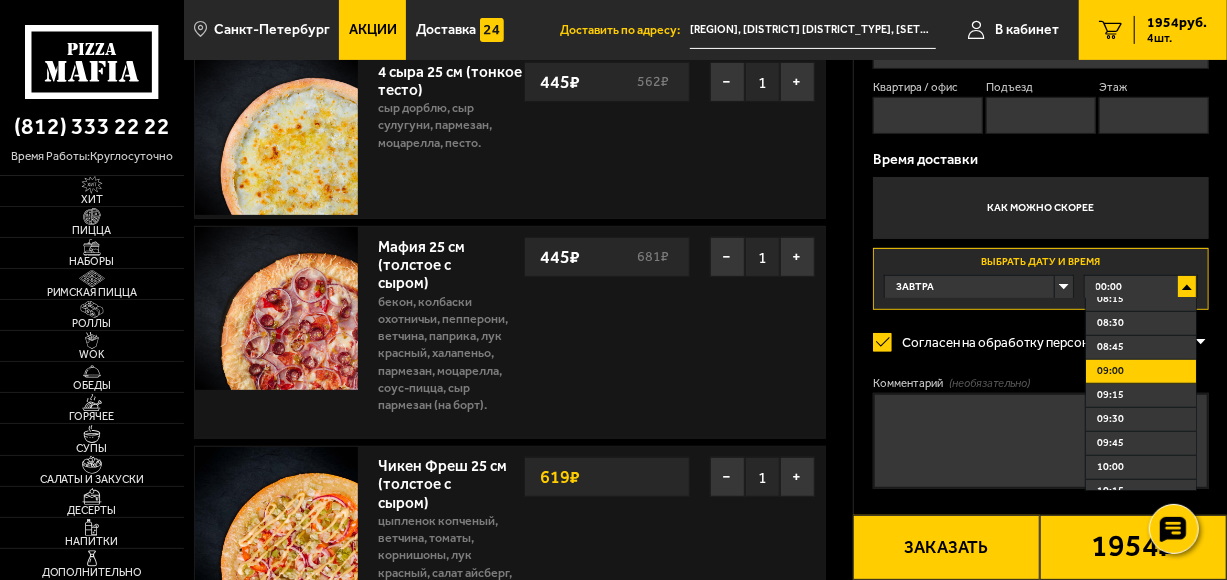 click on "09:00" at bounding box center (1141, 372) 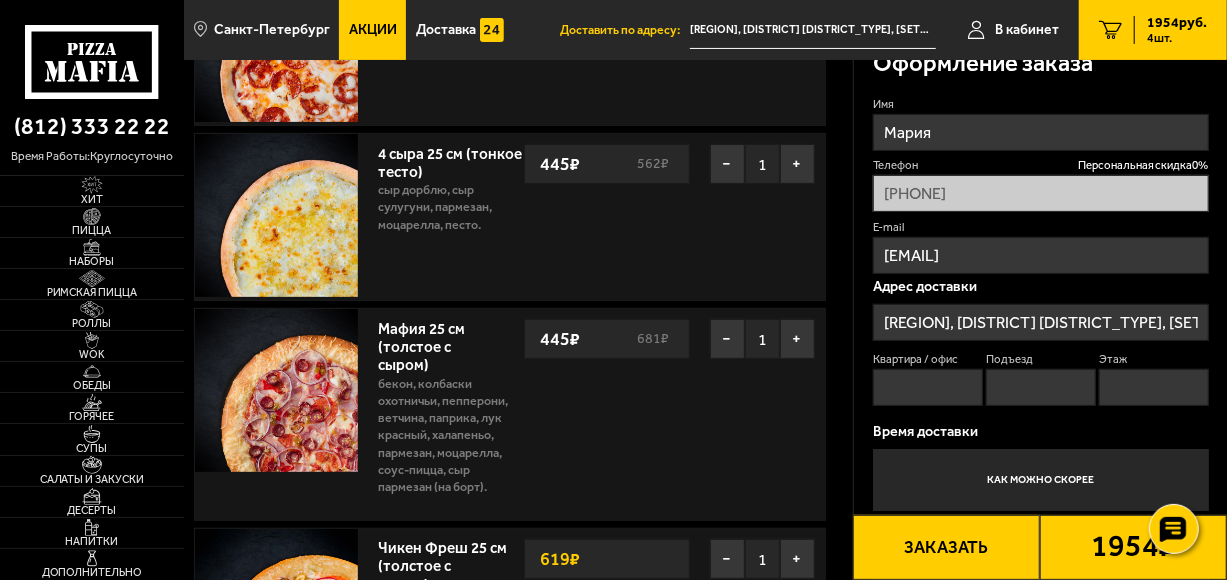 scroll, scrollTop: 200, scrollLeft: 0, axis: vertical 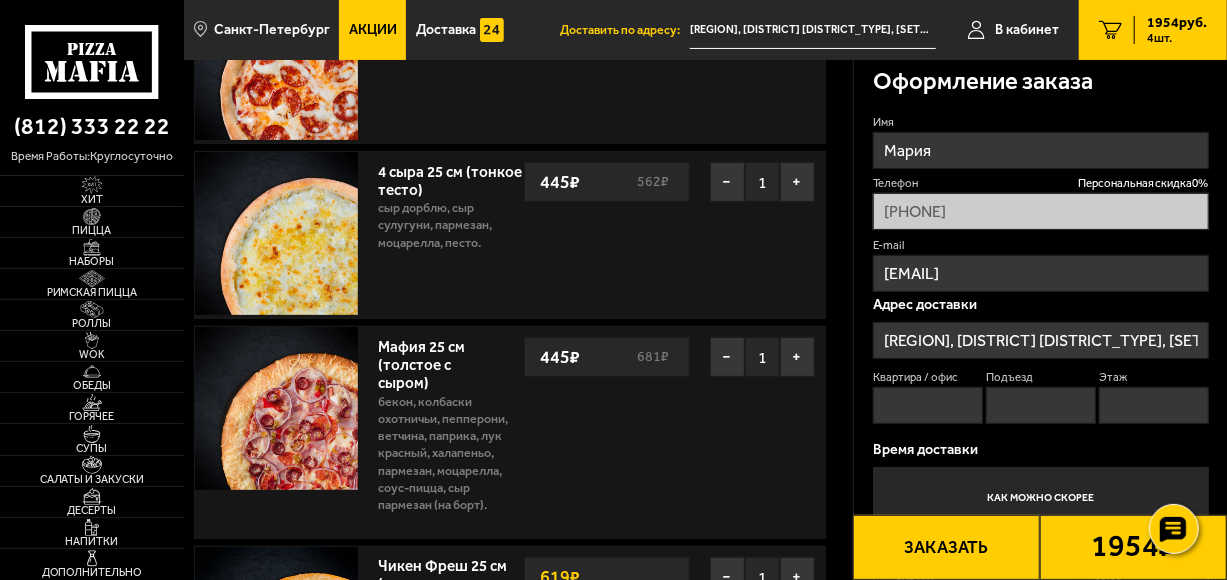 click on "Квартира / офис" at bounding box center [928, 405] 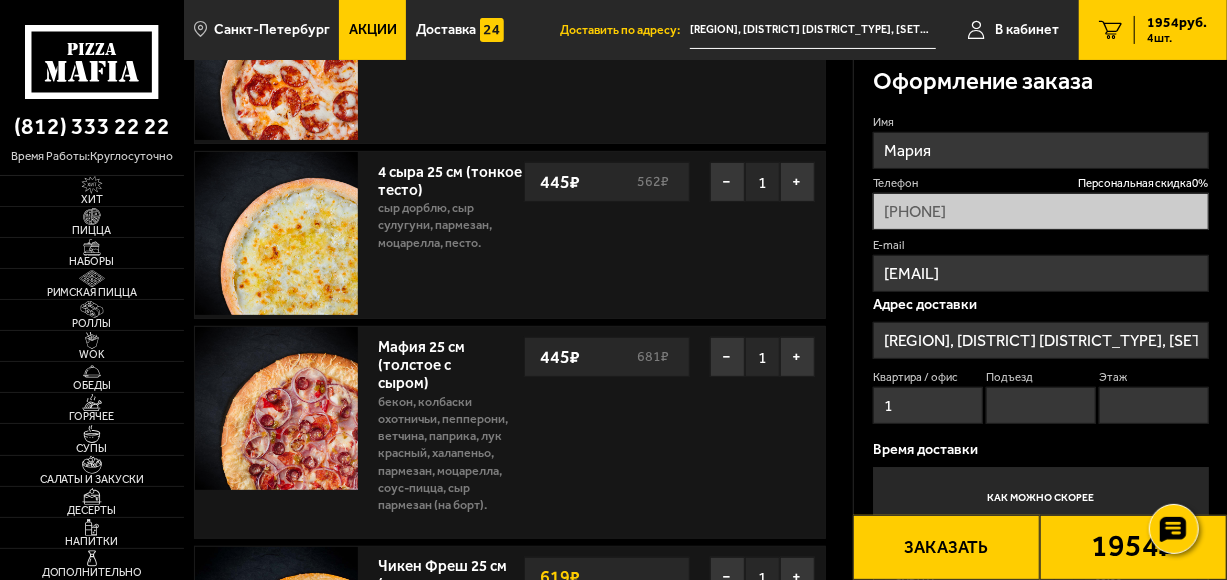 type on "1" 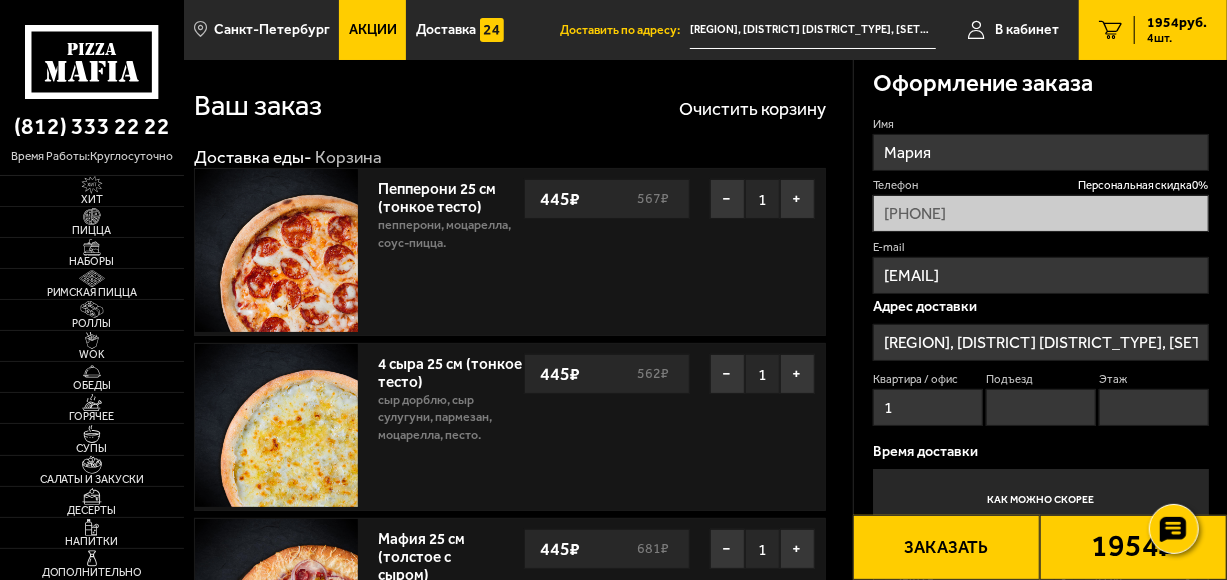 scroll, scrollTop: 0, scrollLeft: 0, axis: both 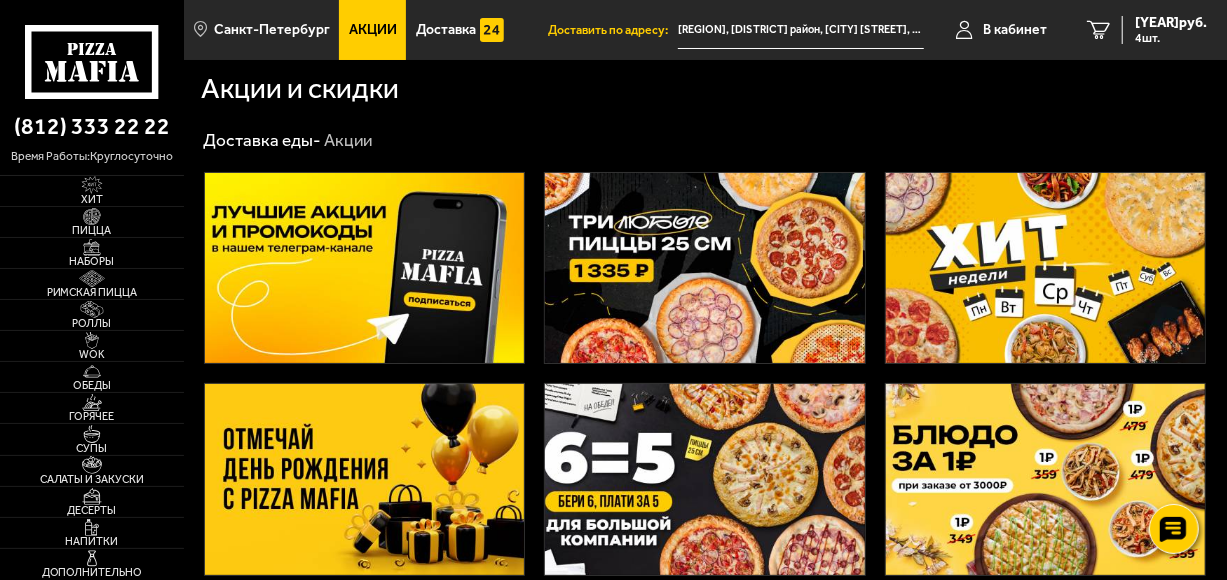 click at bounding box center (364, 479) 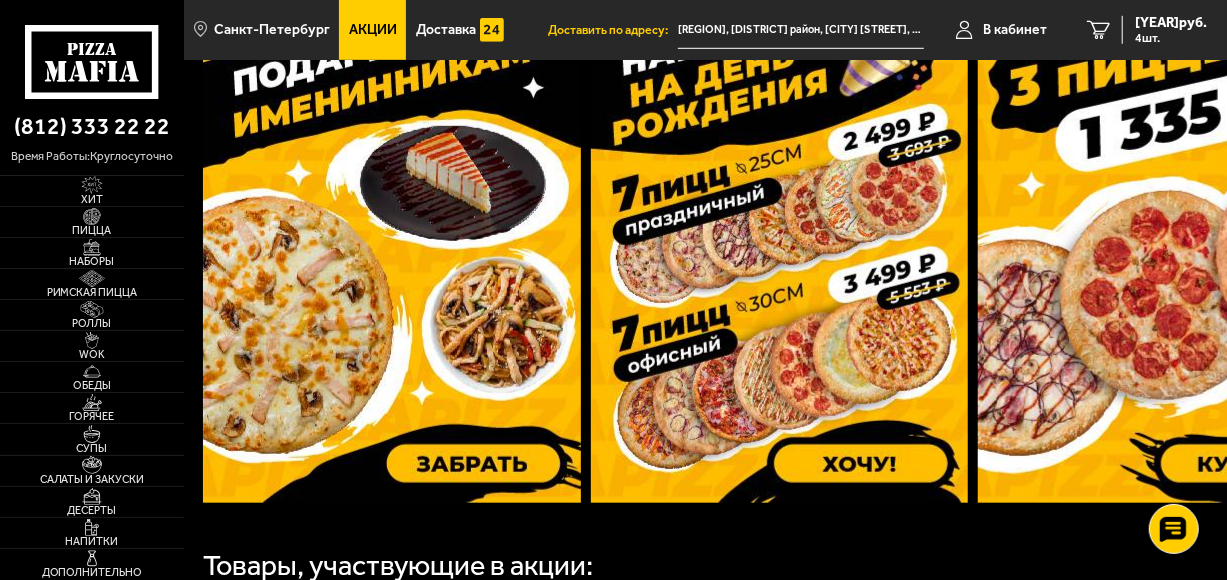 scroll, scrollTop: 700, scrollLeft: 0, axis: vertical 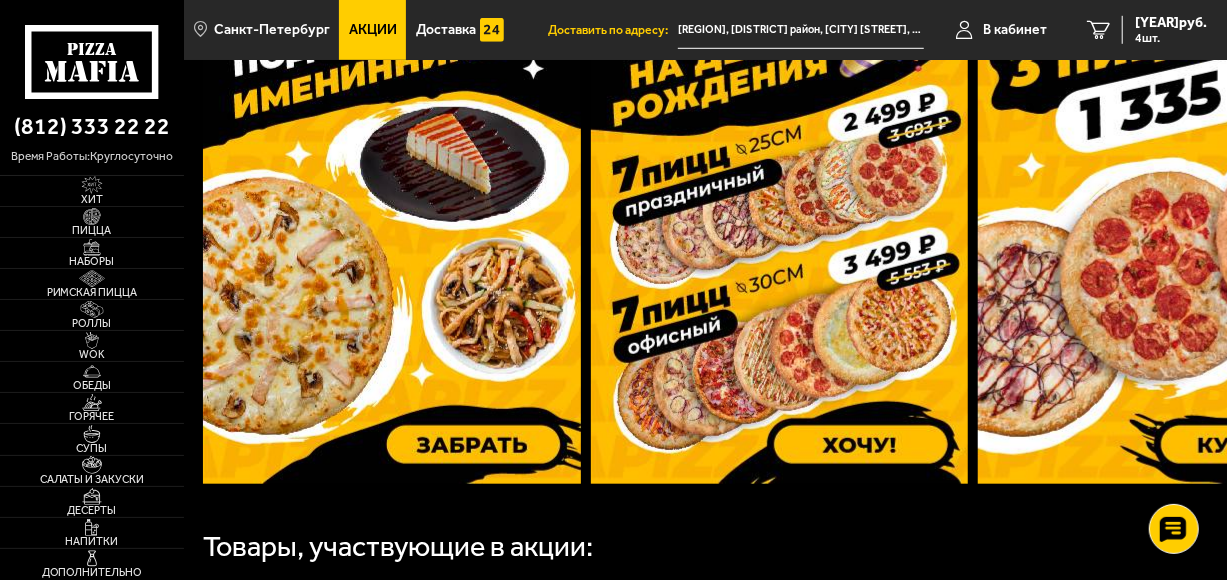 click at bounding box center [392, 234] 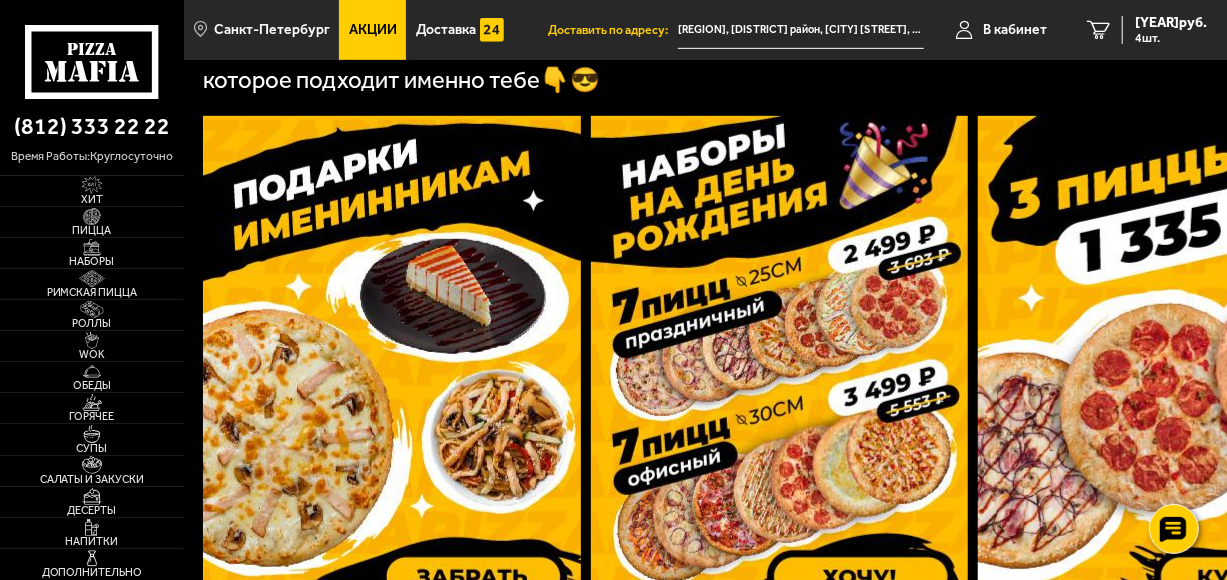 scroll, scrollTop: 600, scrollLeft: 0, axis: vertical 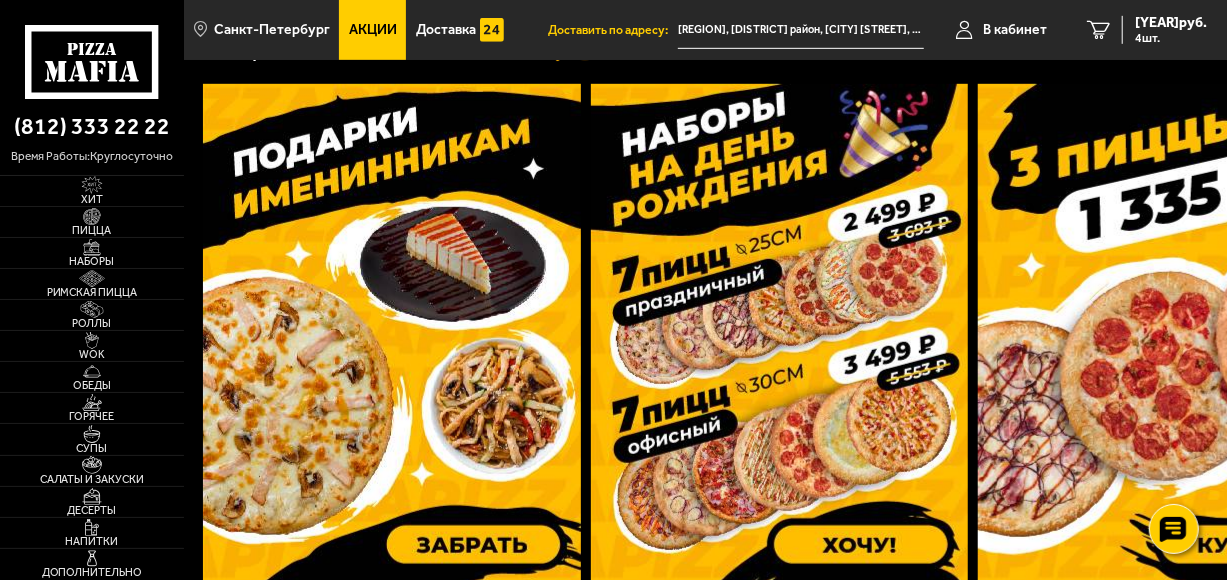 click at bounding box center (392, 334) 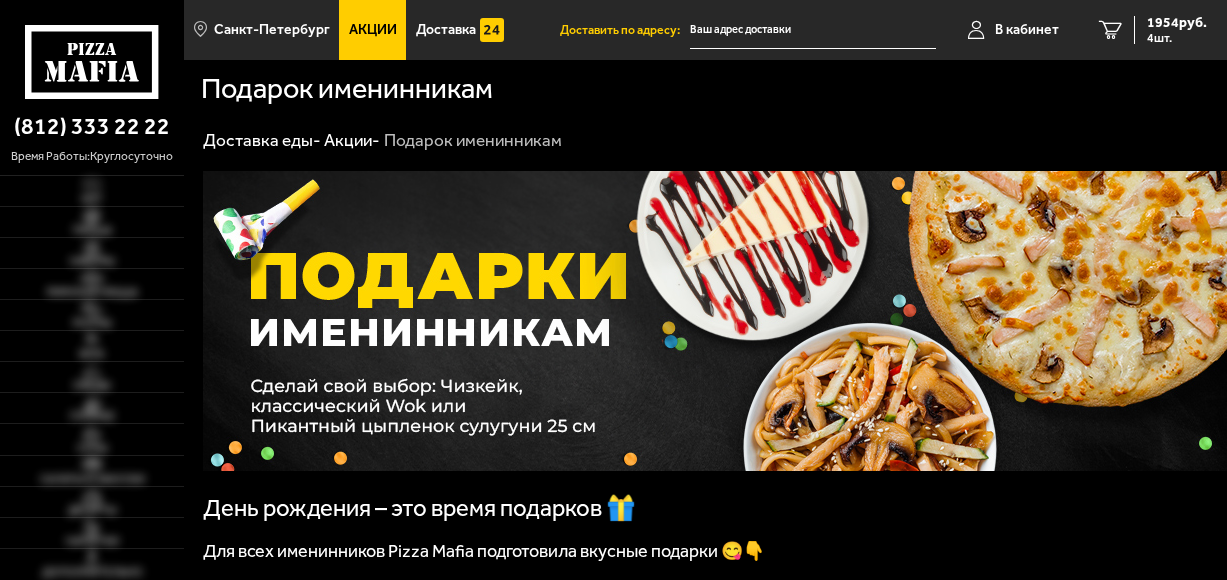 scroll, scrollTop: 0, scrollLeft: 0, axis: both 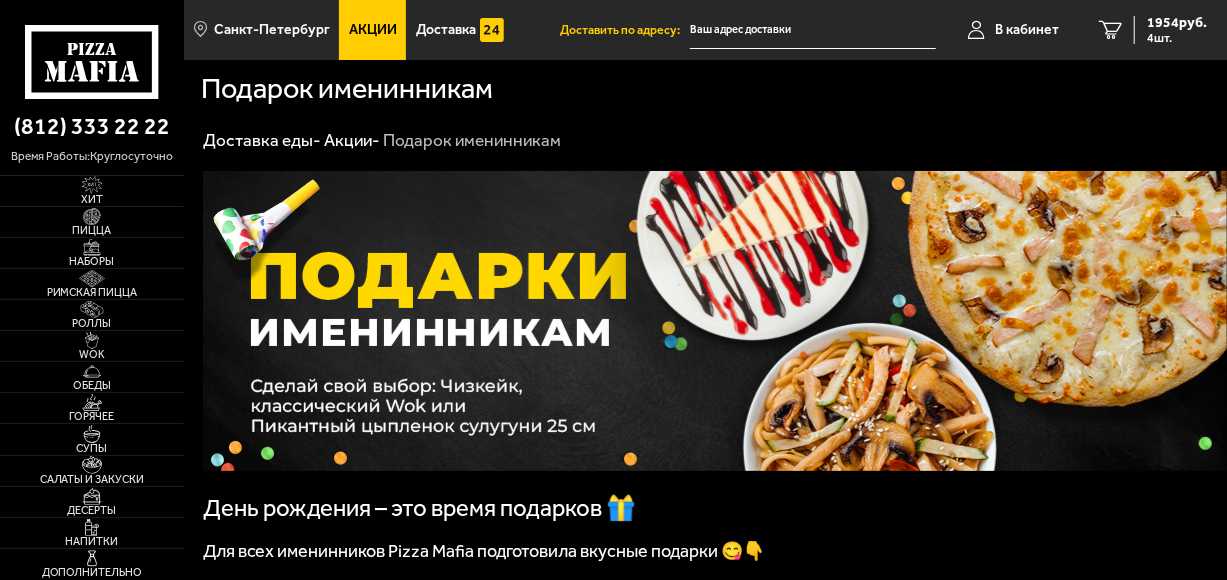 type on "[REGION], [DISTRICT], [CITY], [STREET], [HOUSE_NUMBER]" 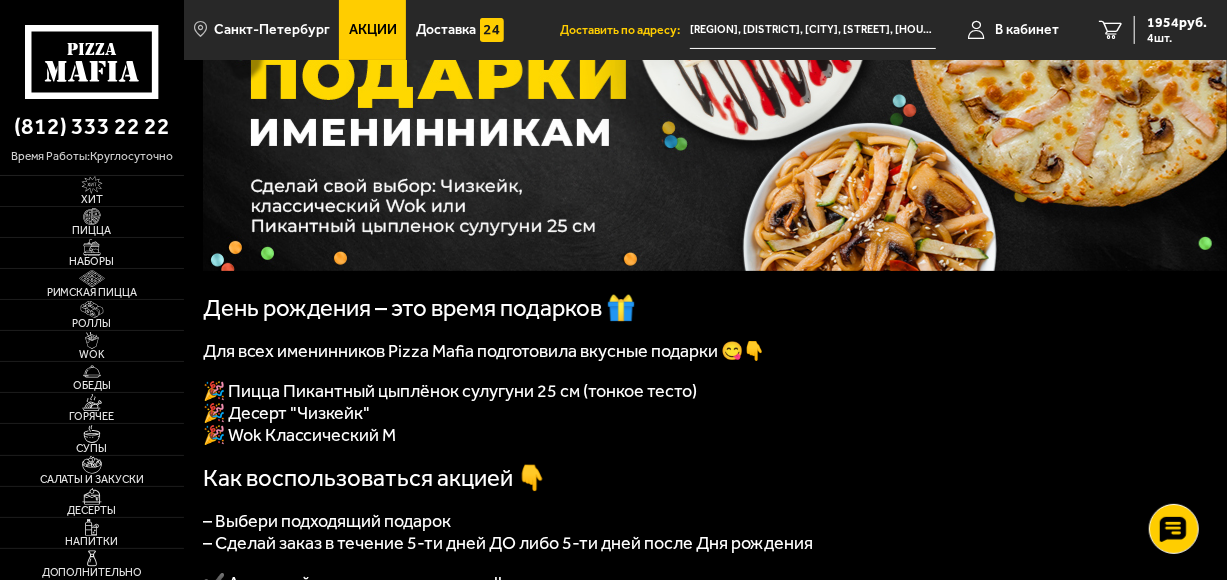 scroll, scrollTop: 0, scrollLeft: 0, axis: both 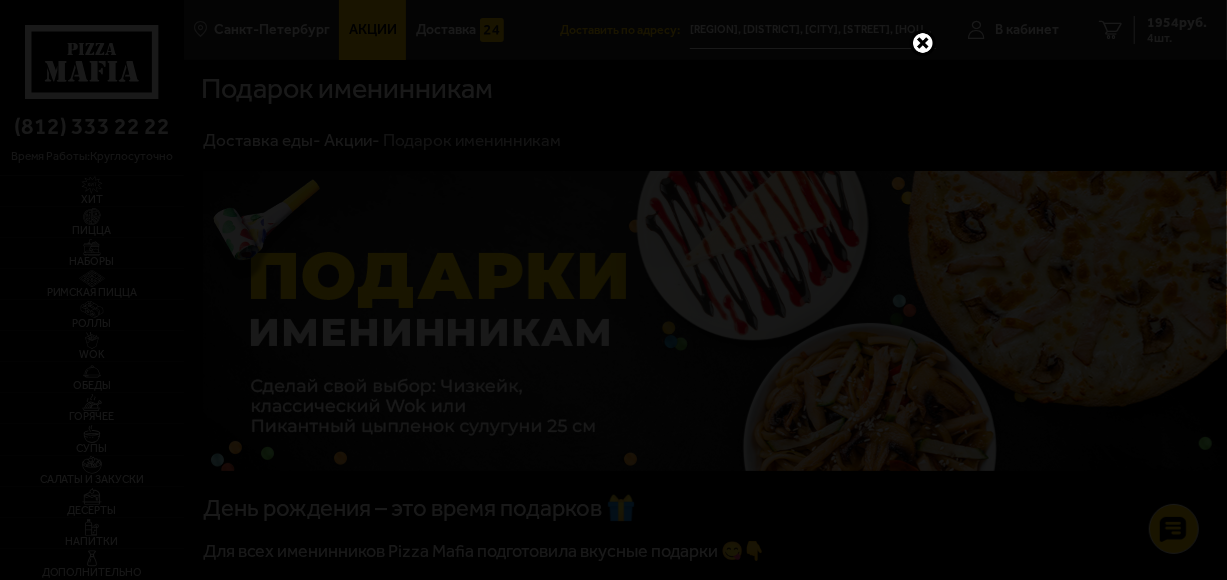 click at bounding box center (923, 43) 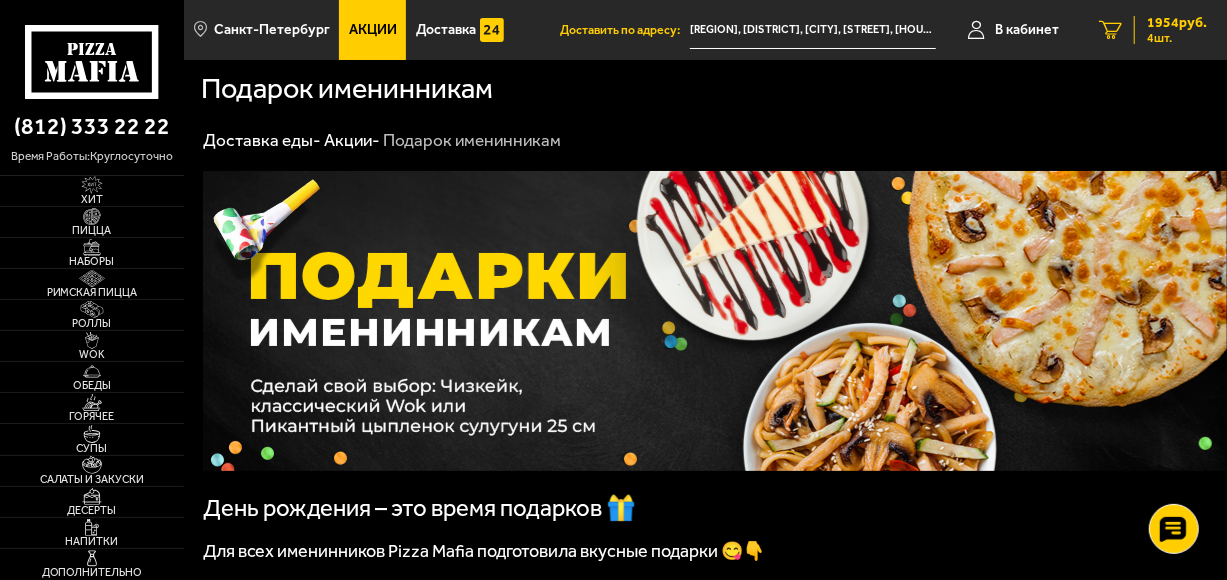 click on "[PRICE]  шт." at bounding box center (1170, 30) 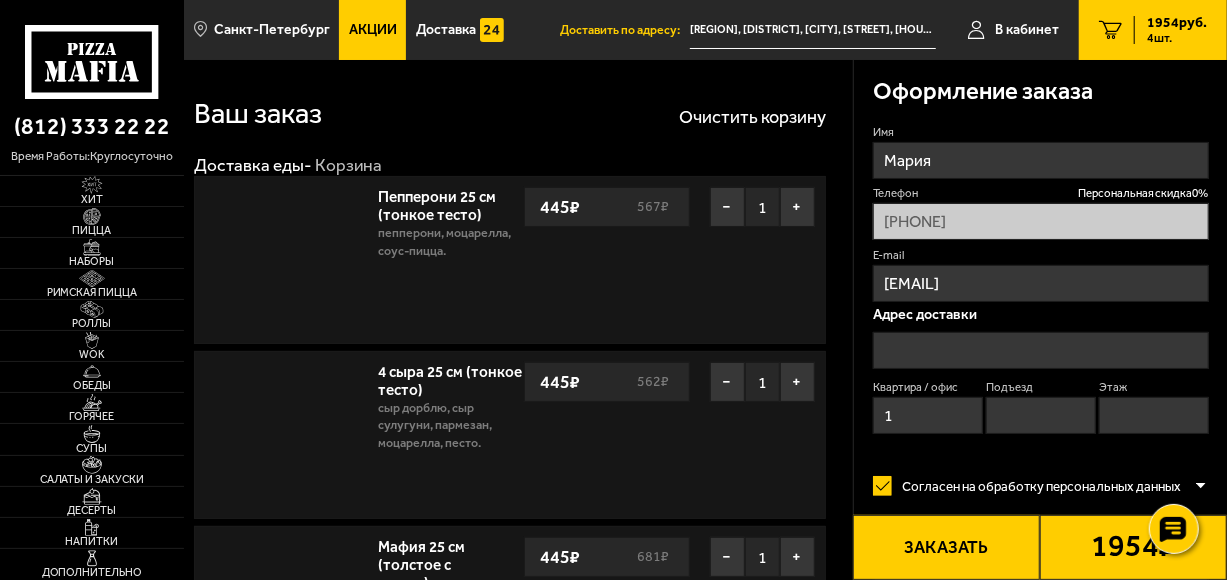 type on "[REGION], [DISTRICT], [CITY], [STREET], [HOUSE_NUMBER]" 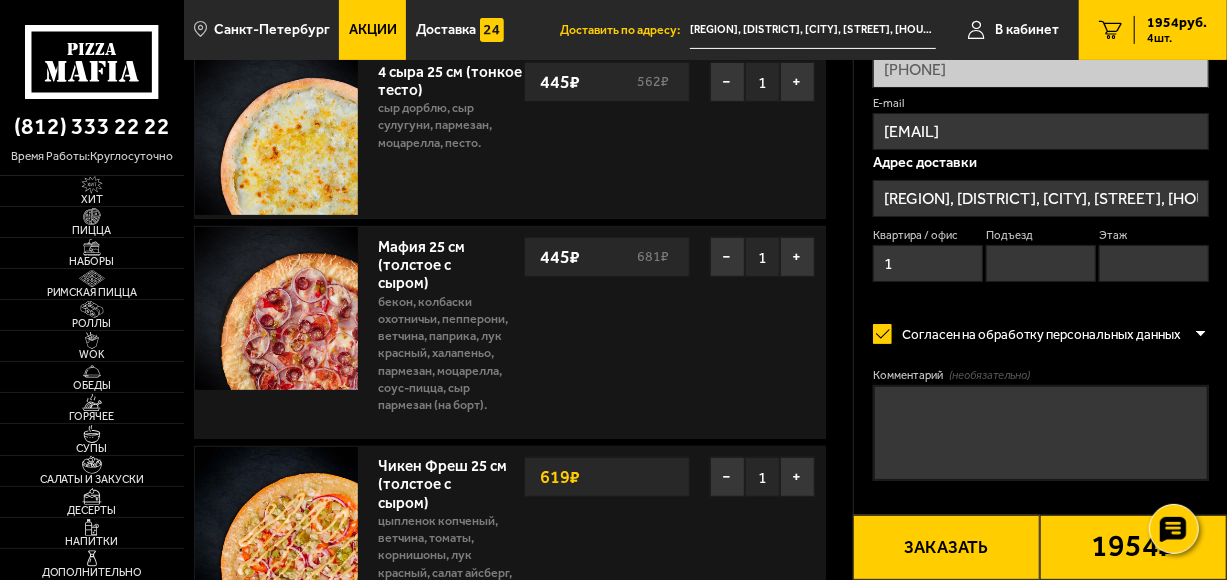 click on "Заказать" at bounding box center [946, 547] 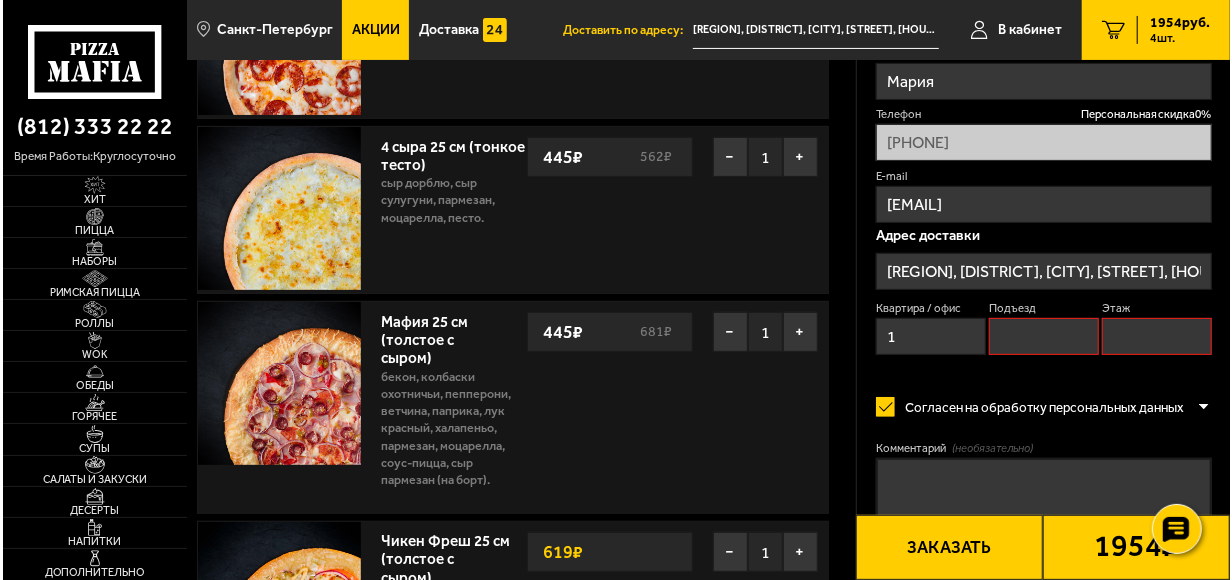 scroll, scrollTop: 170, scrollLeft: 0, axis: vertical 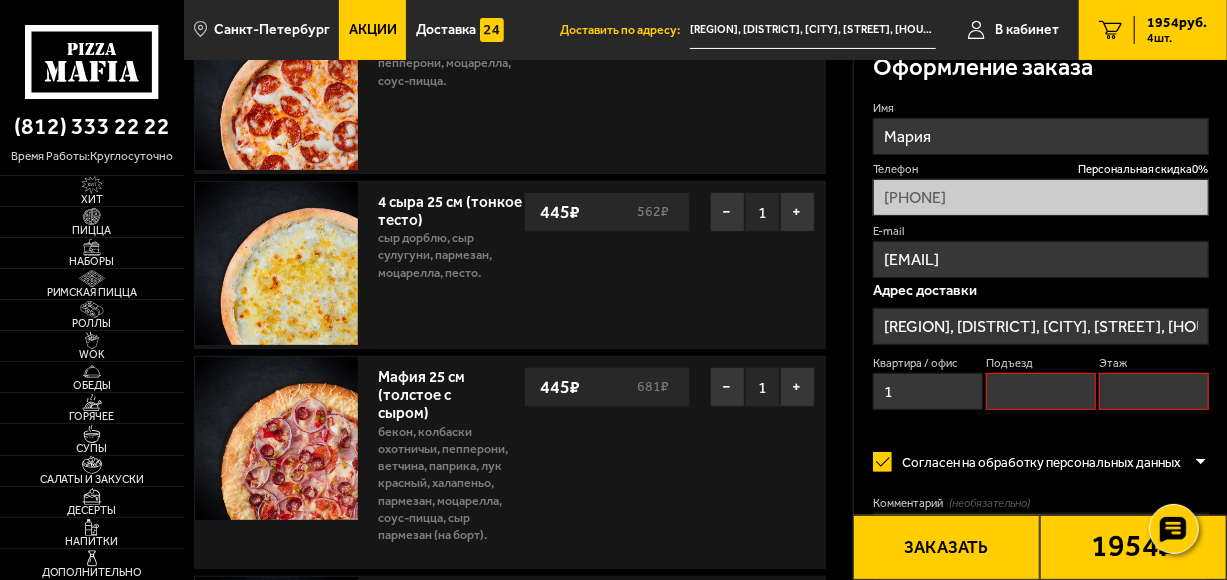 click on "Подъезд" at bounding box center (1041, 391) 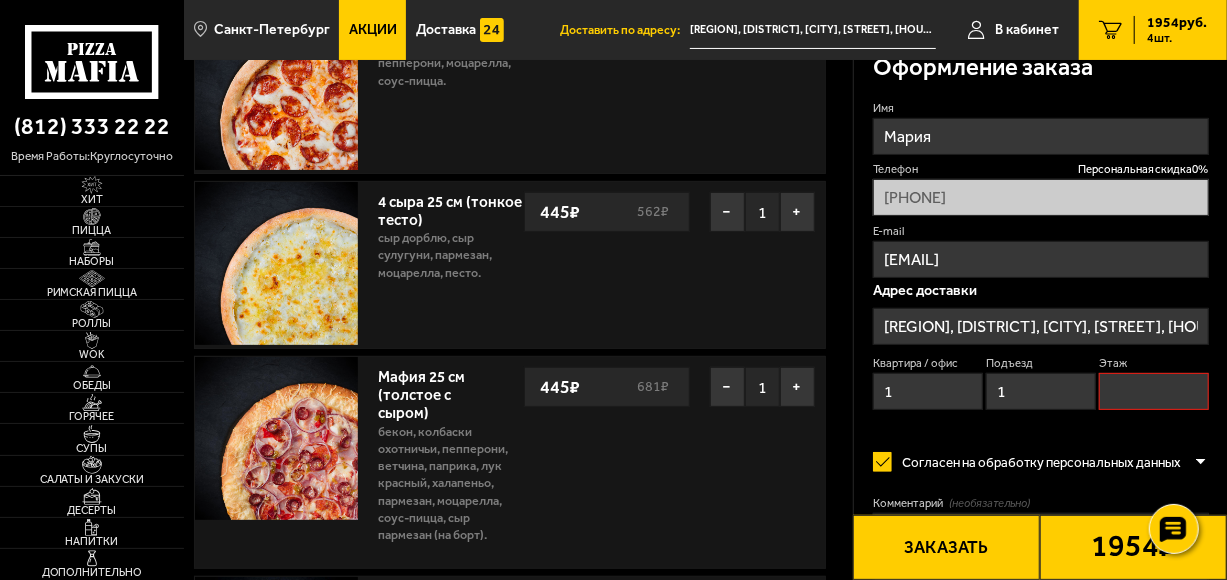 type on "1" 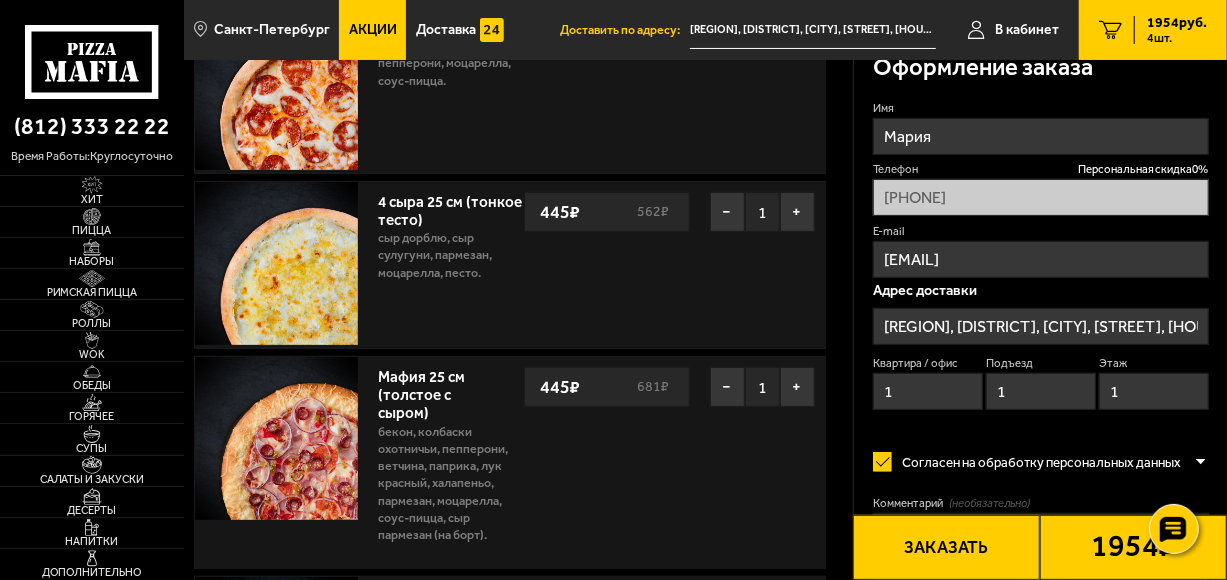 type on "1" 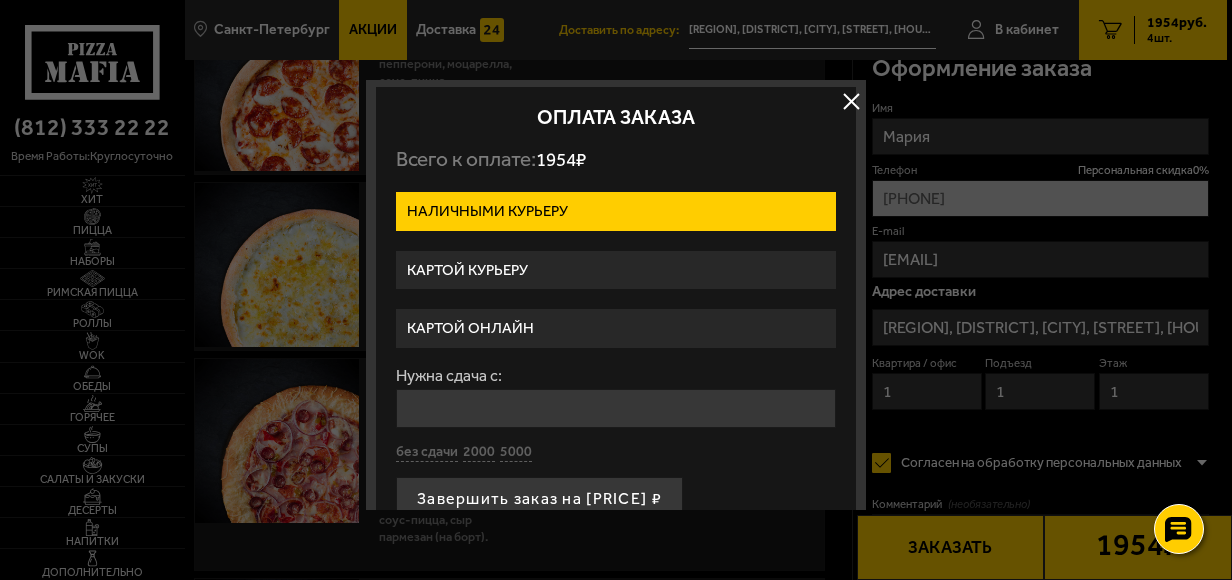 click on "Картой курьеру" at bounding box center (616, 270) 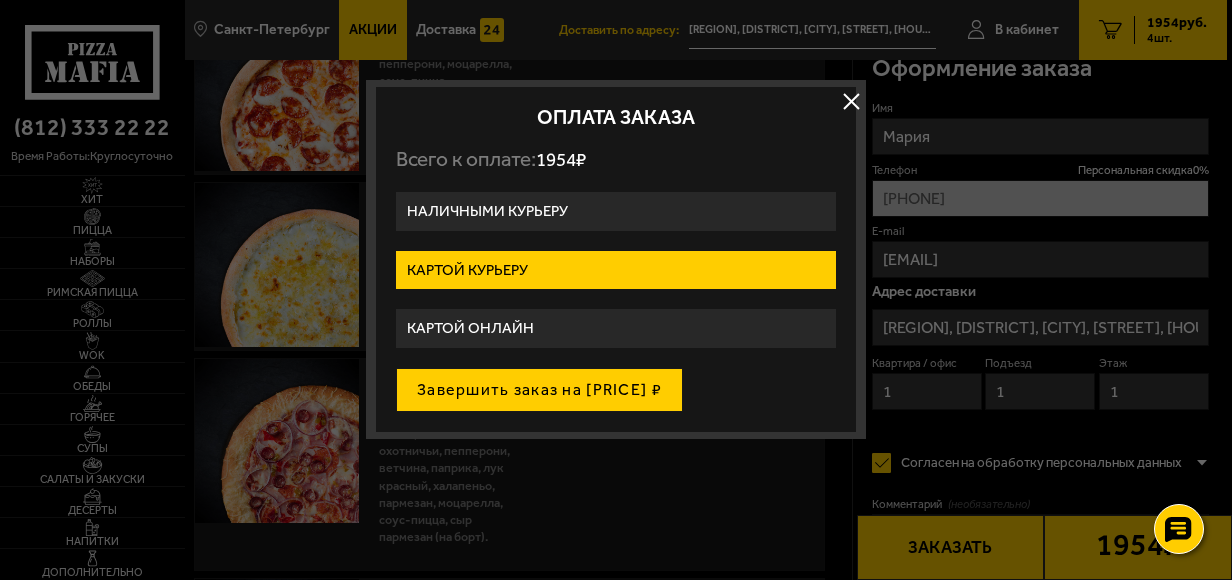 click on "Завершить заказ на [PRICE] ₽" at bounding box center (539, 390) 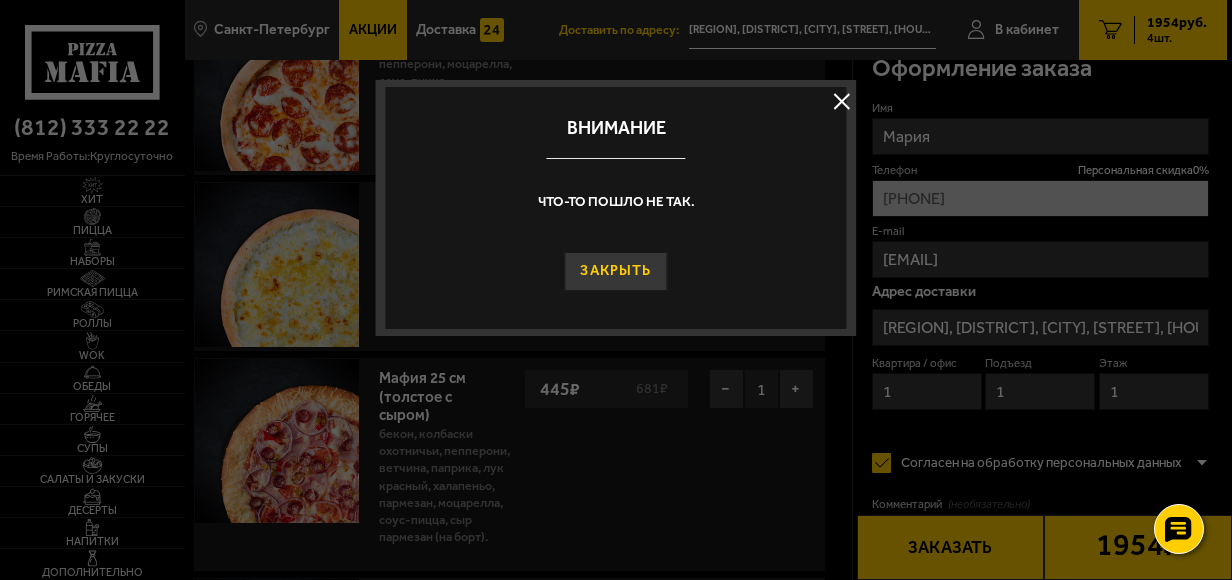 click on "Закрыть" at bounding box center [616, 271] 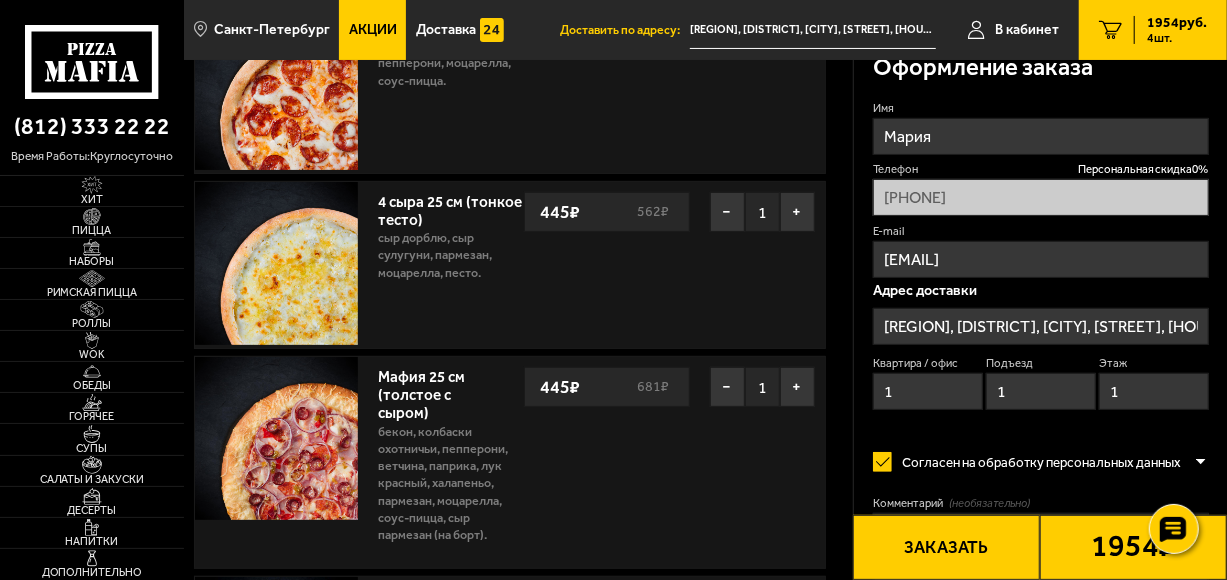 click on "Заказать" at bounding box center [946, 547] 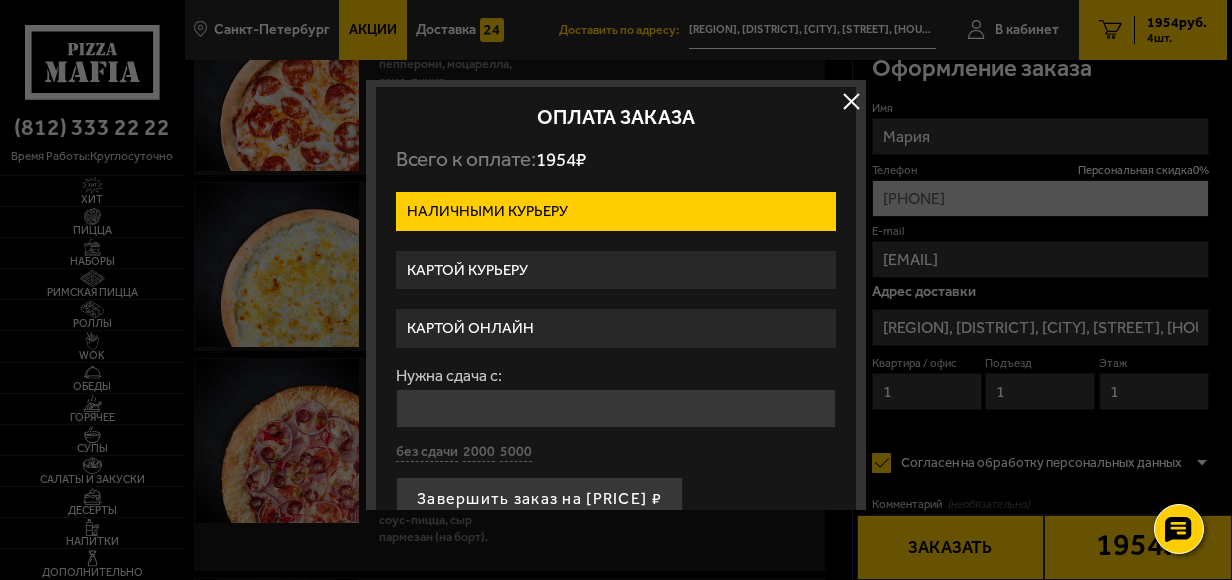 click on "Картой онлайн" at bounding box center [616, 328] 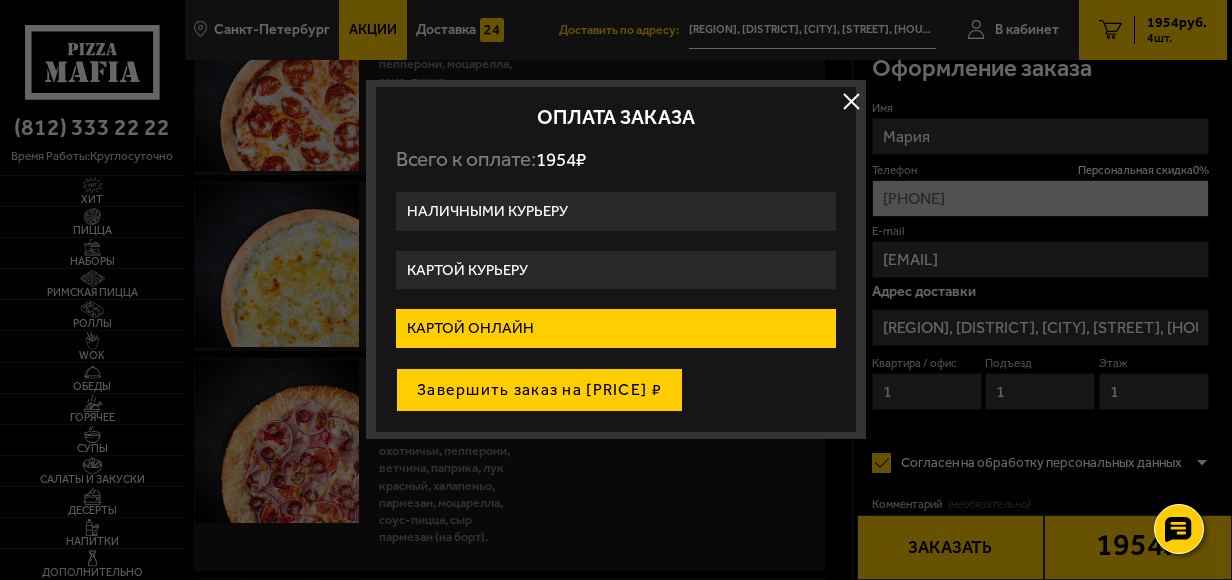 click on "Завершить заказ на [PRICE] ₽" at bounding box center [539, 390] 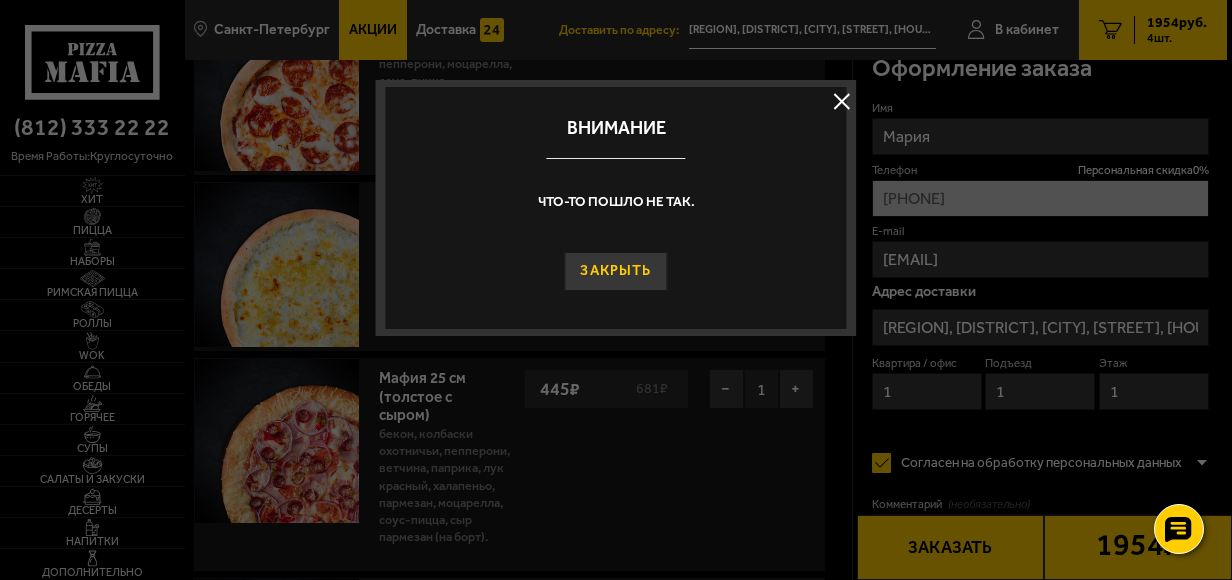 click on "Закрыть" at bounding box center [616, 271] 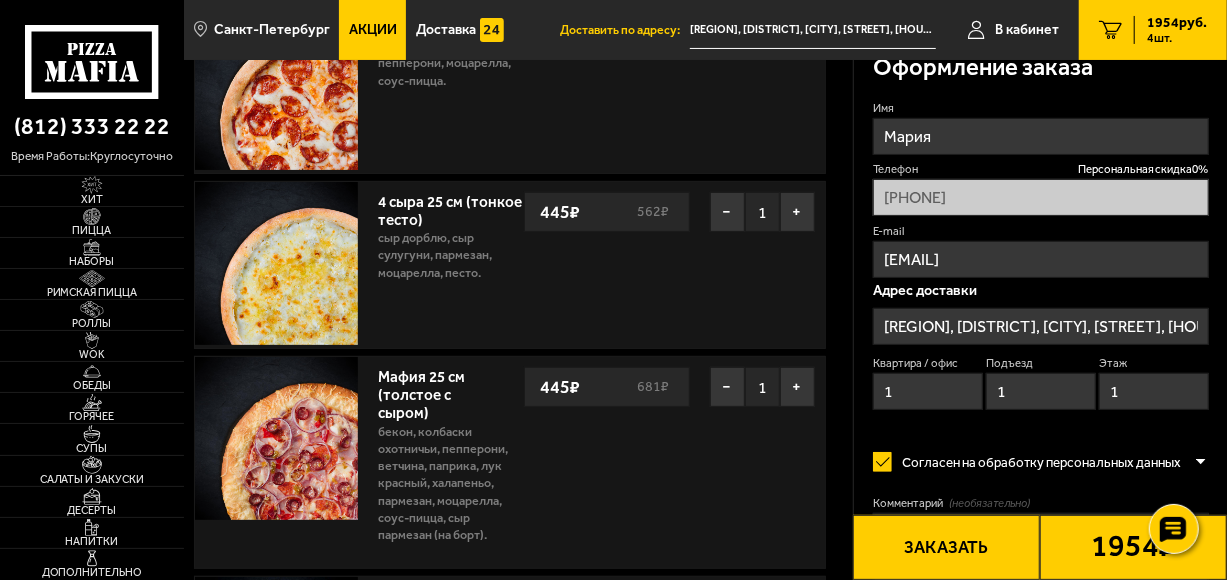 click on "[REGION], [DISTRICT] [DISTRICT_TYPE], [SETTLEMENT_NAME], [STREET], 14" at bounding box center [1041, 326] 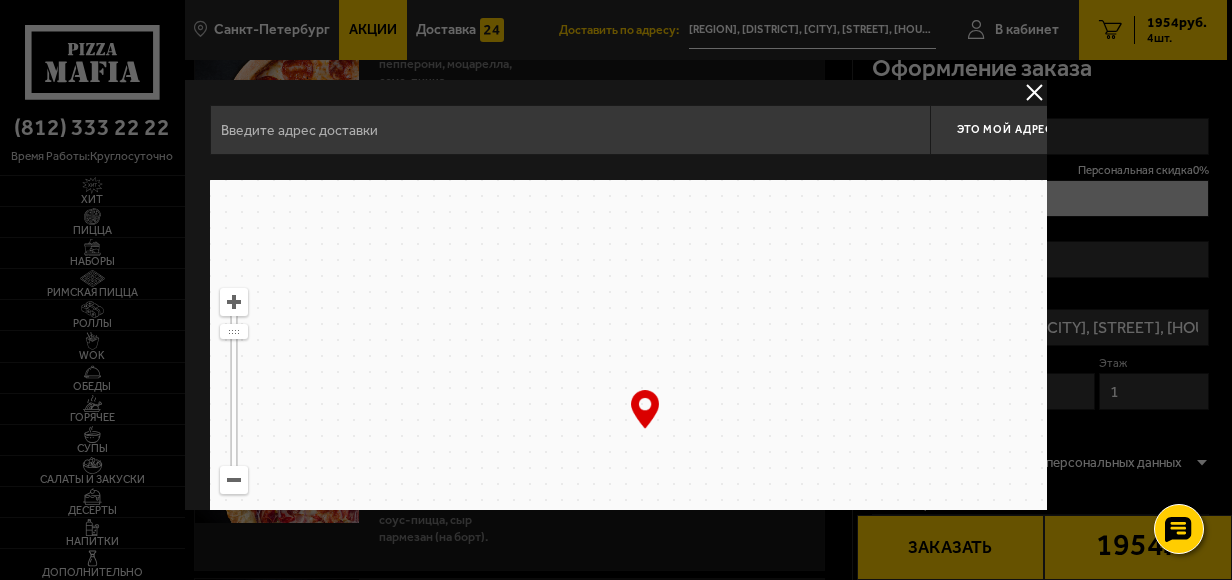 type on "[REGION], [DISTRICT] [DISTRICT_TYPE], [SETTLEMENT_NAME], [STREET], 14" 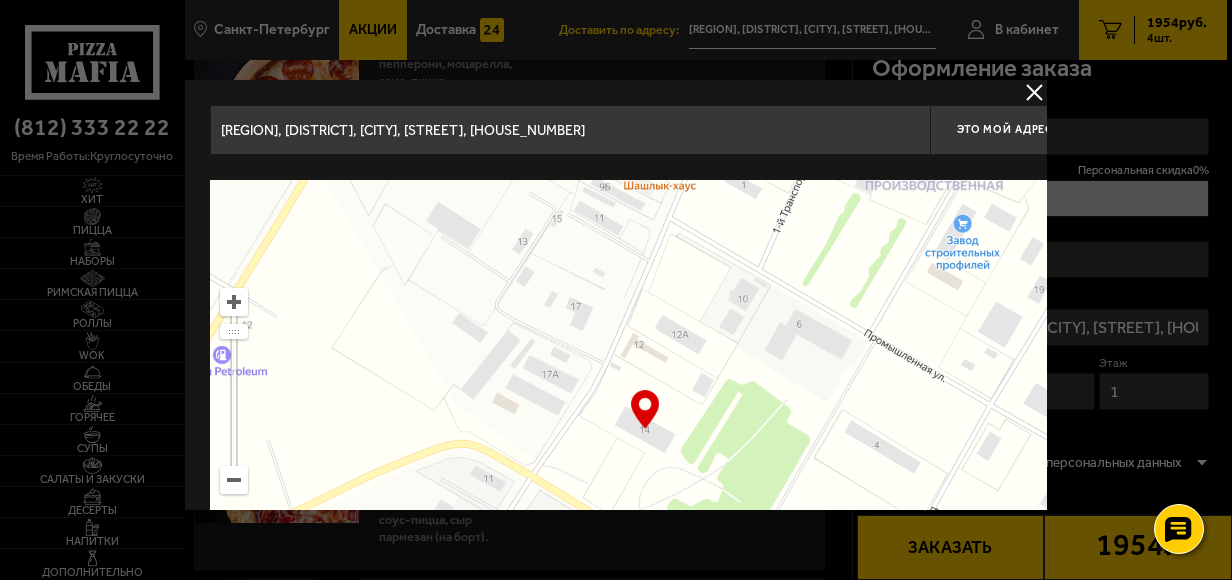 click at bounding box center [1034, 92] 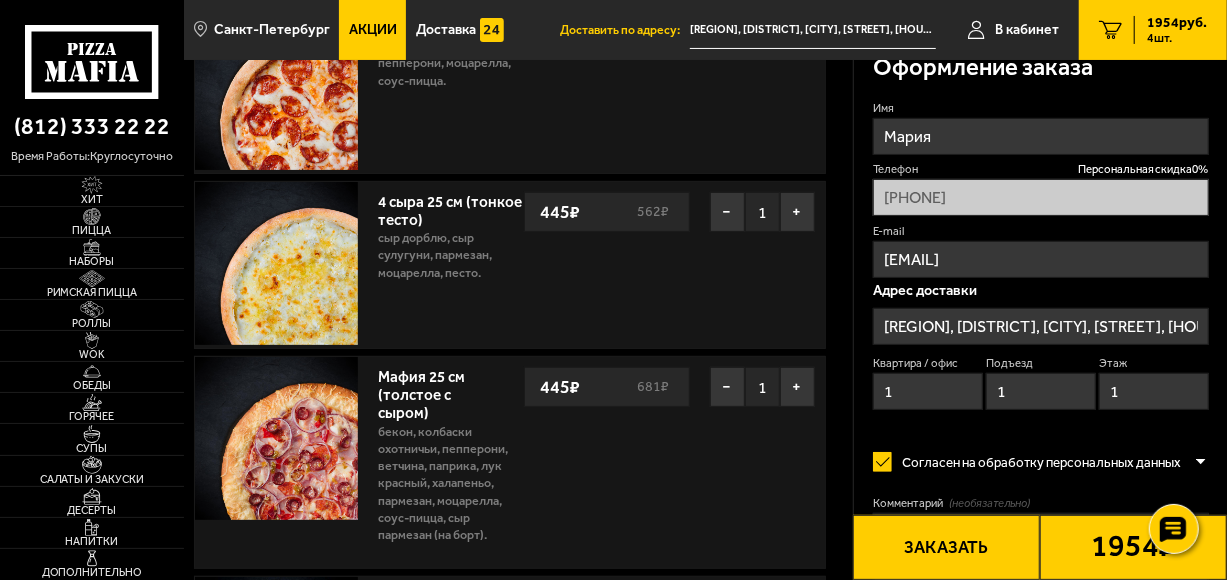 click on "Заказать" at bounding box center (946, 547) 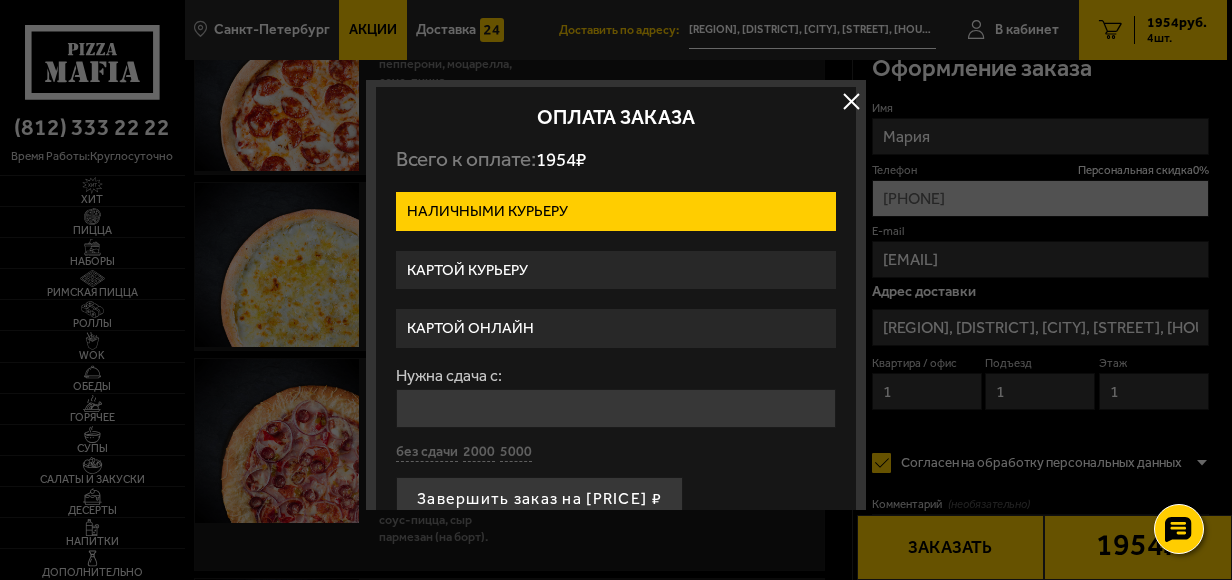 click on "Нужна сдача с:" at bounding box center [616, 408] 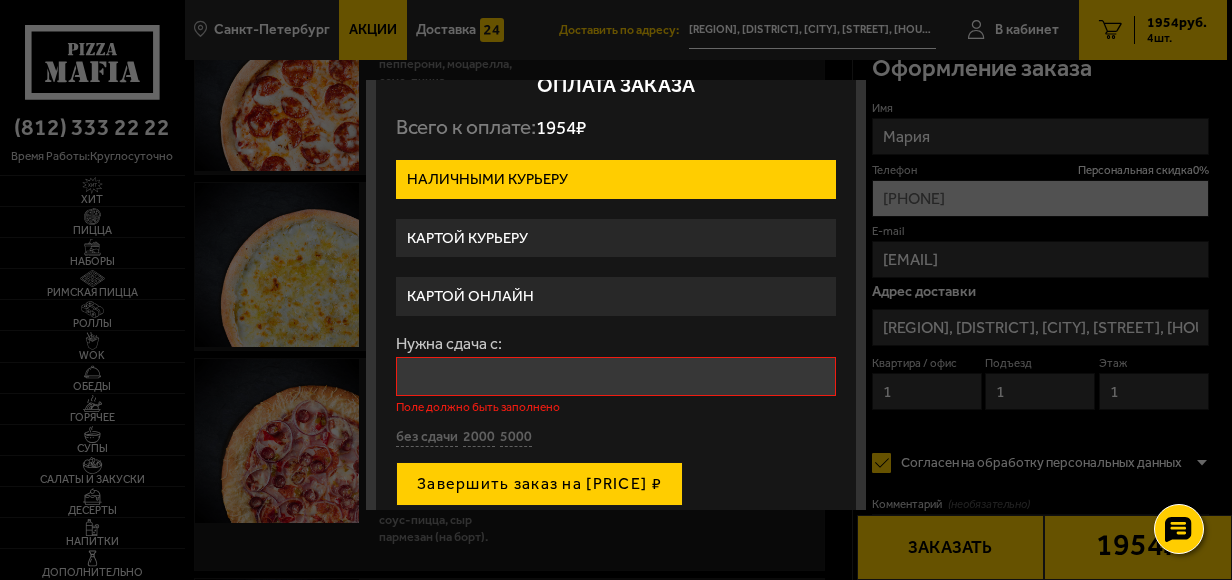 click on "Завершить заказ на 1954 ₽" at bounding box center (539, 484) 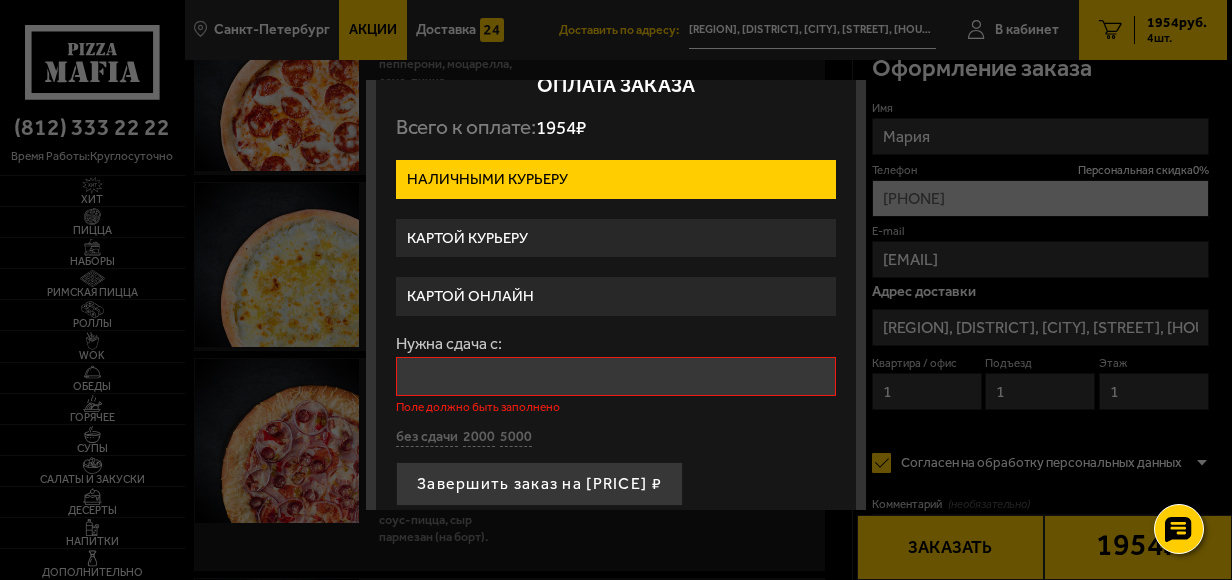 click on "Нужна сдача с:" at bounding box center (616, 376) 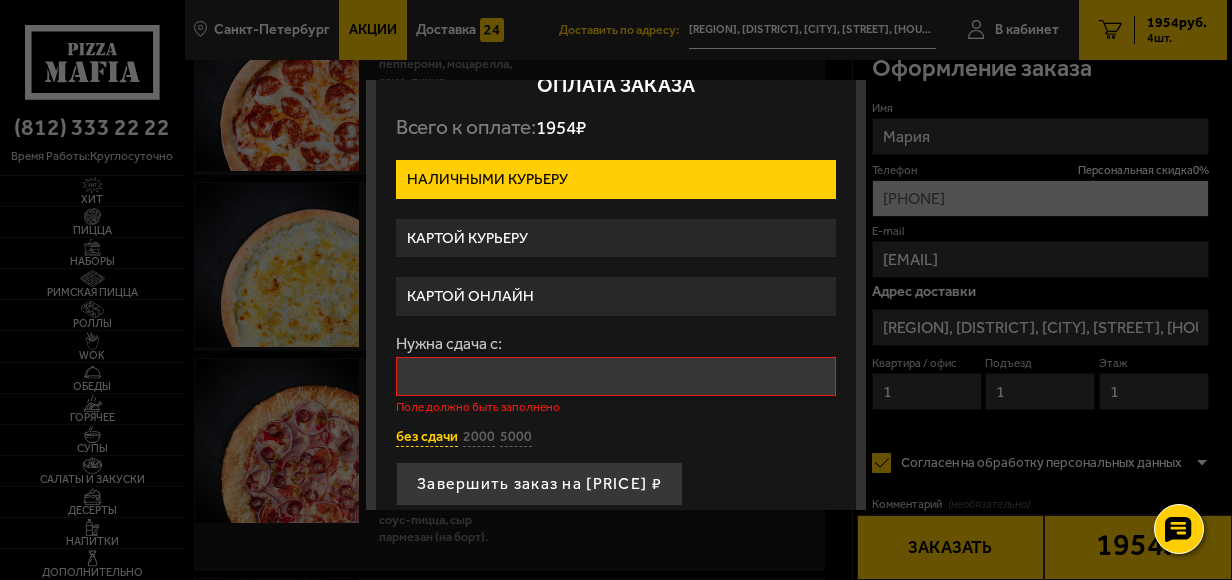 click on "без сдачи" at bounding box center (427, 437) 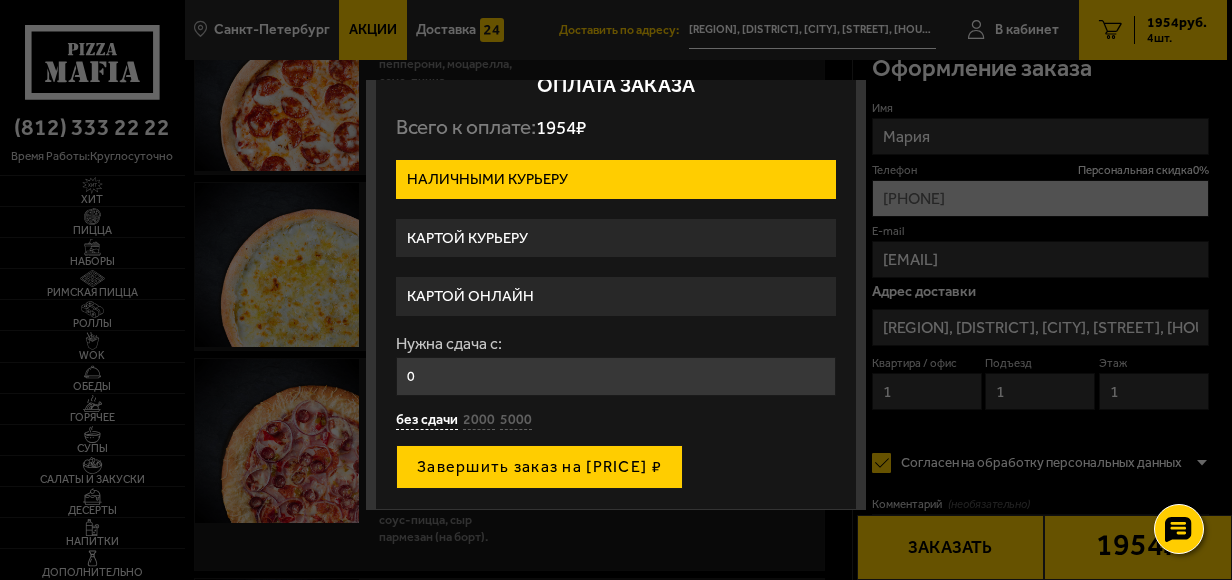 click on "Завершить заказ на 1954 ₽" at bounding box center (539, 467) 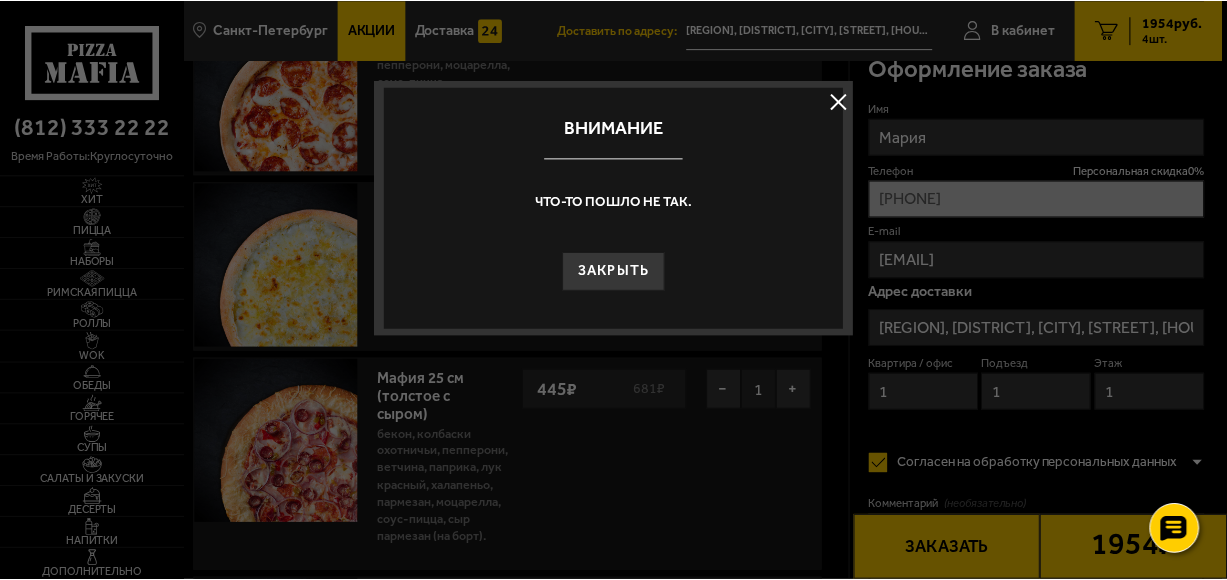 scroll, scrollTop: 0, scrollLeft: 0, axis: both 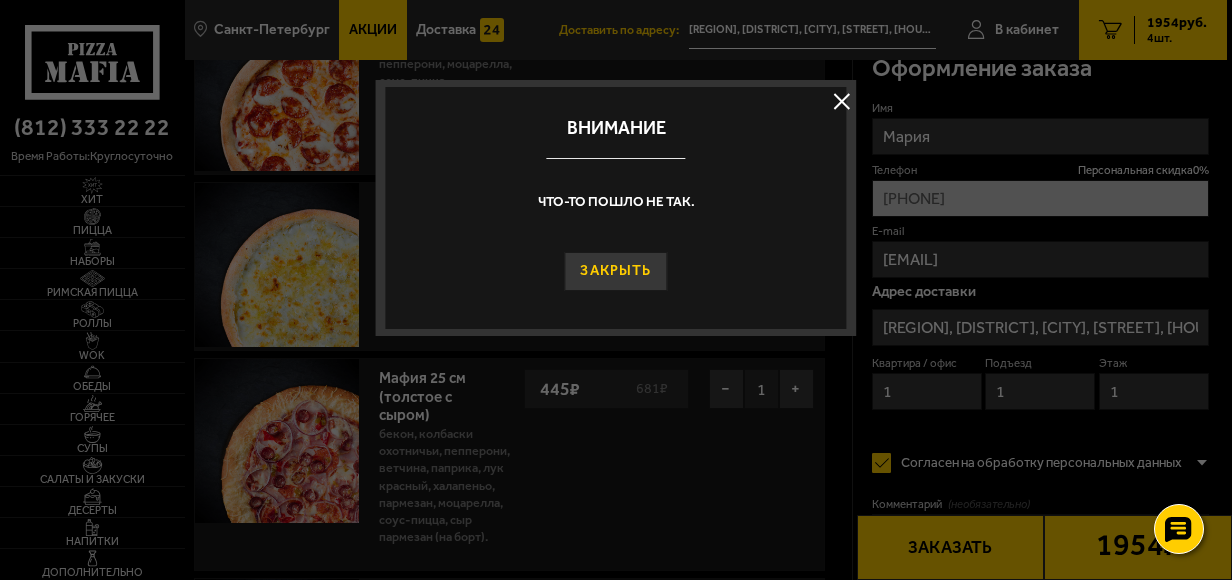 click on "Закрыть" at bounding box center [616, 271] 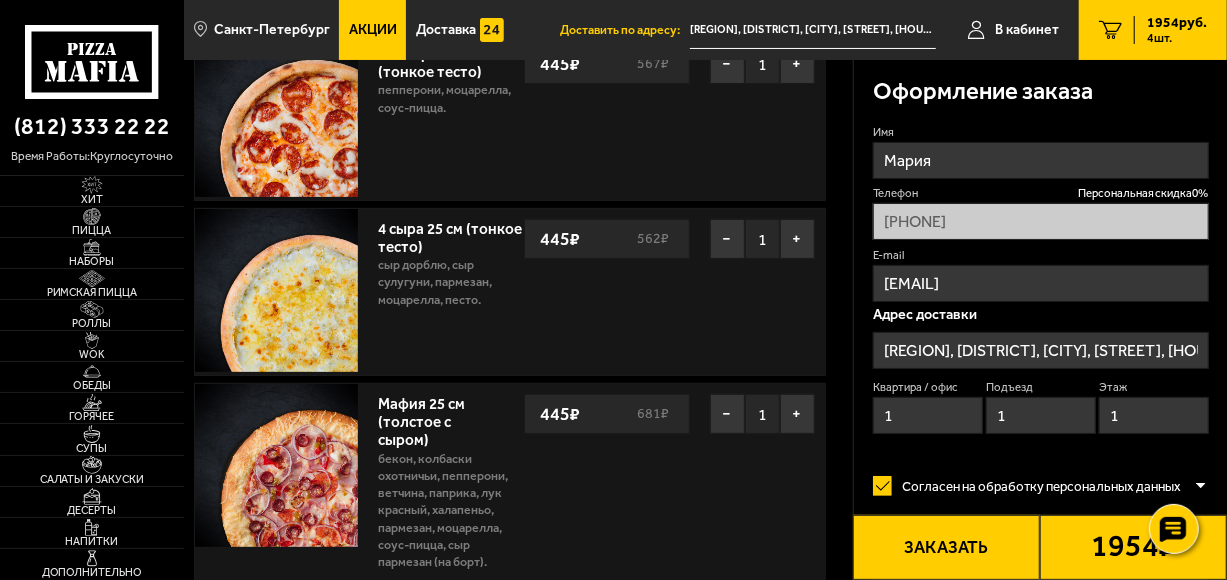 scroll, scrollTop: 0, scrollLeft: 0, axis: both 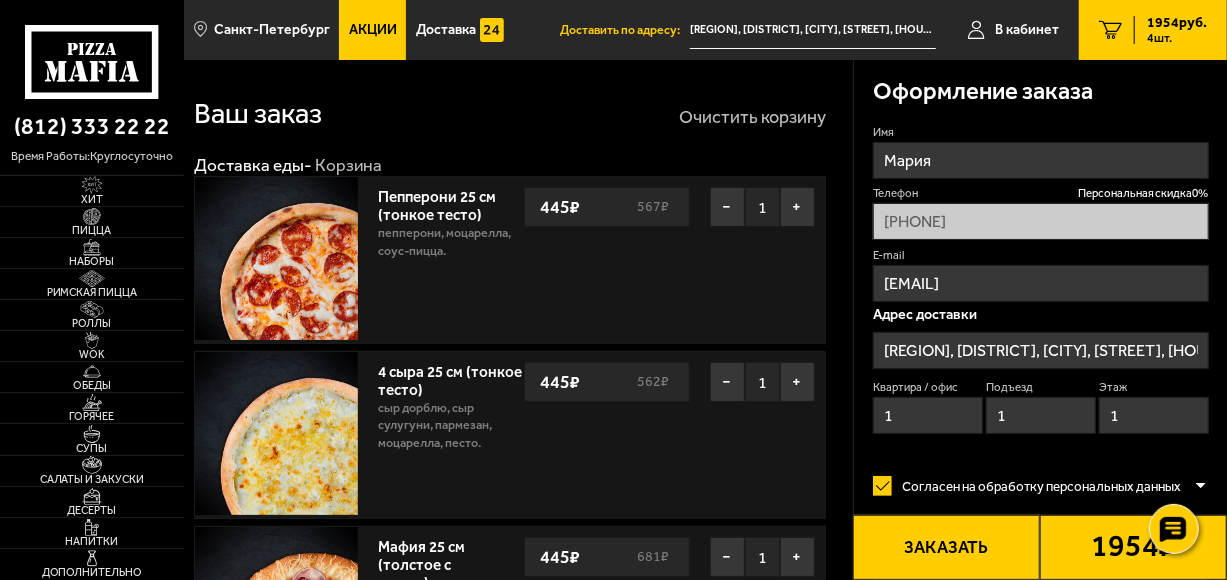 click on "Очистить корзину" at bounding box center (752, 117) 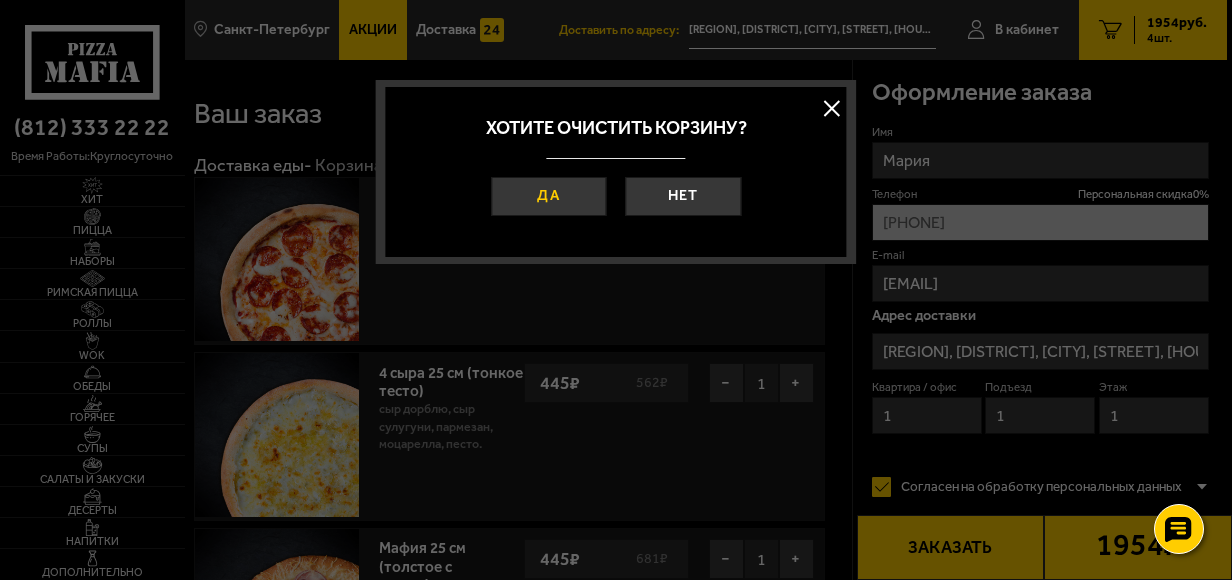 click on "Да" at bounding box center [549, 196] 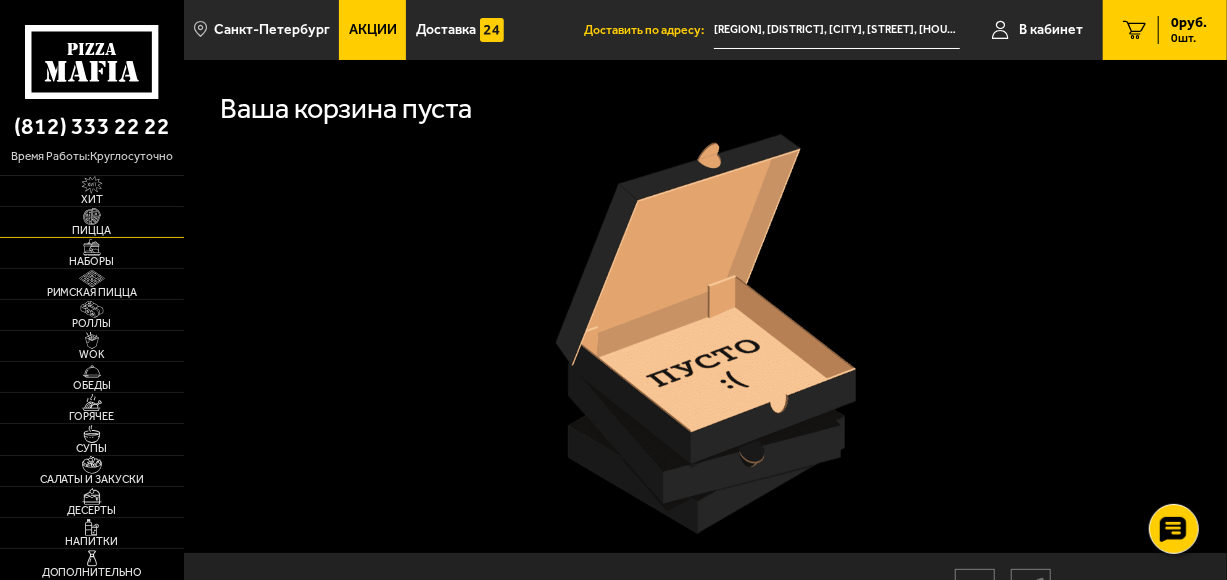click at bounding box center (91, 216) 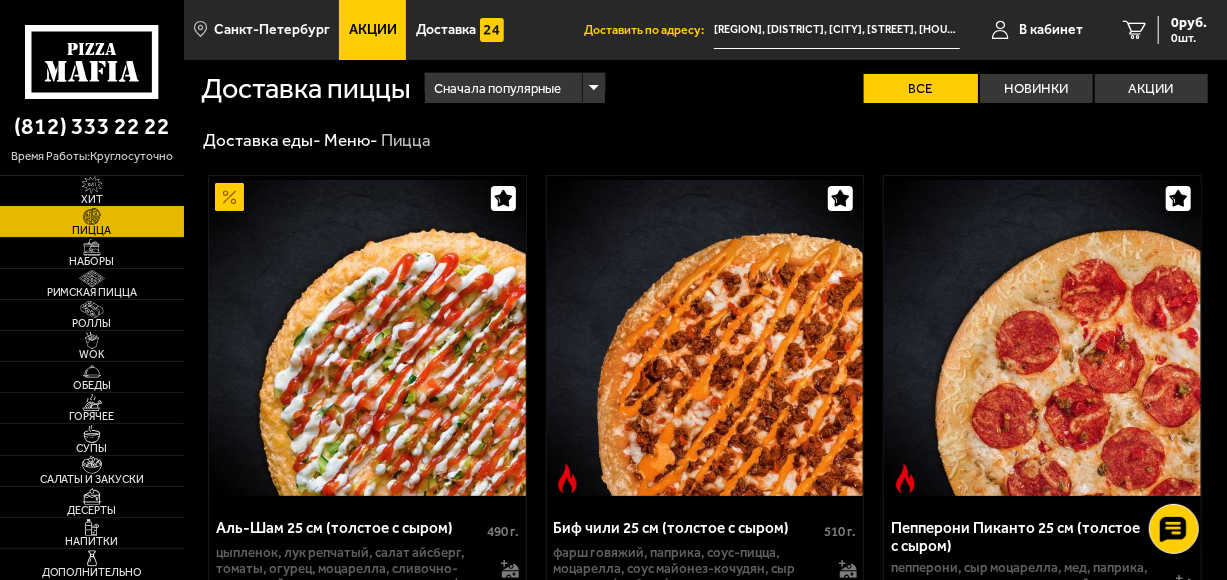 click at bounding box center (91, 184) 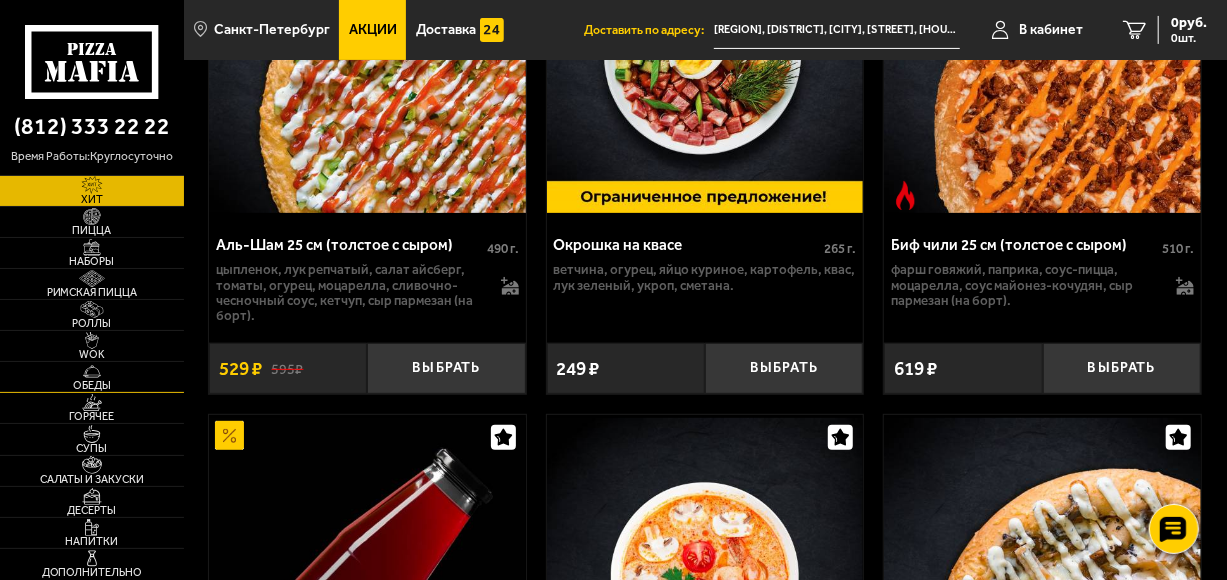 scroll, scrollTop: 400, scrollLeft: 0, axis: vertical 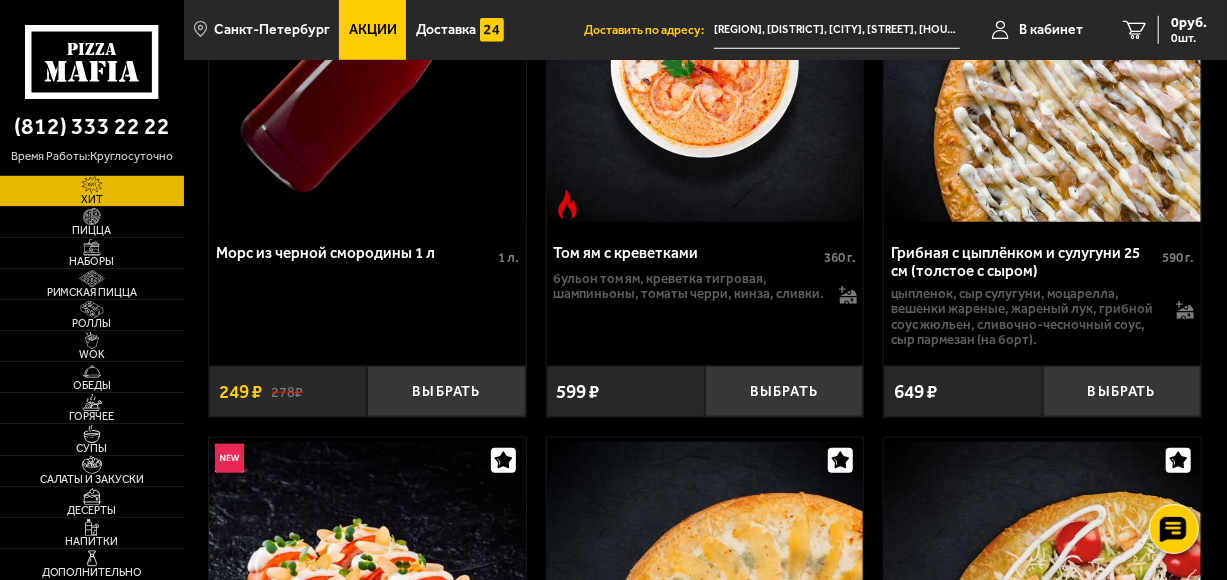 click 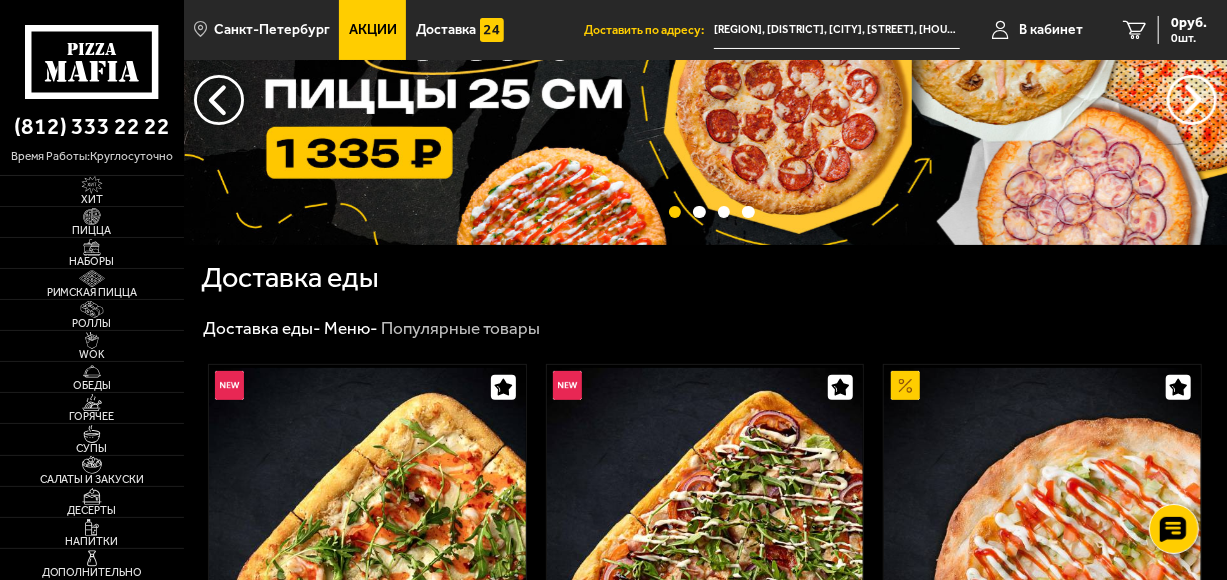 scroll, scrollTop: 0, scrollLeft: 0, axis: both 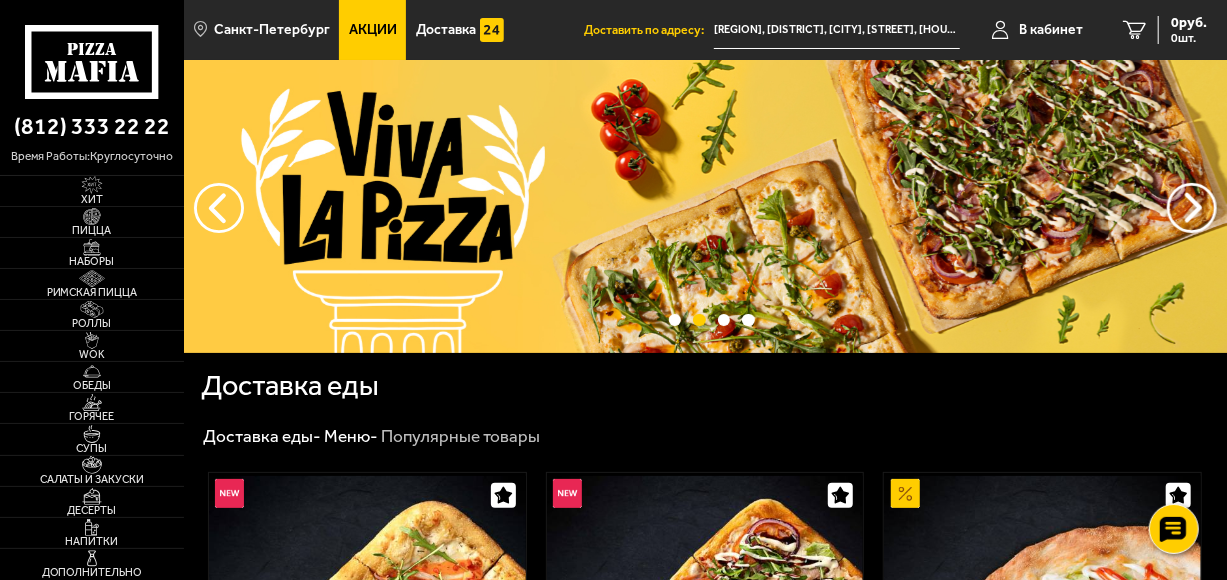 click on "Акции" at bounding box center (373, 30) 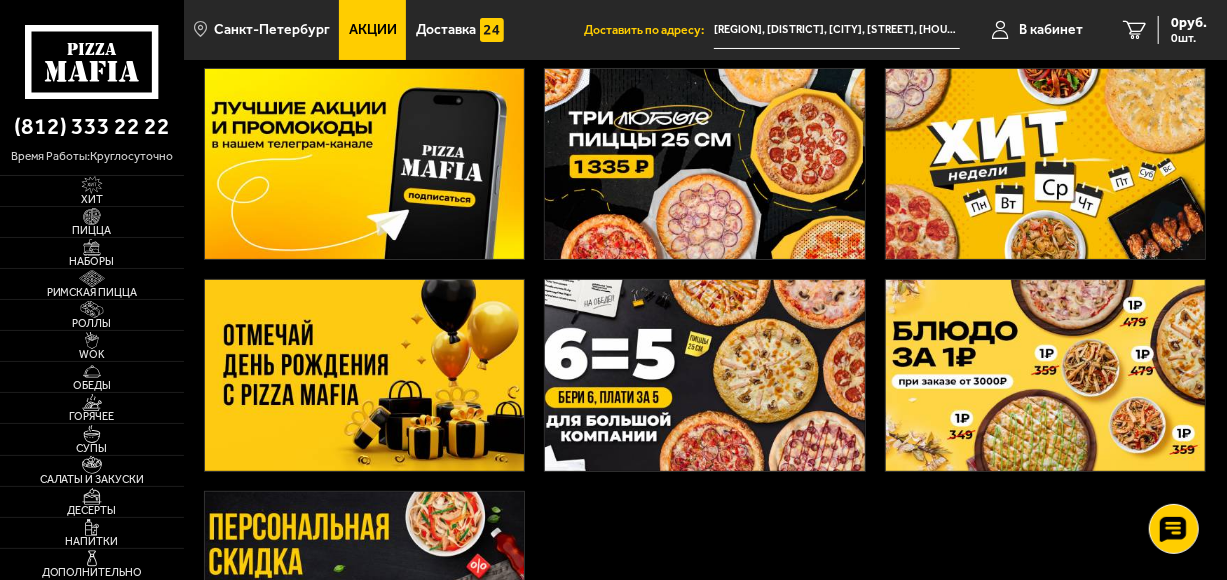 scroll, scrollTop: 100, scrollLeft: 0, axis: vertical 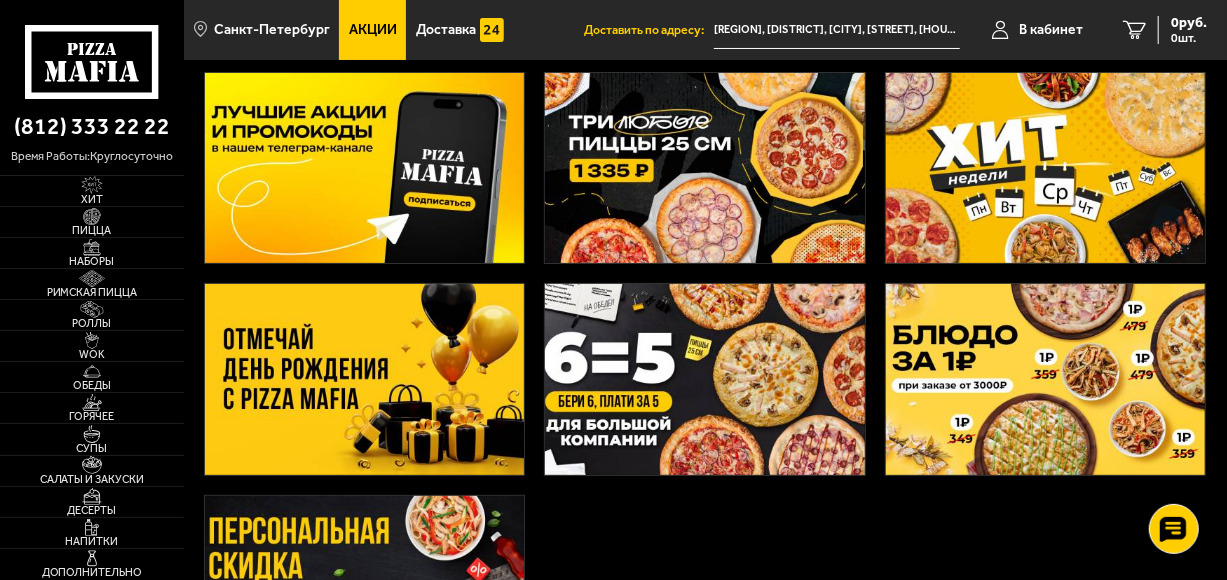 click at bounding box center [704, 379] 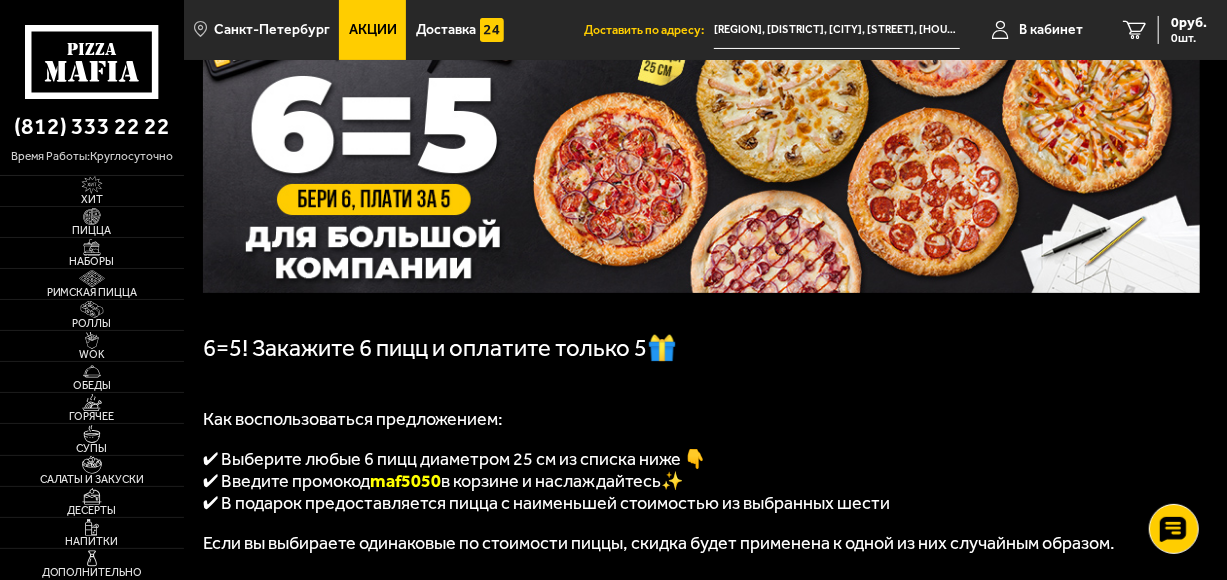 scroll, scrollTop: 300, scrollLeft: 0, axis: vertical 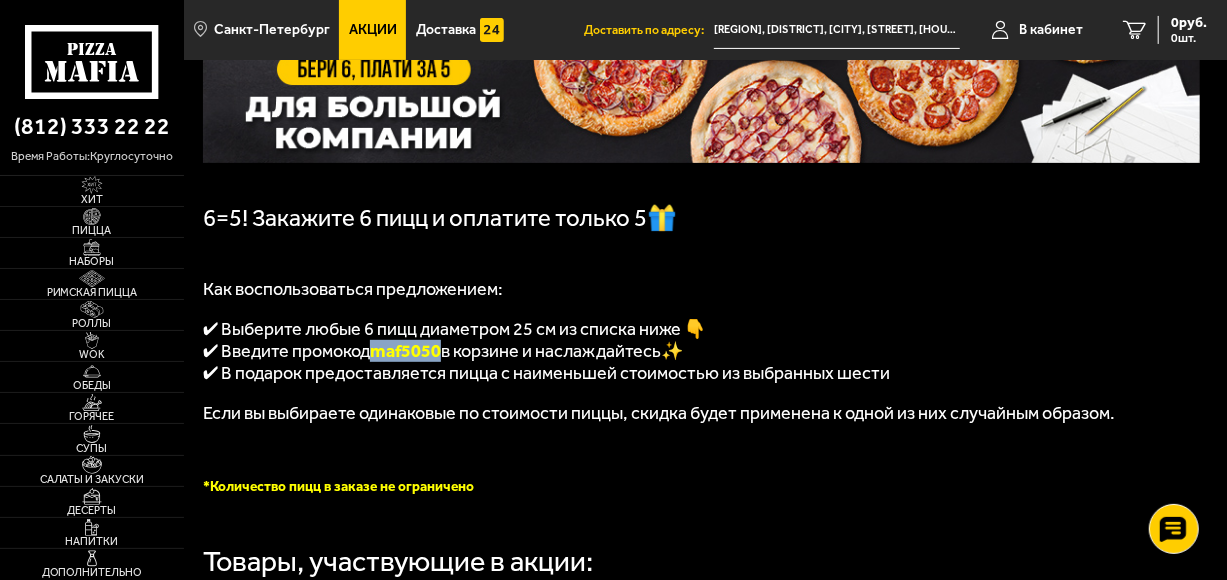 drag, startPoint x: 442, startPoint y: 361, endPoint x: 381, endPoint y: 359, distance: 61.03278 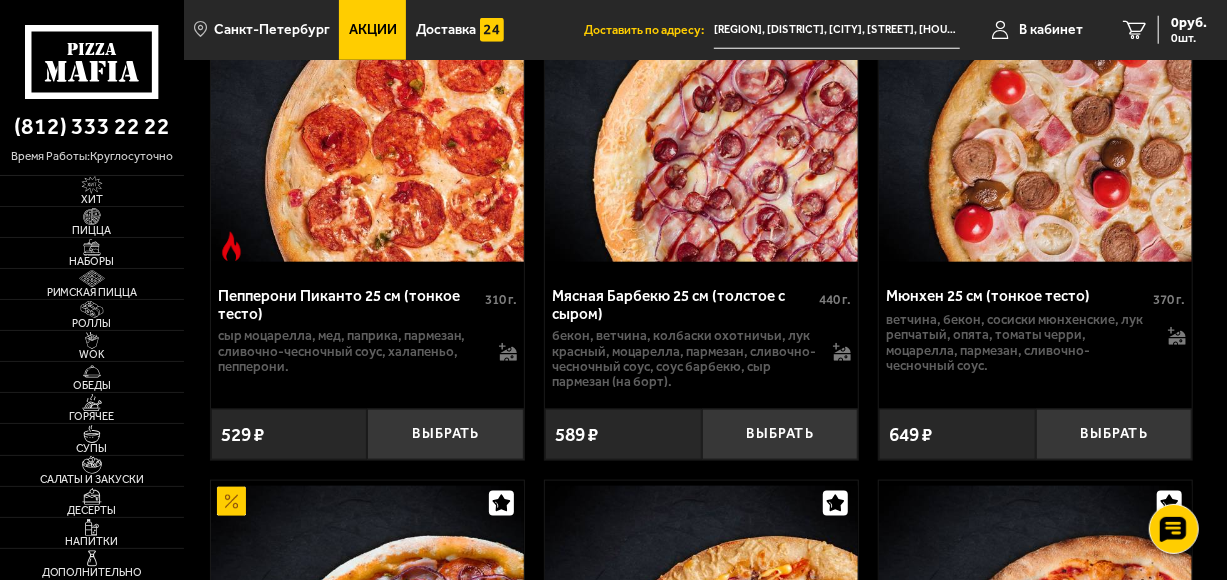 scroll, scrollTop: 1000, scrollLeft: 0, axis: vertical 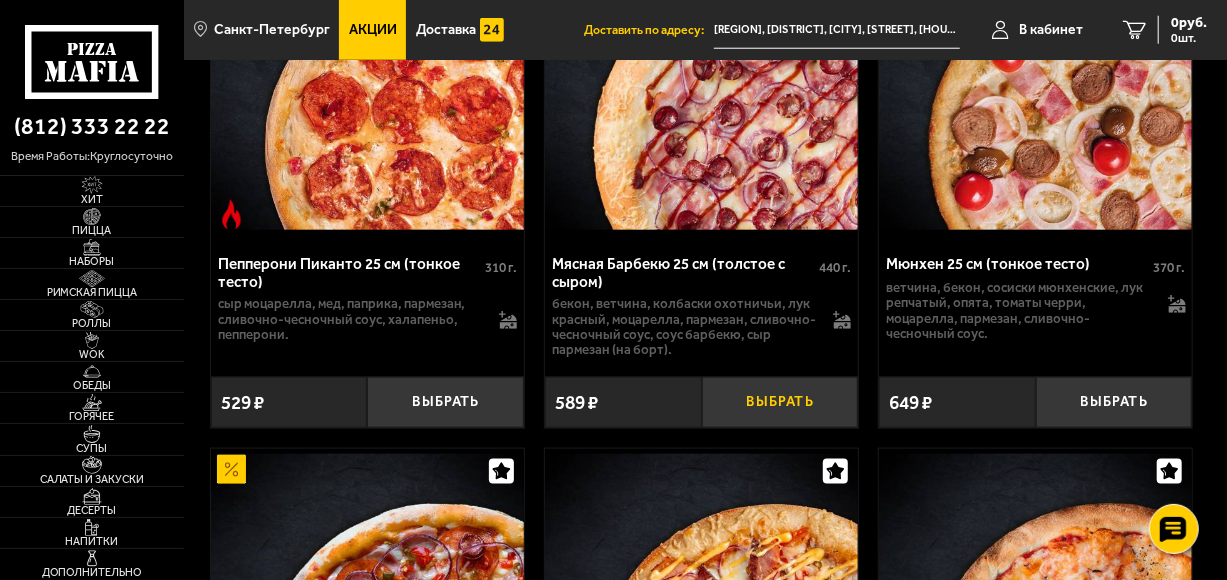 click on "Выбрать" at bounding box center (780, 402) 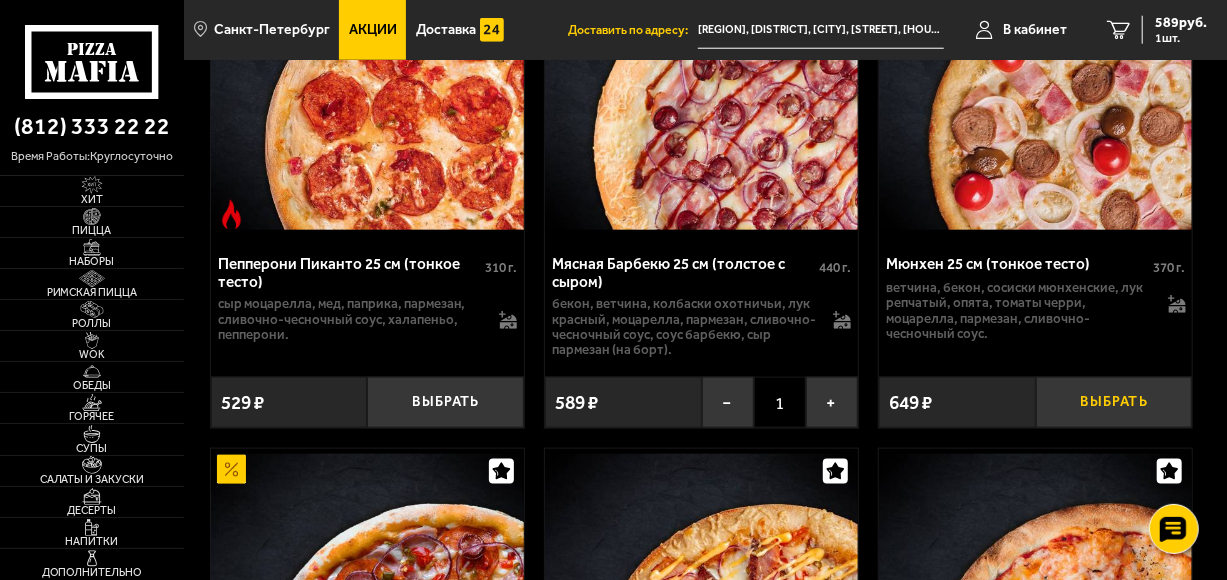 click on "Выбрать" at bounding box center (1114, 402) 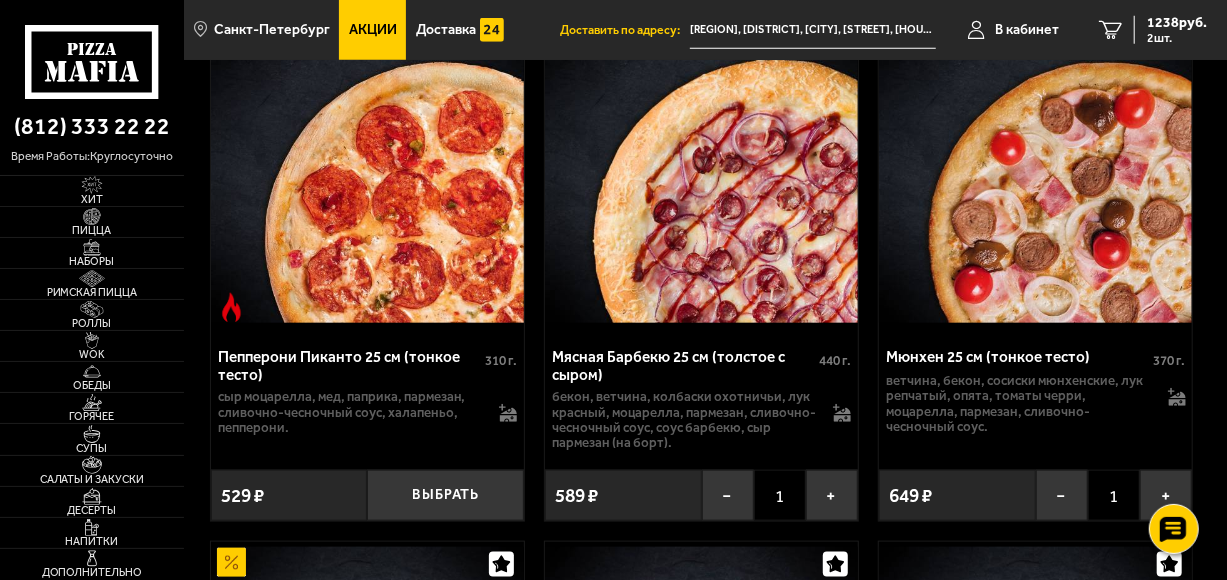 scroll, scrollTop: 900, scrollLeft: 0, axis: vertical 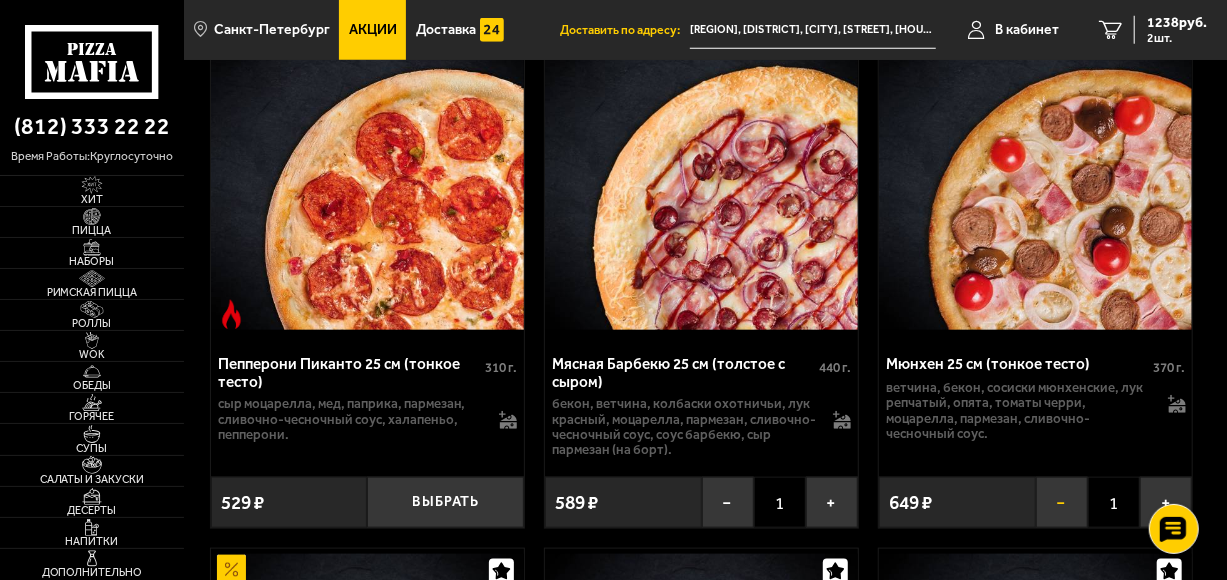 click on "−" at bounding box center [1062, 502] 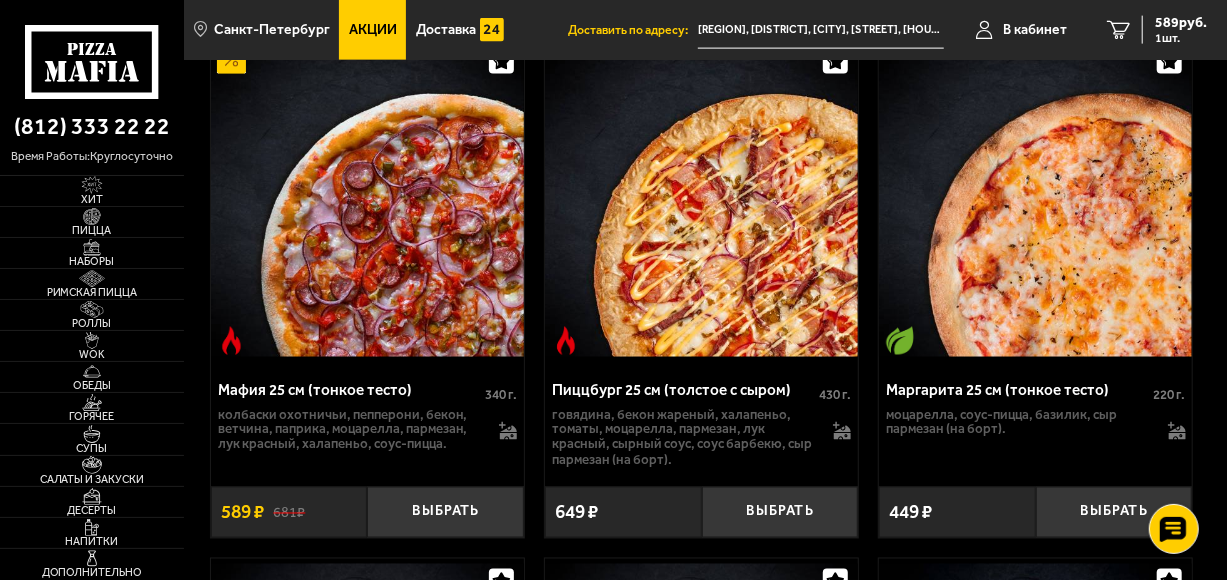 scroll, scrollTop: 1500, scrollLeft: 0, axis: vertical 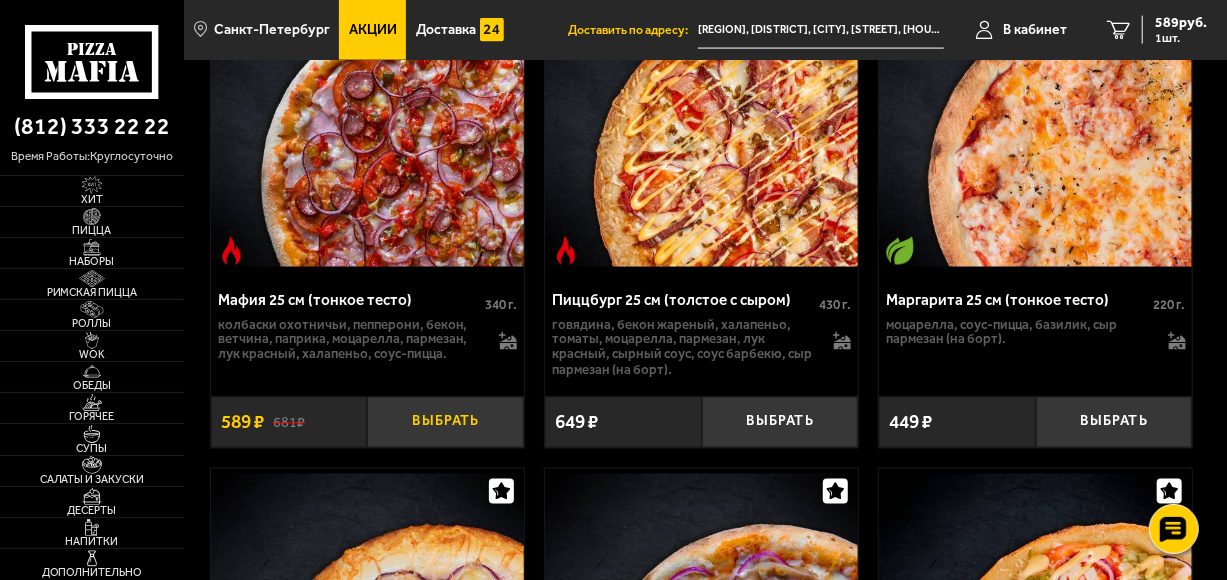 click on "Выбрать" at bounding box center (445, 422) 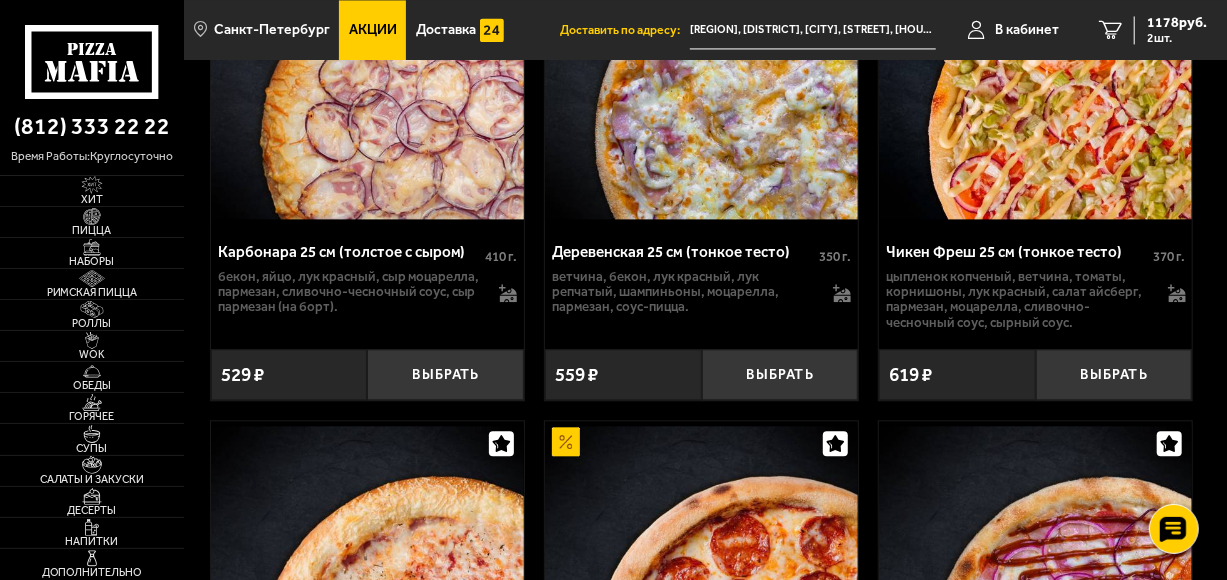 scroll, scrollTop: 2100, scrollLeft: 0, axis: vertical 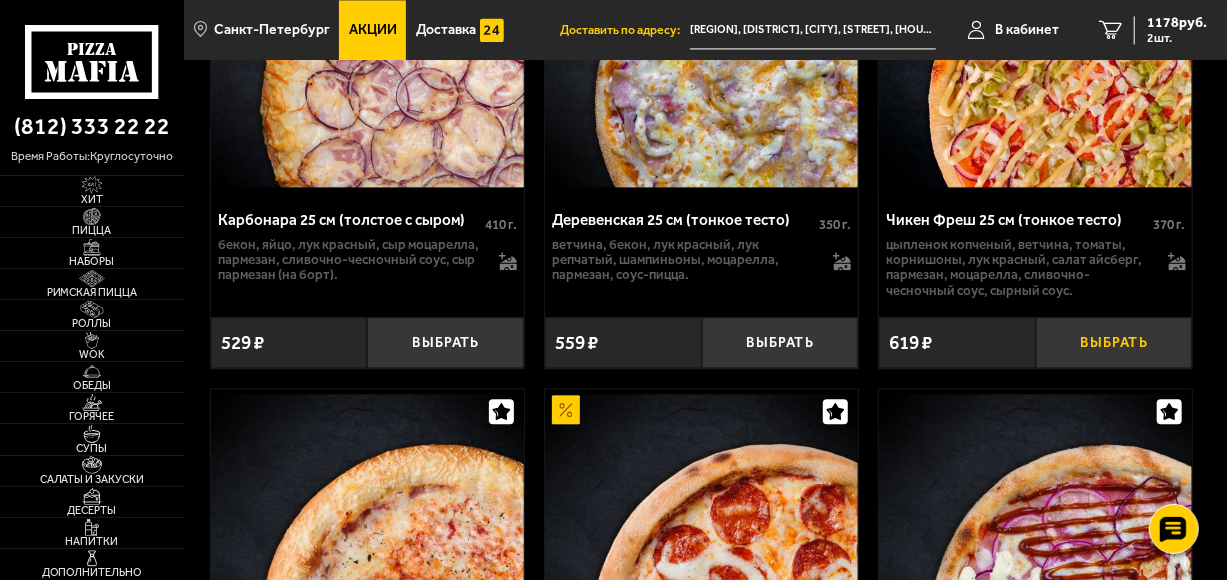 click on "Выбрать" at bounding box center [1114, 342] 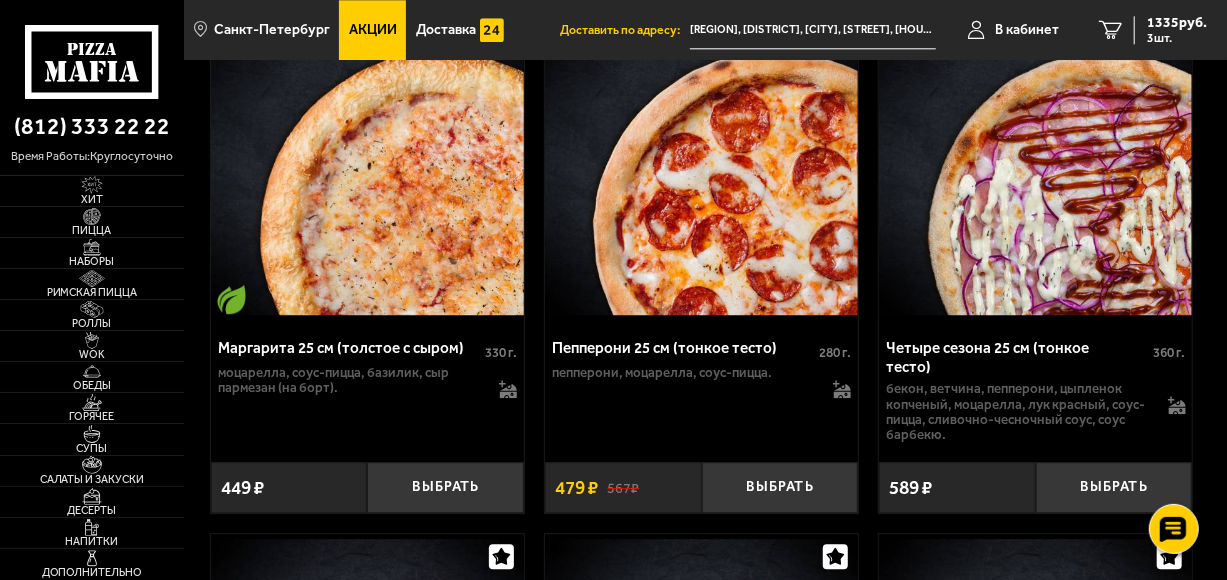 scroll, scrollTop: 2600, scrollLeft: 0, axis: vertical 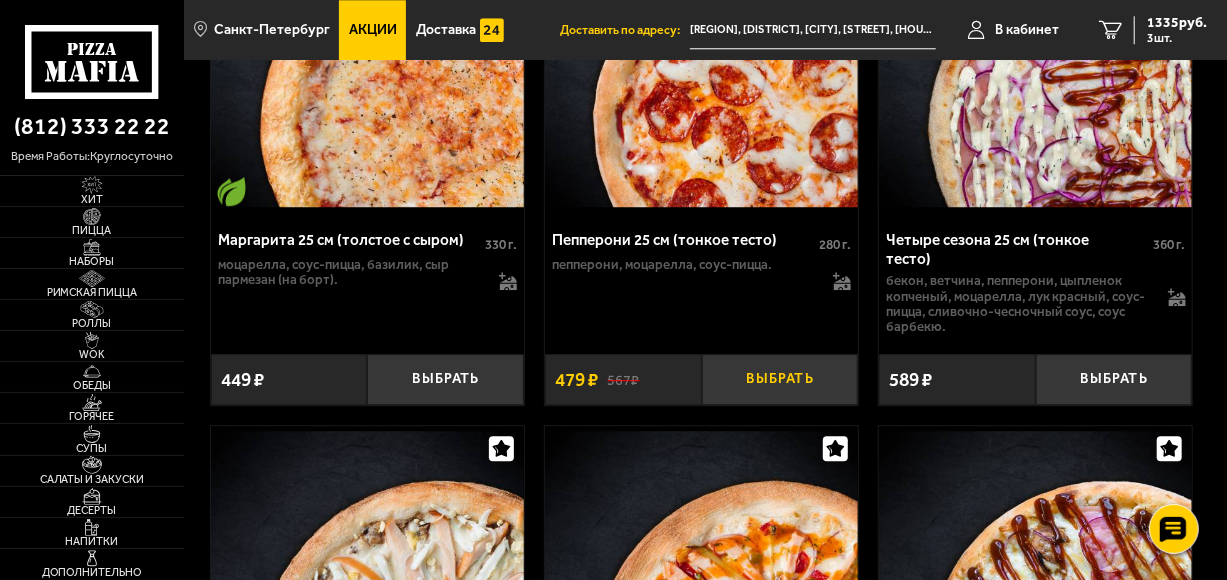 click on "Выбрать" at bounding box center [780, 379] 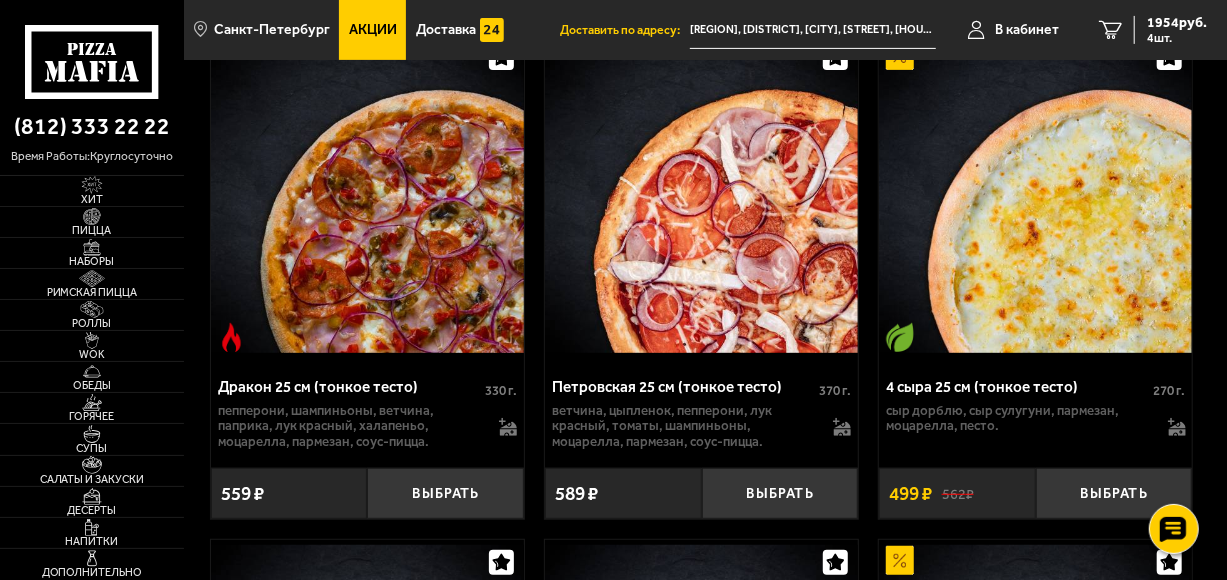 scroll, scrollTop: 4100, scrollLeft: 0, axis: vertical 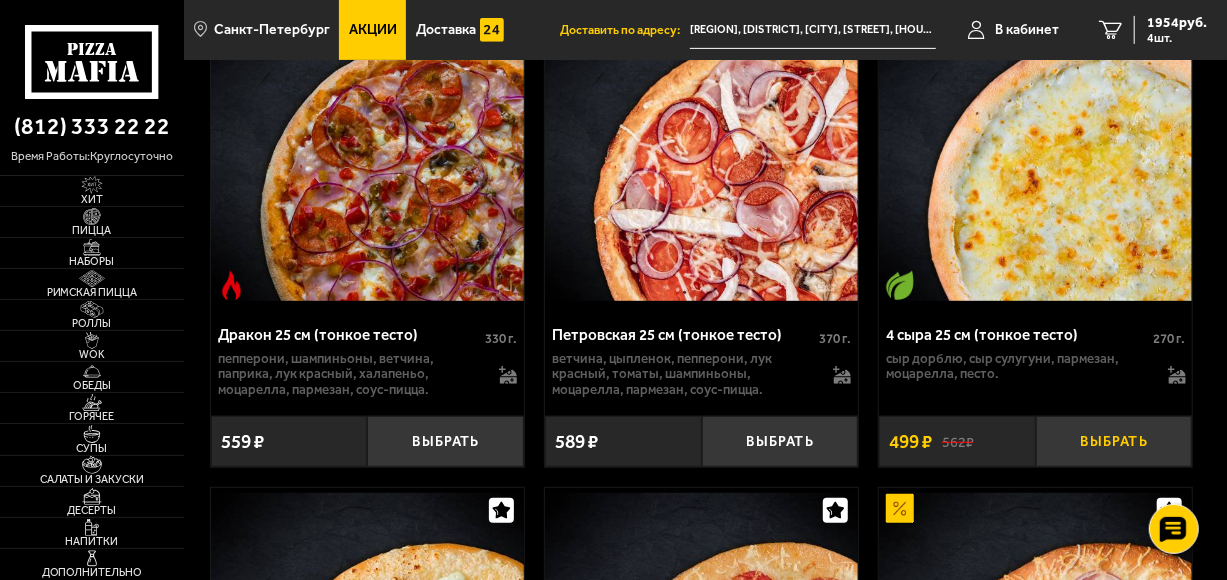 click on "Выбрать" at bounding box center [1114, 441] 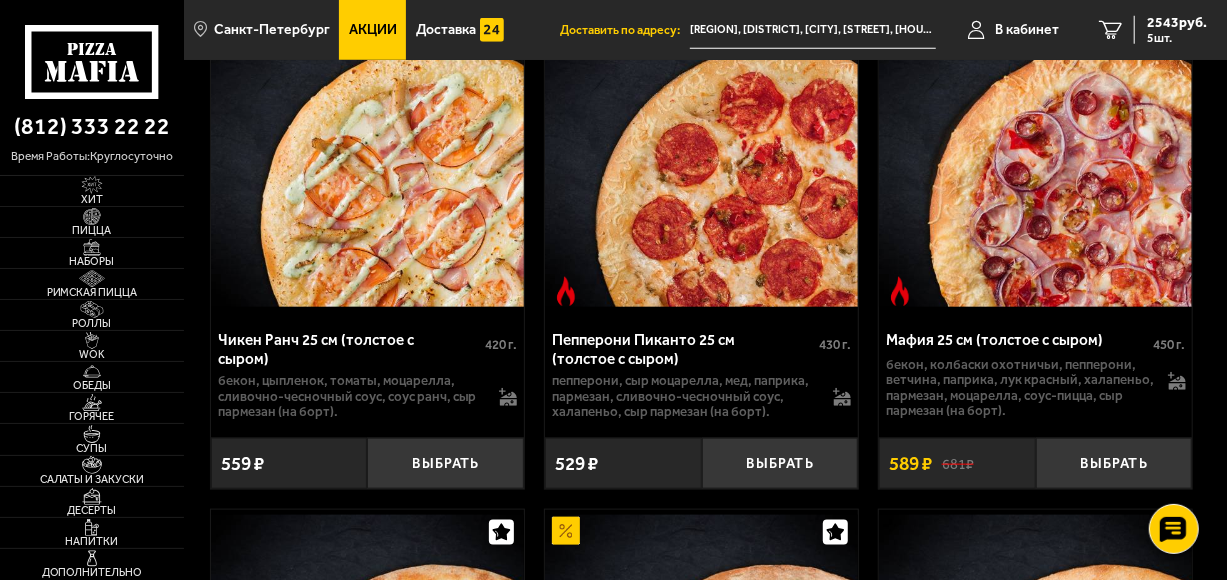scroll, scrollTop: 4600, scrollLeft: 0, axis: vertical 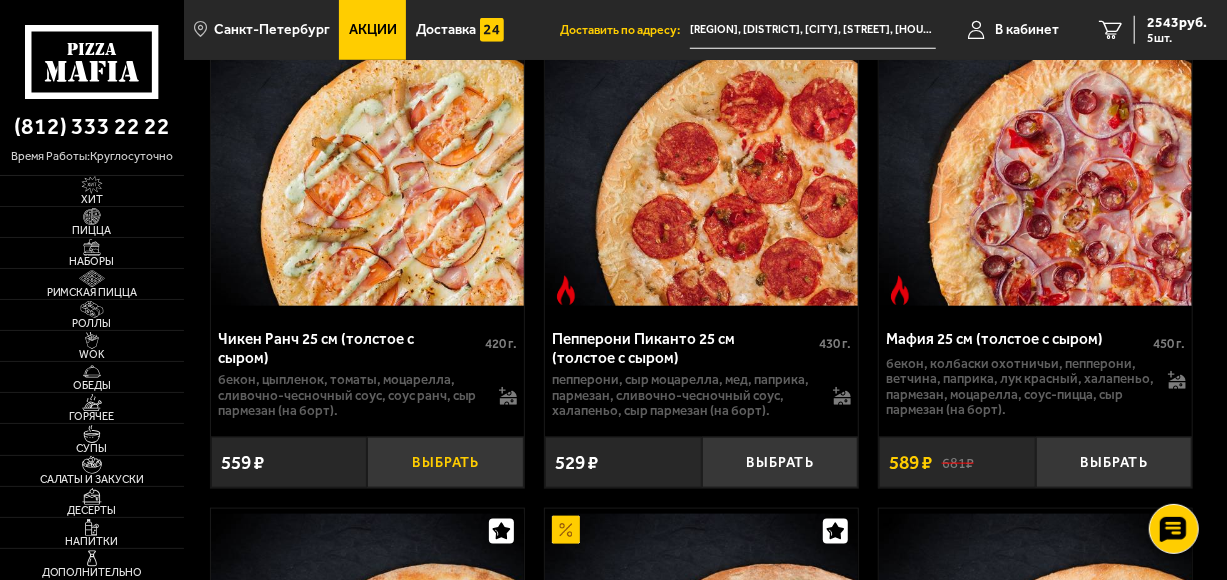click on "Выбрать" at bounding box center (445, 462) 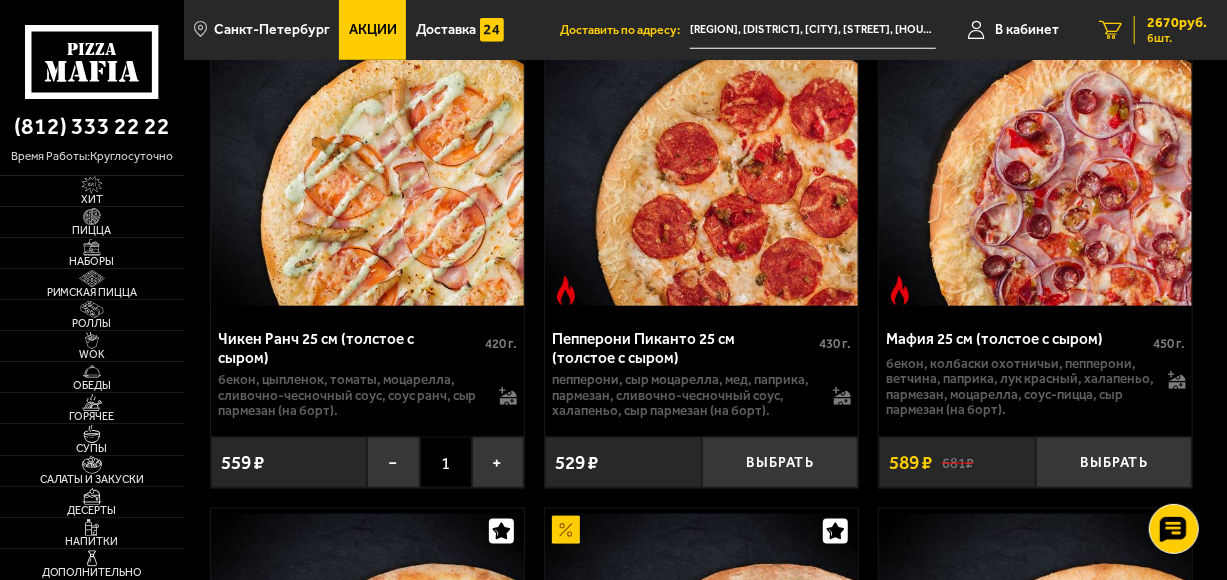 click on "6  шт." at bounding box center [1177, 38] 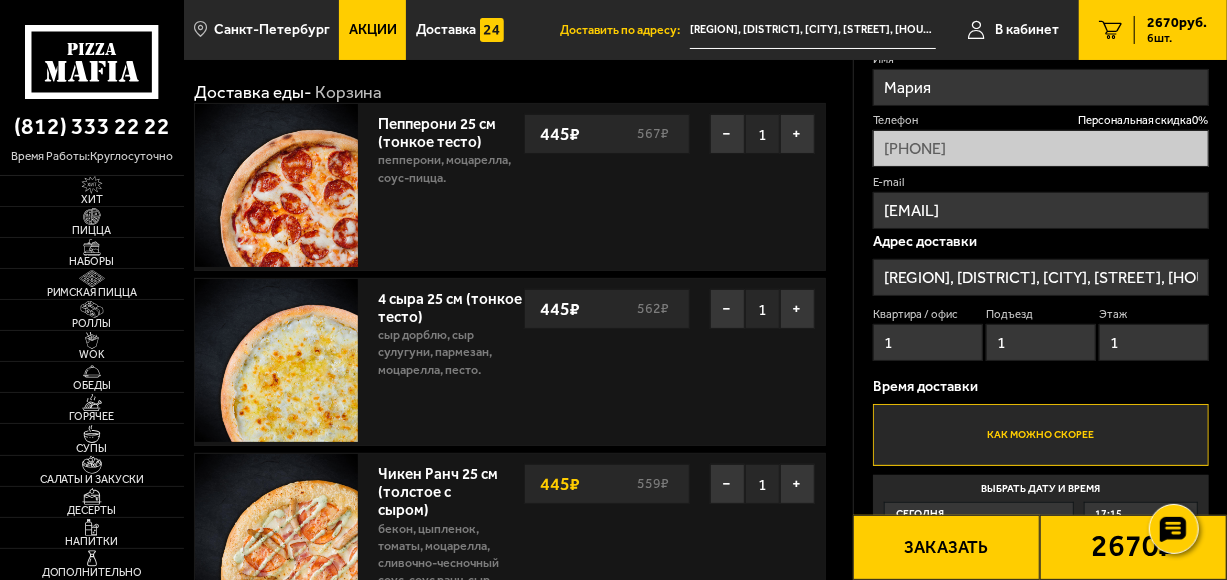 scroll, scrollTop: 0, scrollLeft: 0, axis: both 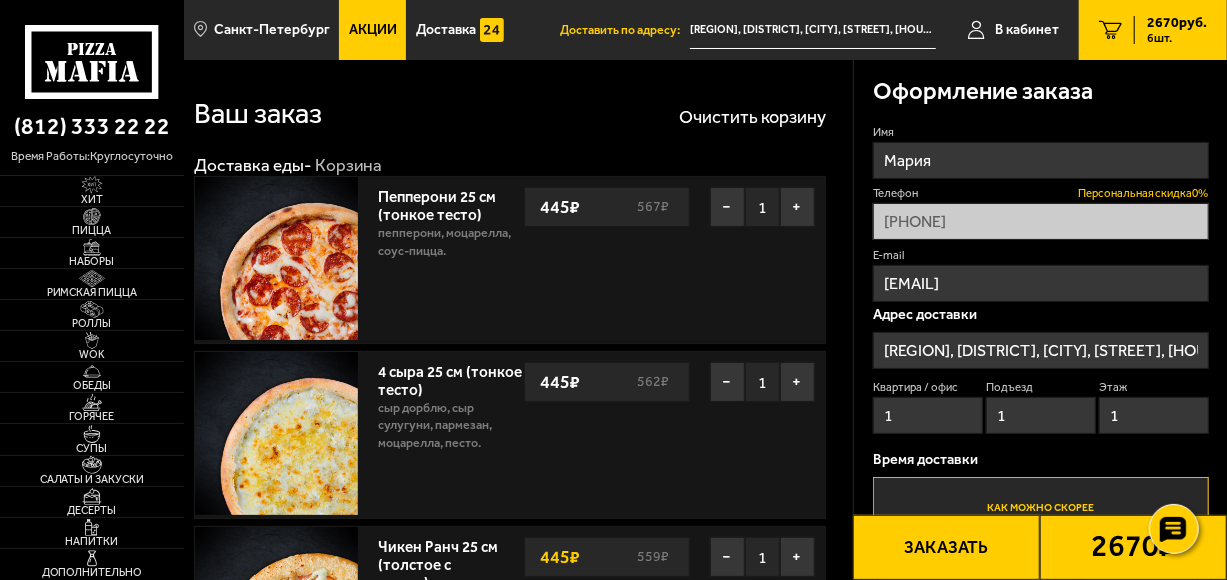 click on "Персональная скидка  0 %" at bounding box center [1143, 193] 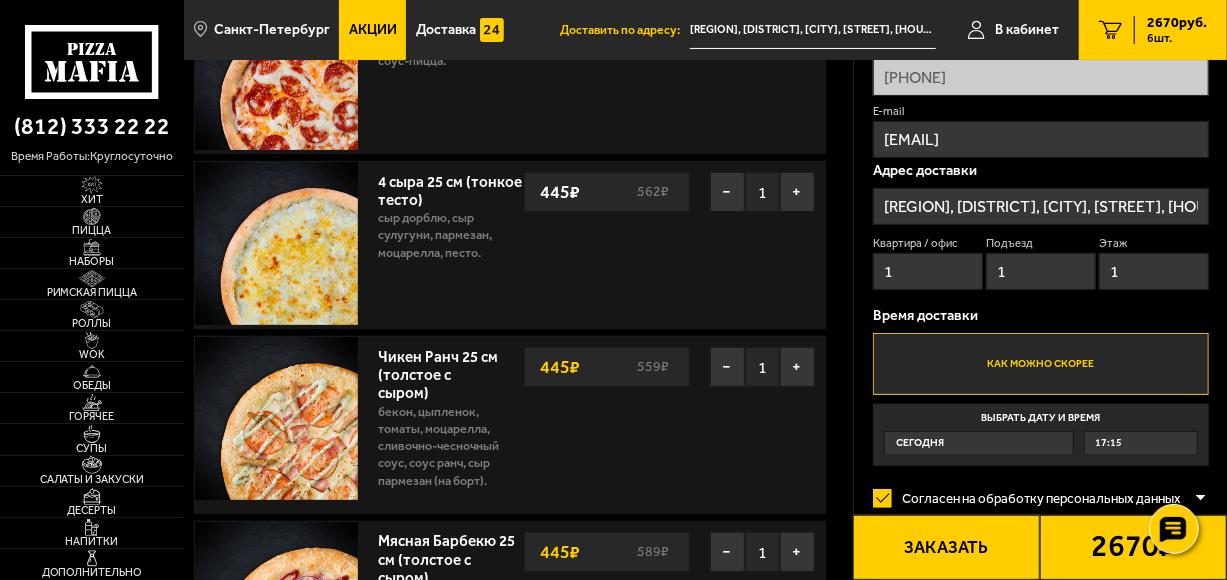 scroll, scrollTop: 300, scrollLeft: 0, axis: vertical 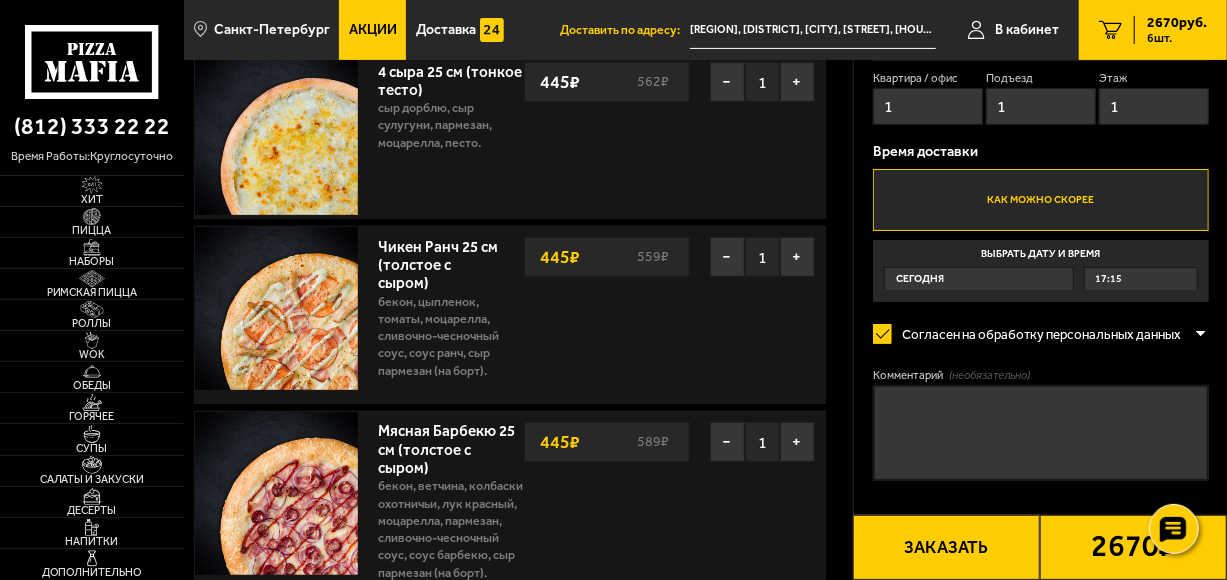 click on "Сегодня" at bounding box center (979, 279) 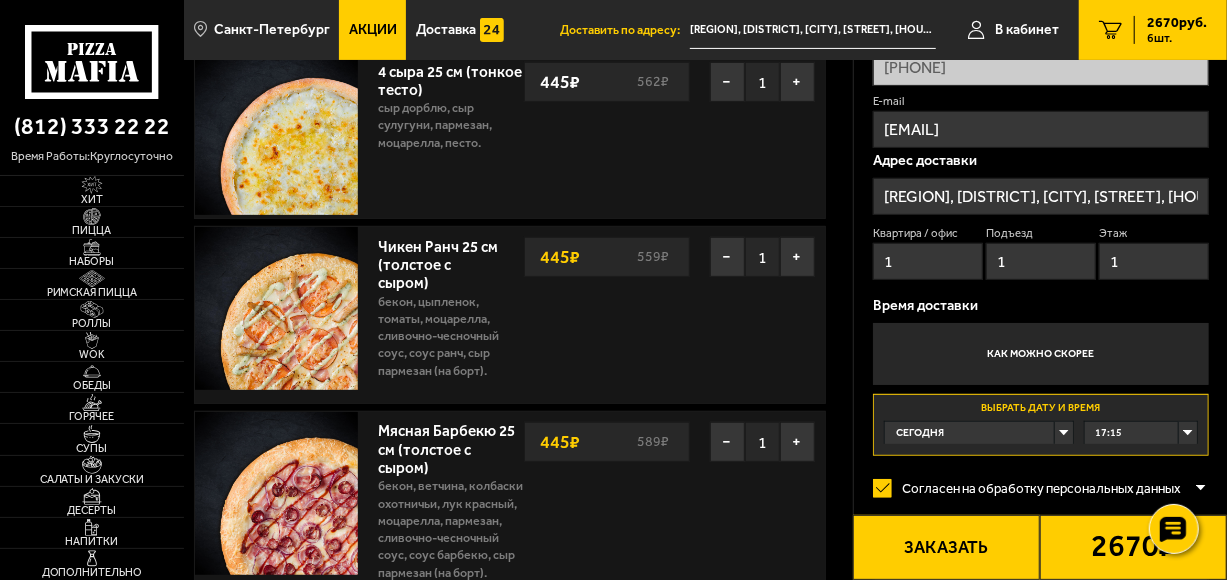 click on "Сегодня" at bounding box center (979, 433) 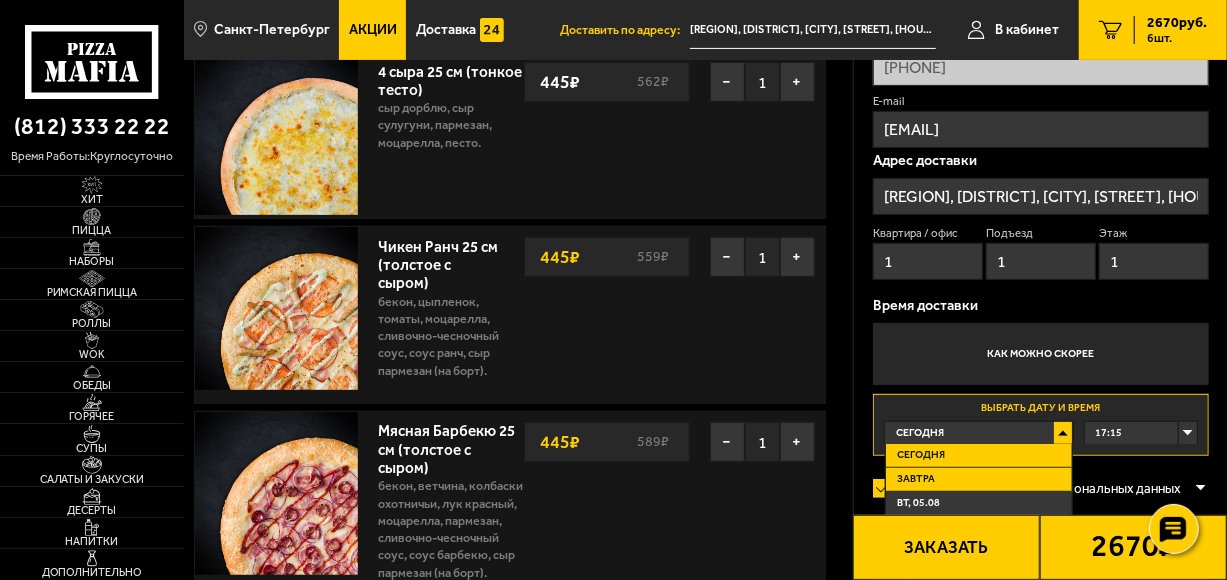 click on "Завтра" at bounding box center [979, 480] 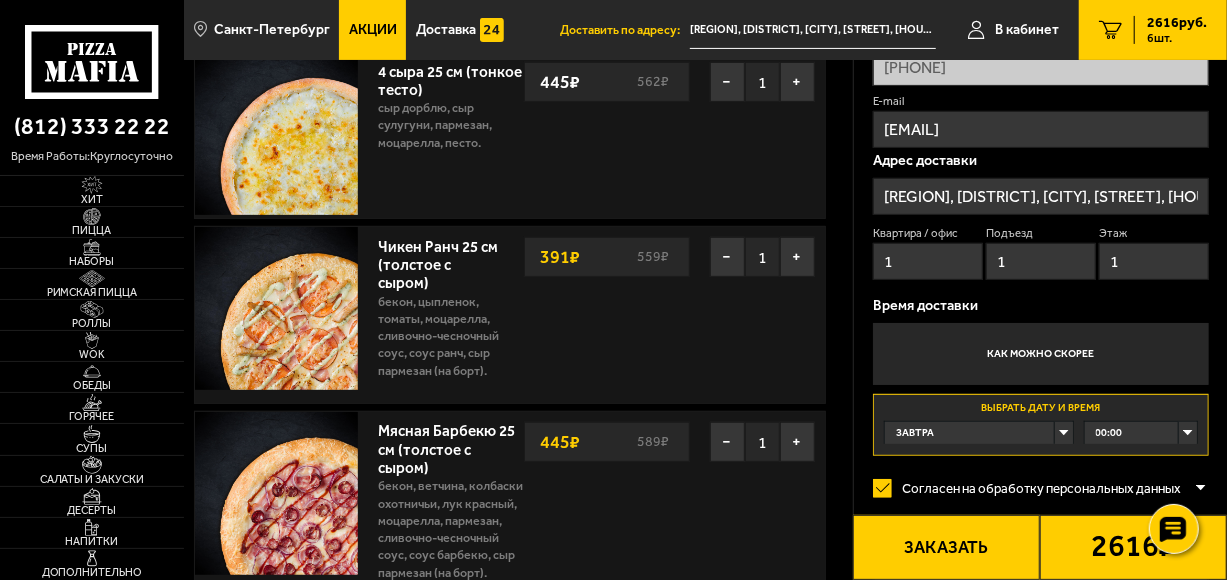 click on "00:00" at bounding box center [1141, 433] 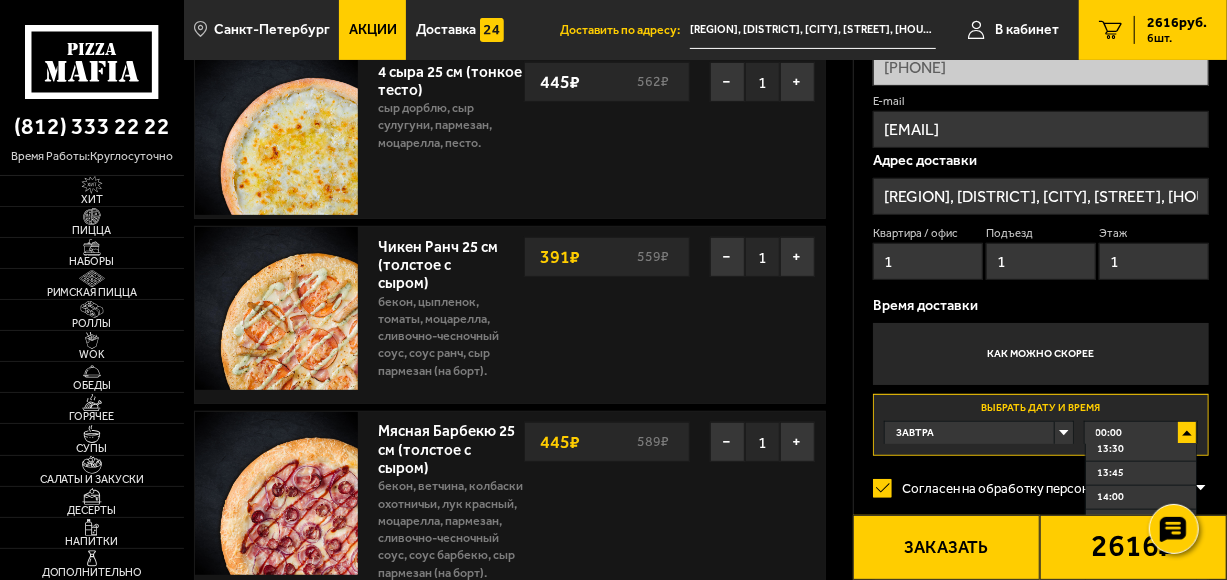 scroll, scrollTop: 1300, scrollLeft: 0, axis: vertical 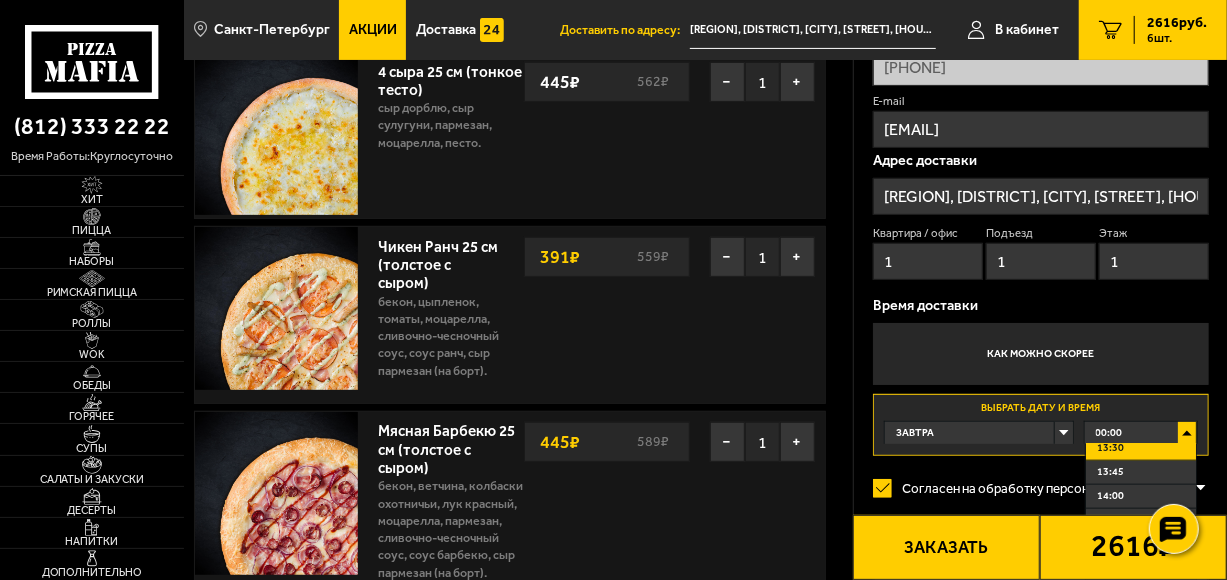 click on "13:30" at bounding box center (1141, 449) 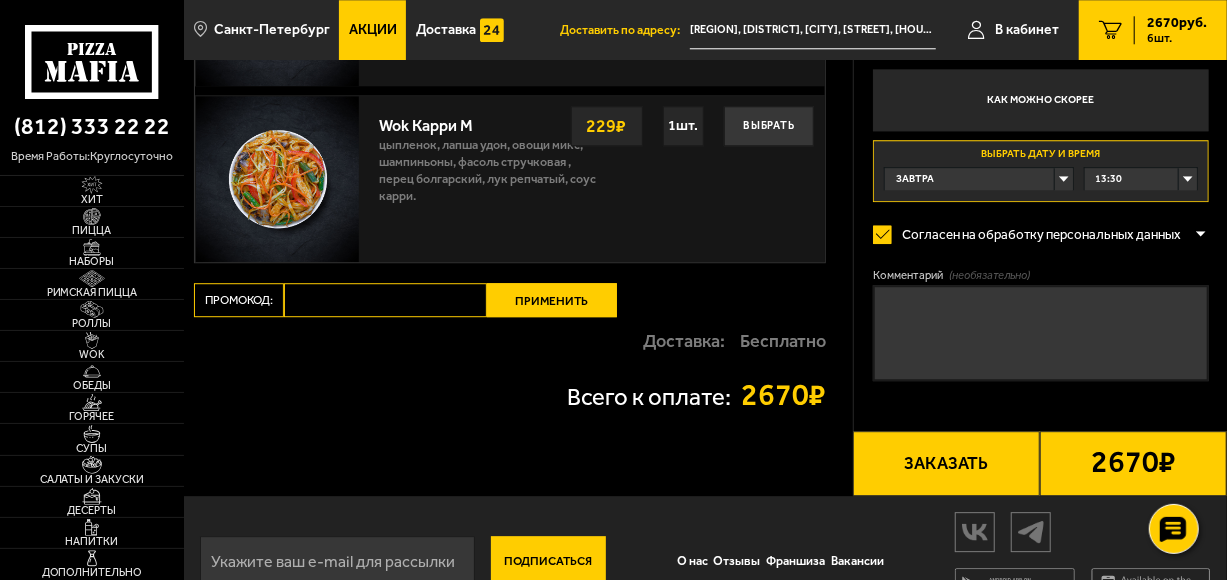 scroll, scrollTop: 2600, scrollLeft: 0, axis: vertical 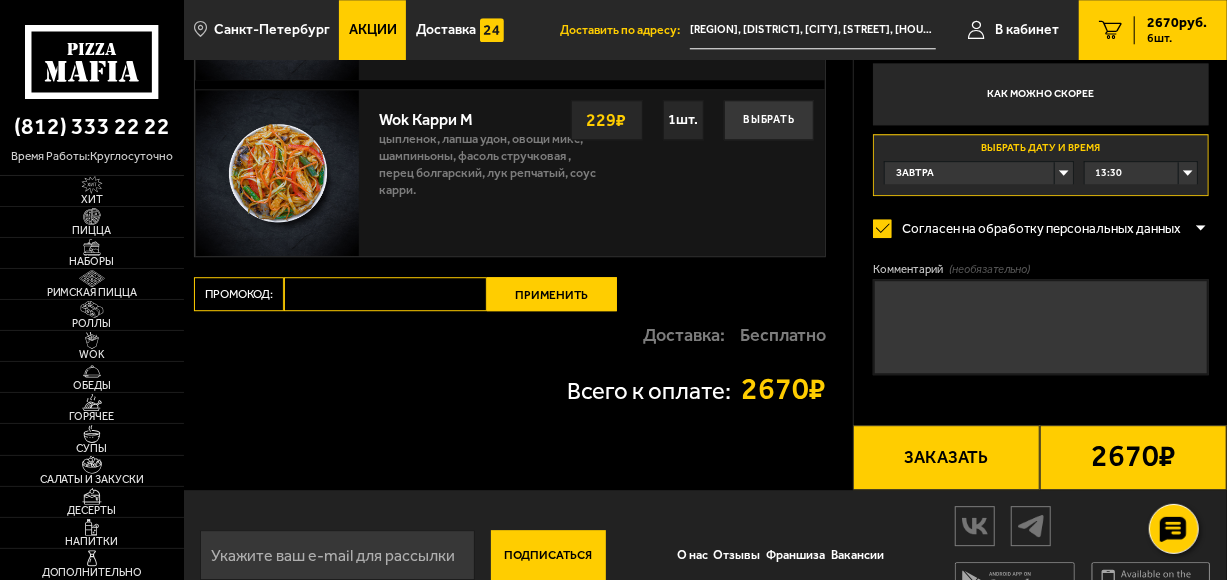 click on "Промокод:" at bounding box center (385, 294) 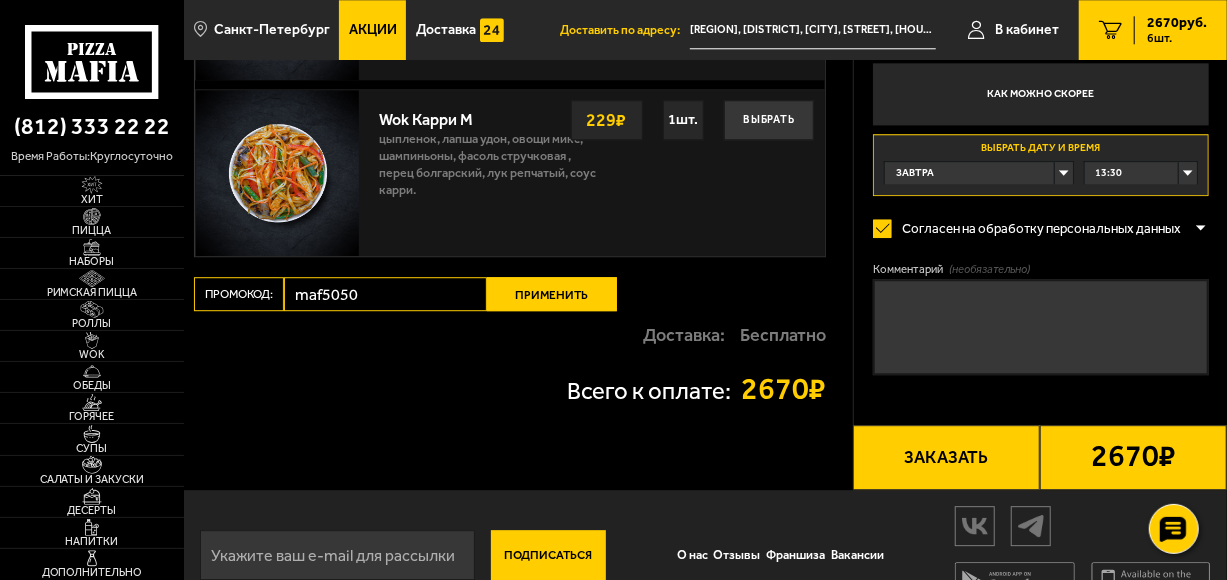 type on "maf5050" 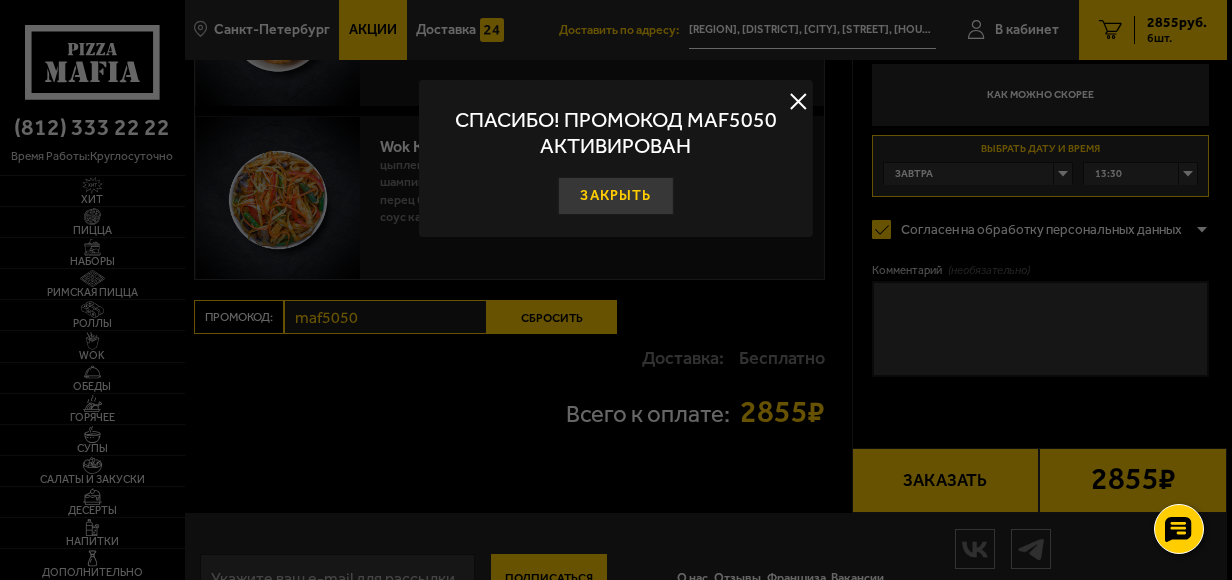 click on "Закрыть" at bounding box center [616, 196] 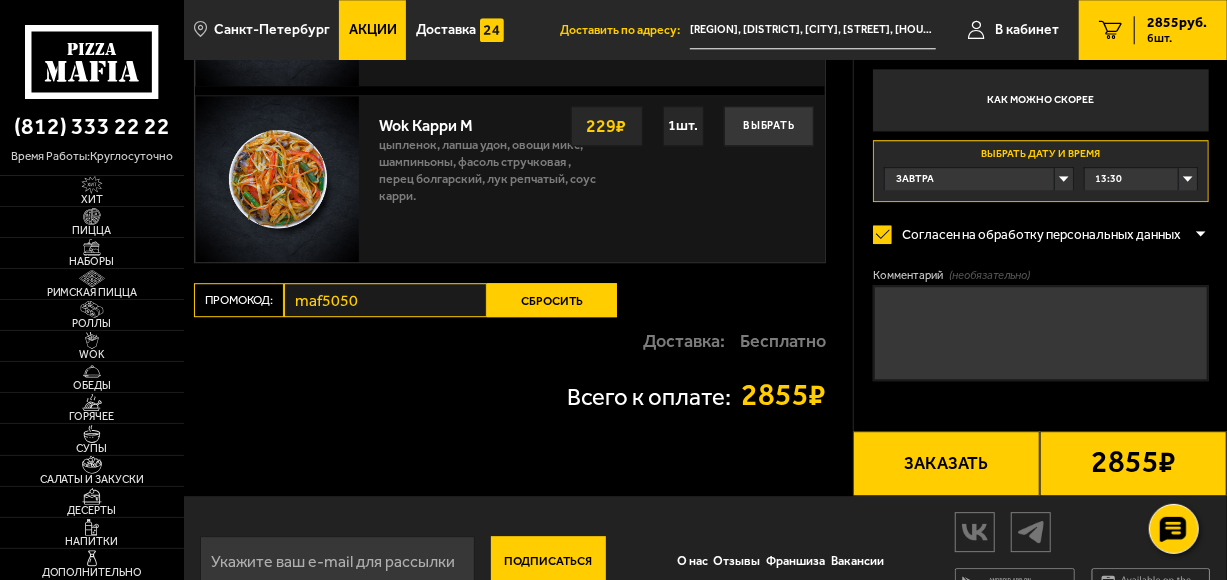 scroll, scrollTop: 2600, scrollLeft: 0, axis: vertical 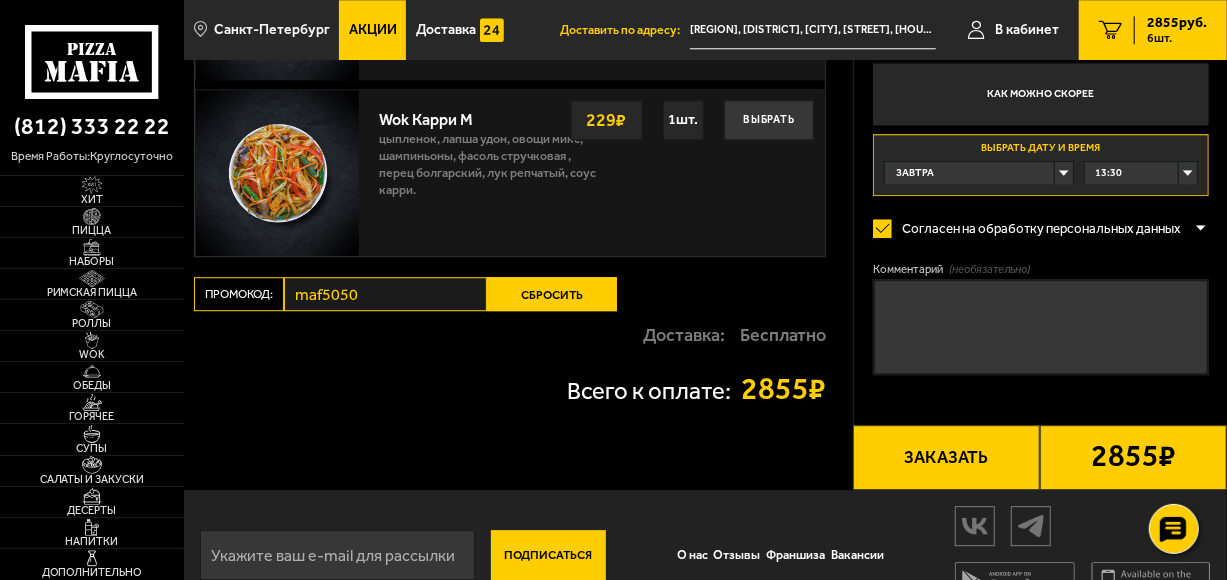 click on "Сбросить" at bounding box center [552, 294] 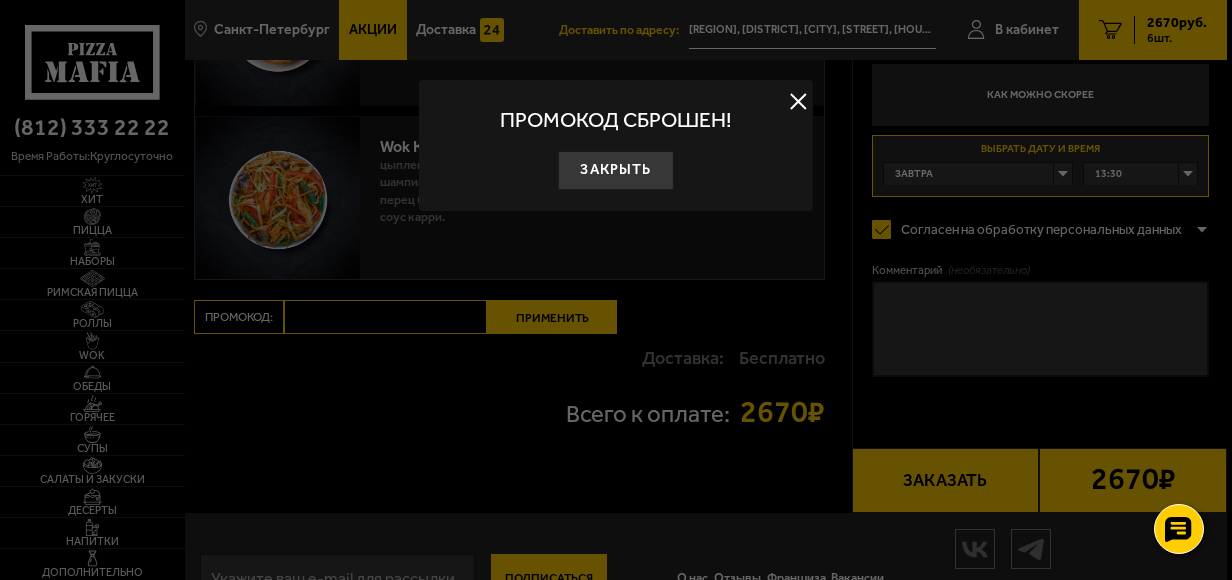 click at bounding box center (616, 290) 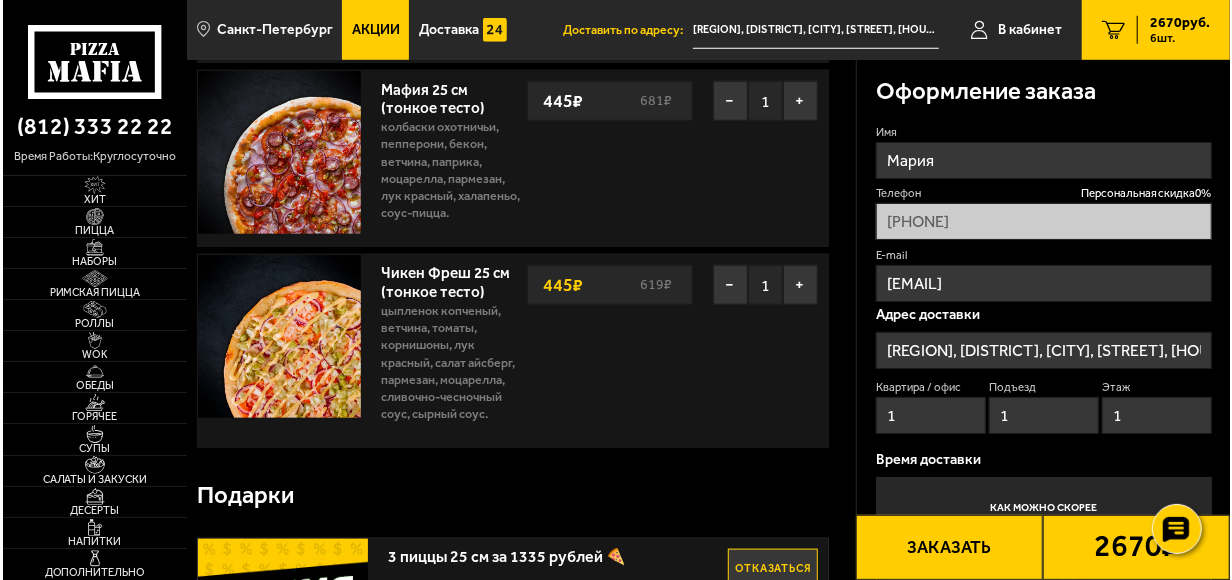 scroll, scrollTop: 800, scrollLeft: 0, axis: vertical 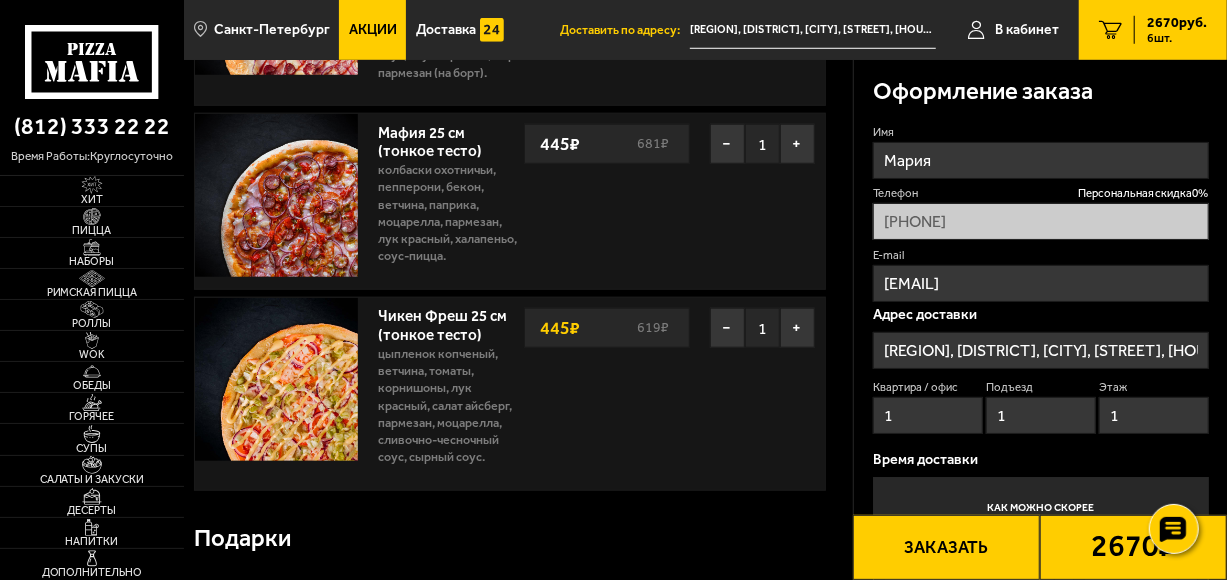 click on "Заказать" at bounding box center (946, 547) 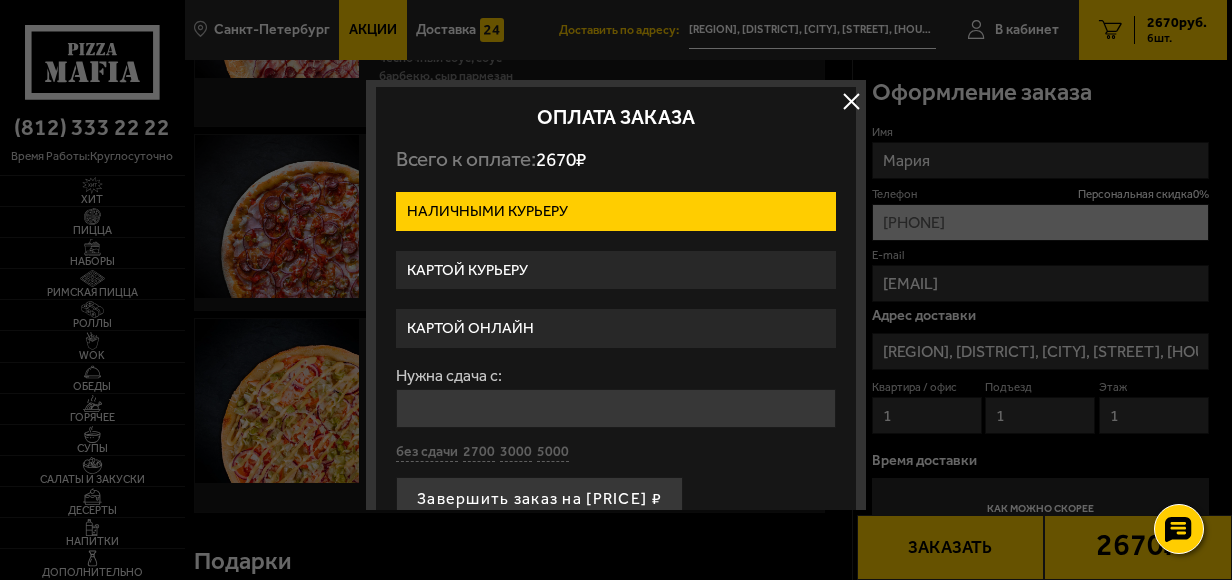 click on "Картой курьеру" at bounding box center [616, 270] 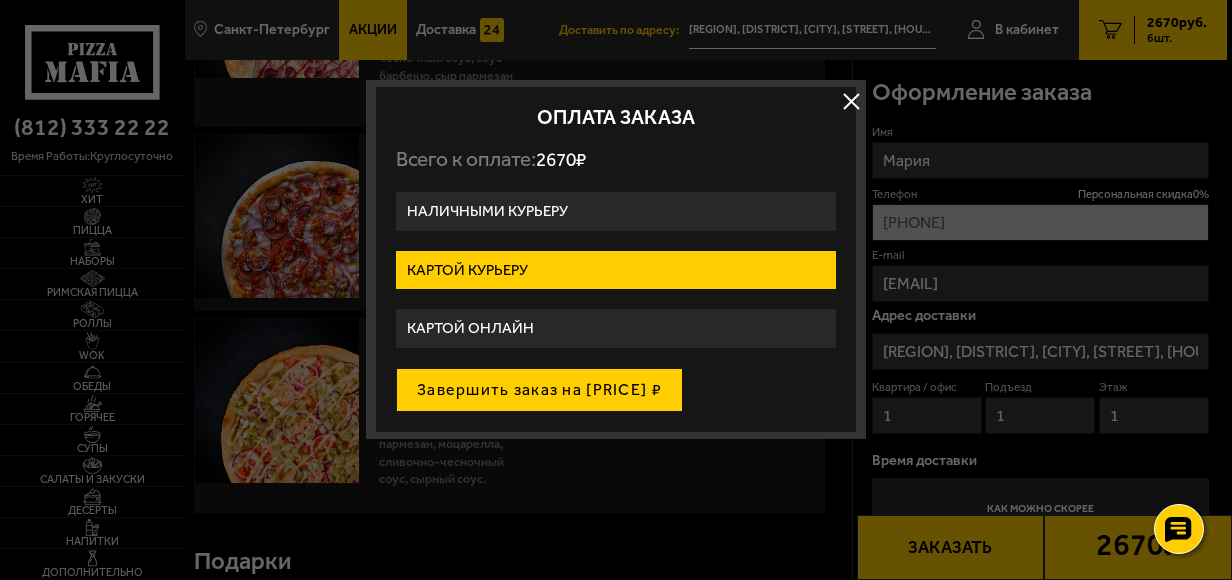 click on "Завершить заказ на 2670 ₽" at bounding box center (539, 390) 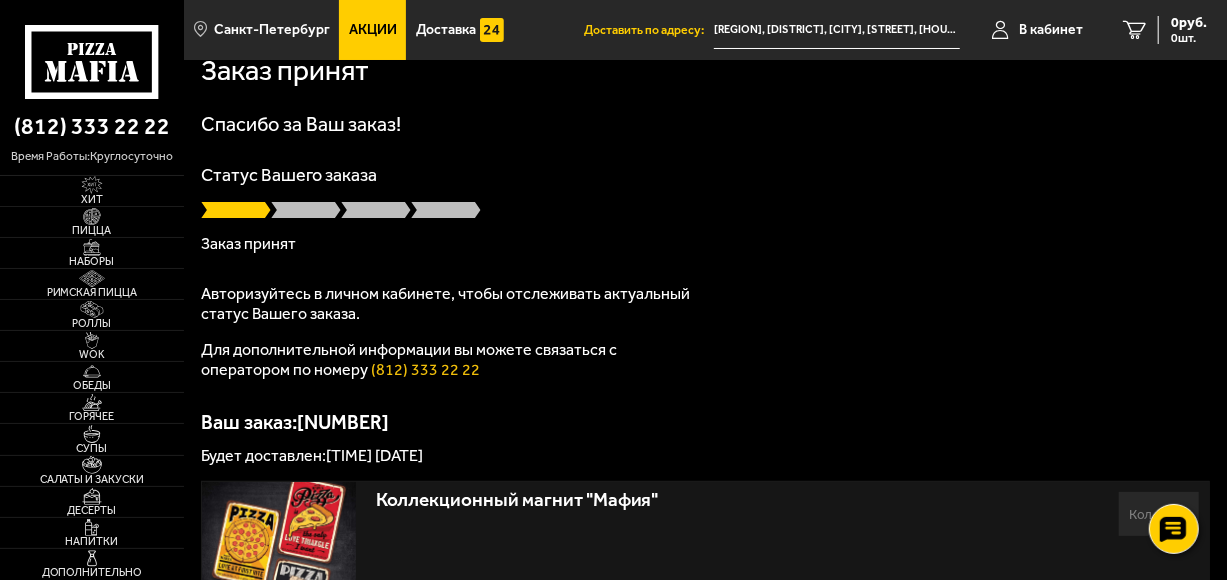 scroll, scrollTop: 0, scrollLeft: 0, axis: both 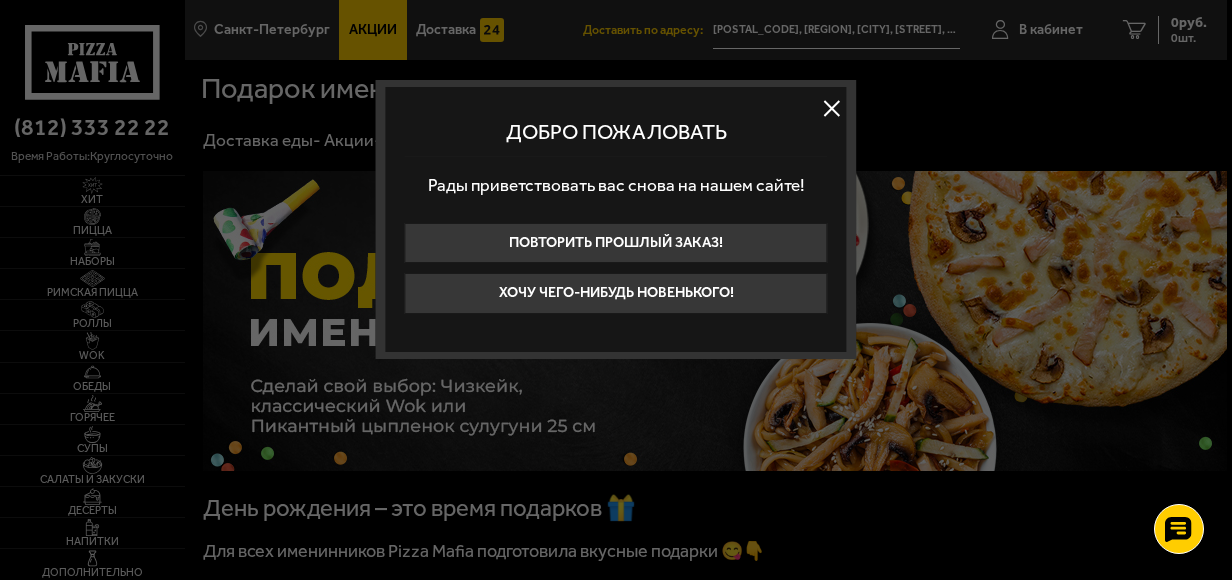 click at bounding box center (832, 108) 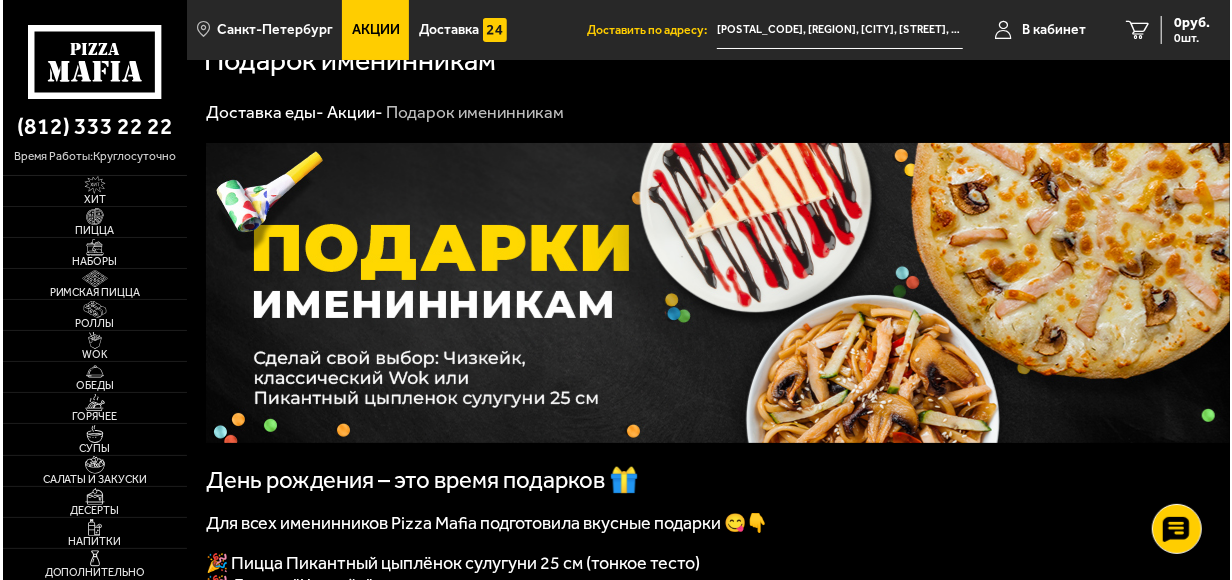 scroll, scrollTop: 0, scrollLeft: 0, axis: both 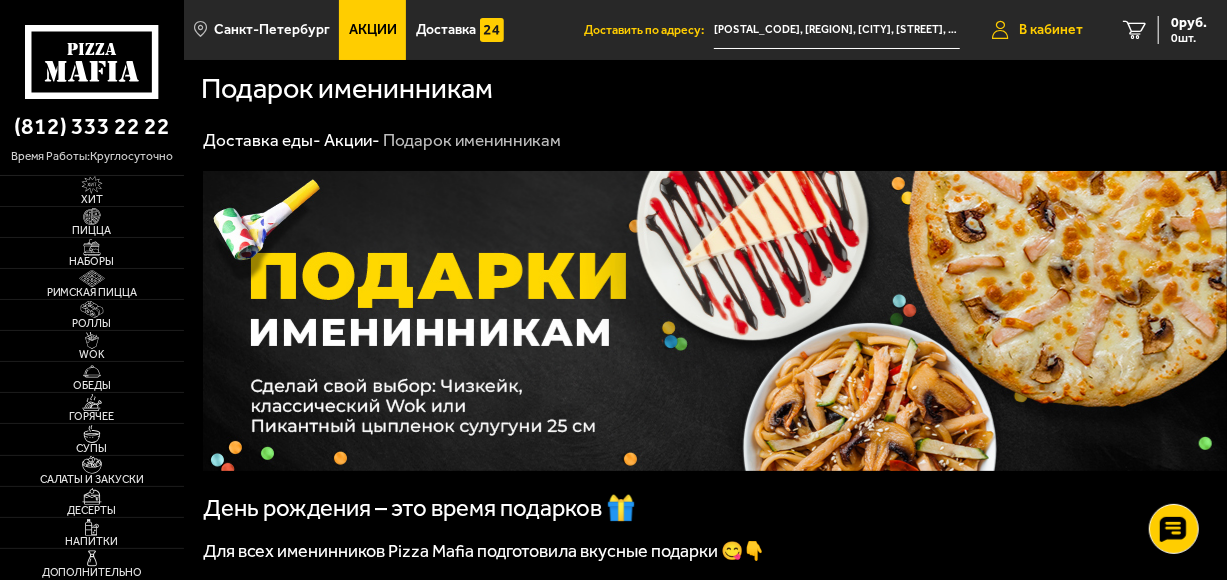 click on "В кабинет" at bounding box center [1051, 30] 